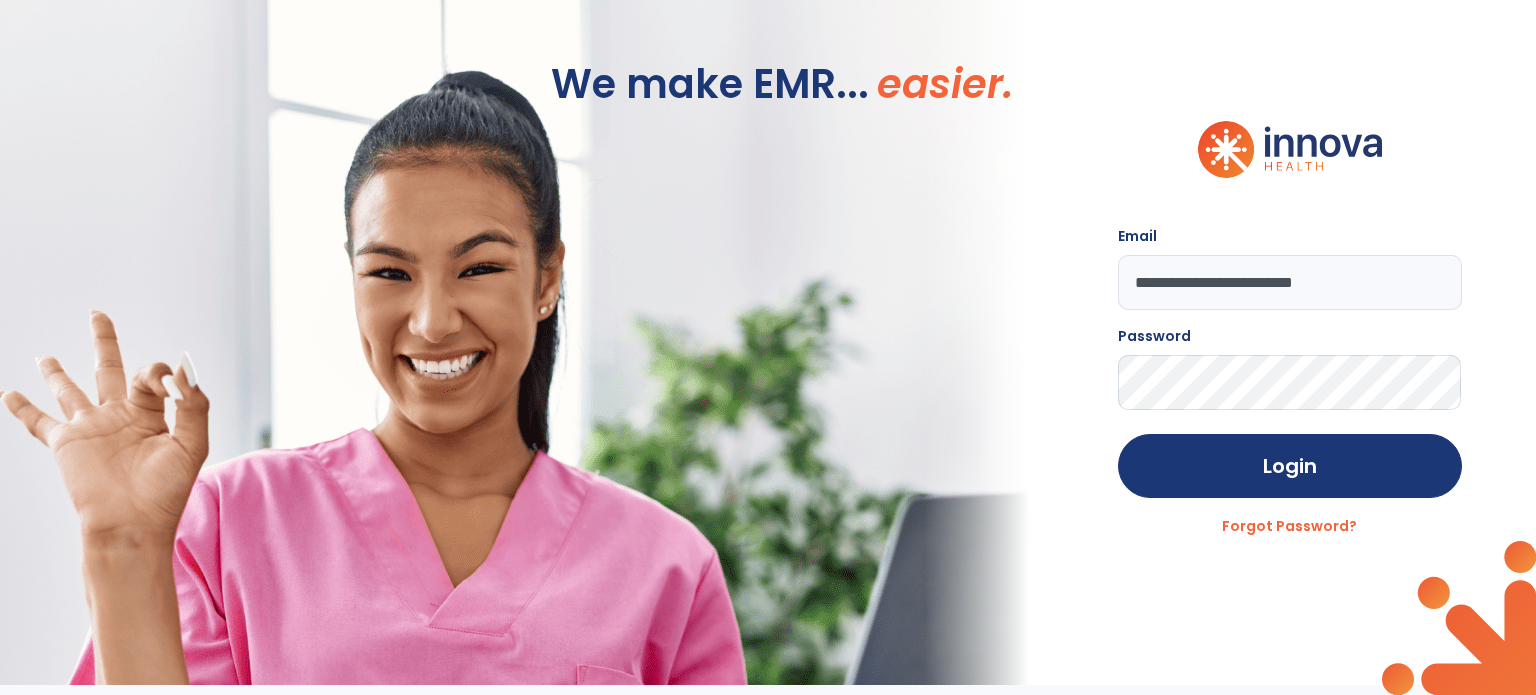 scroll, scrollTop: 0, scrollLeft: 0, axis: both 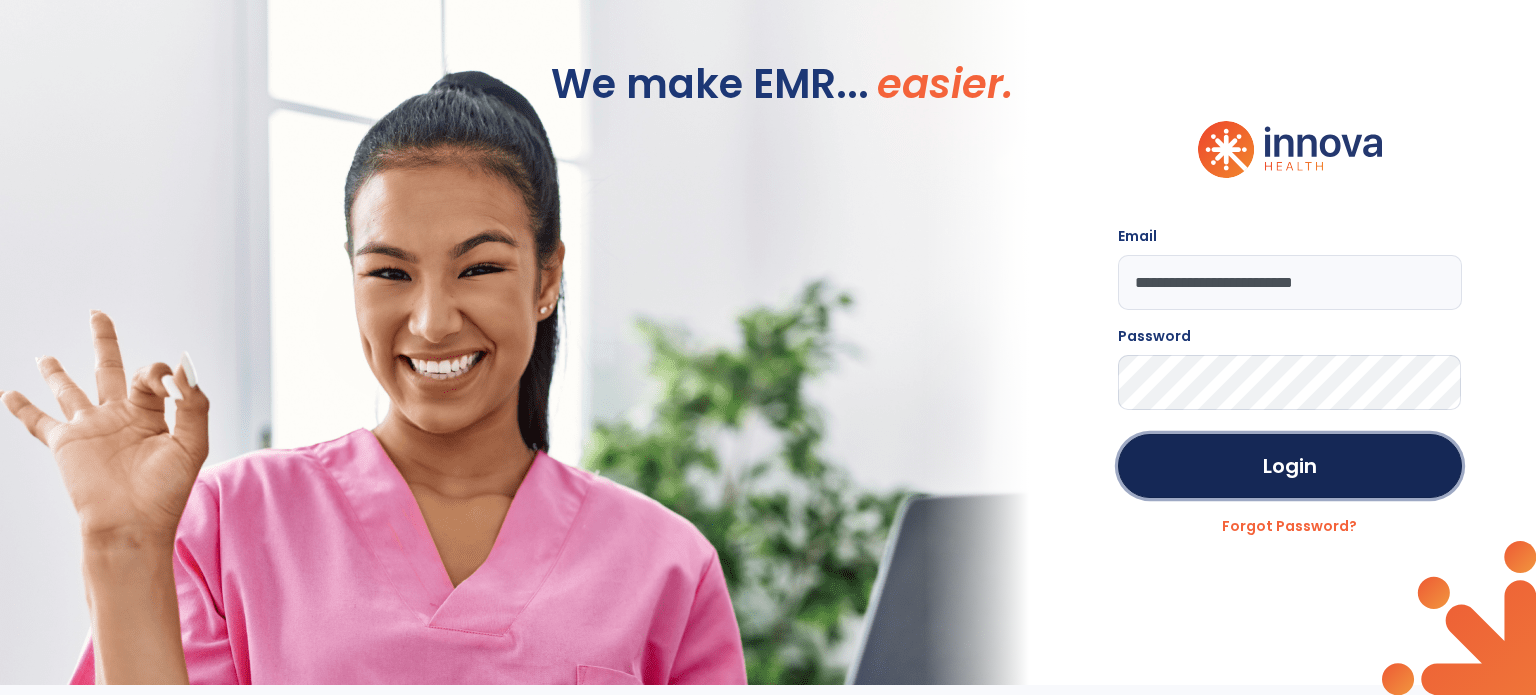 click on "Login" 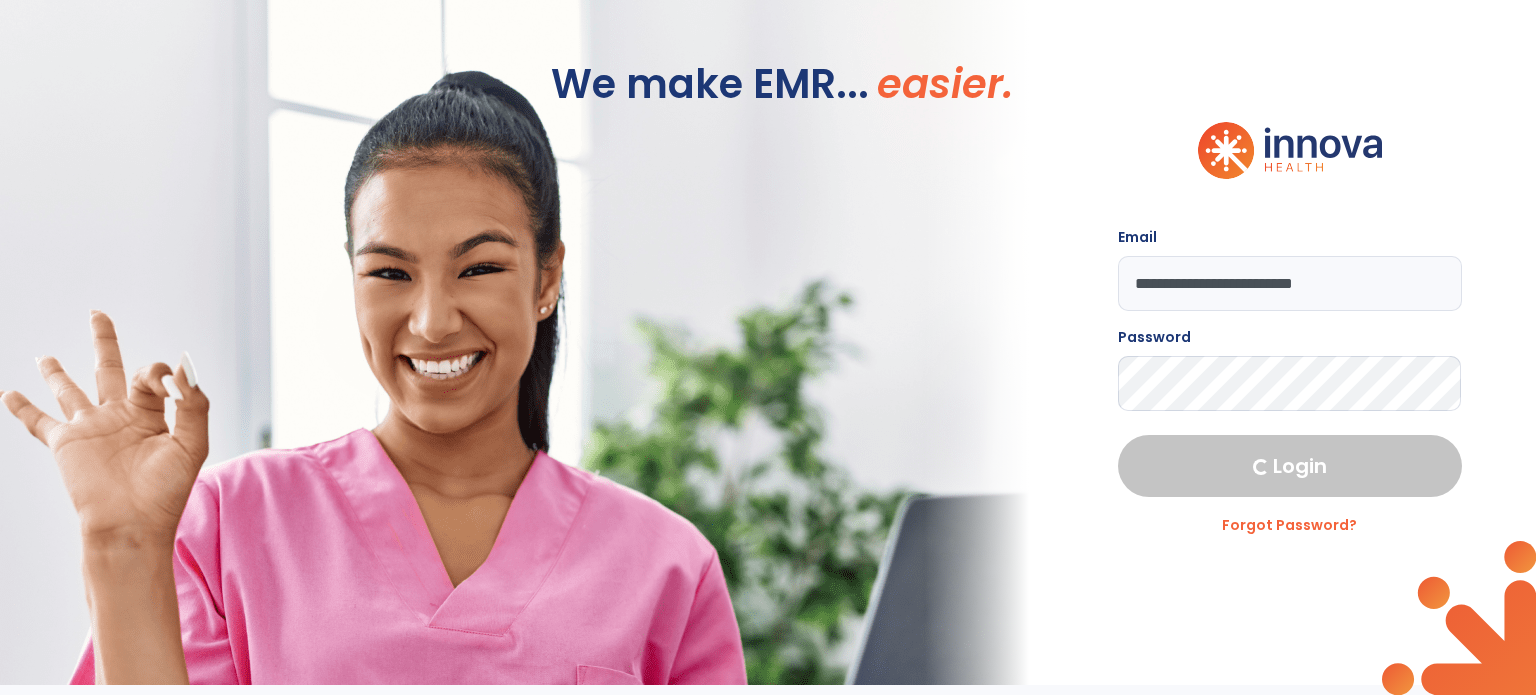 select on "****" 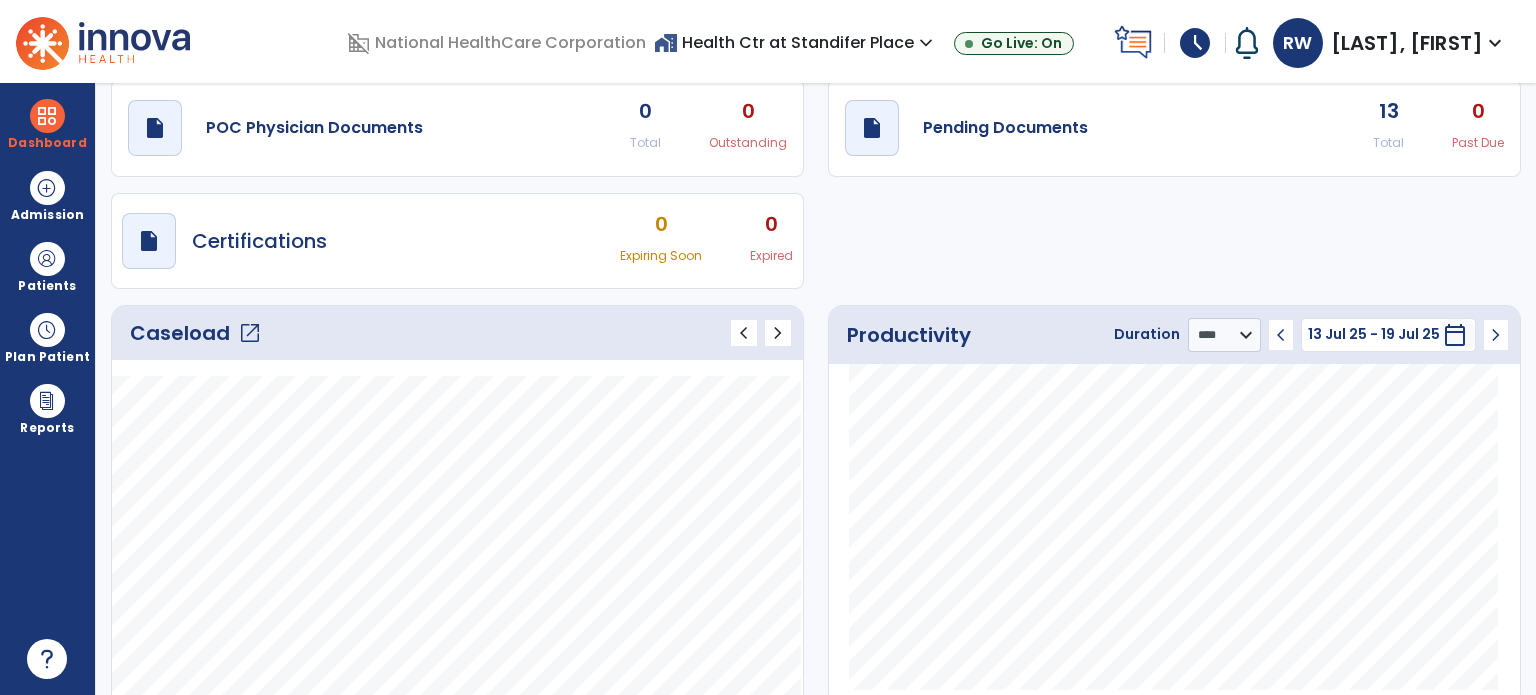 scroll, scrollTop: 58, scrollLeft: 0, axis: vertical 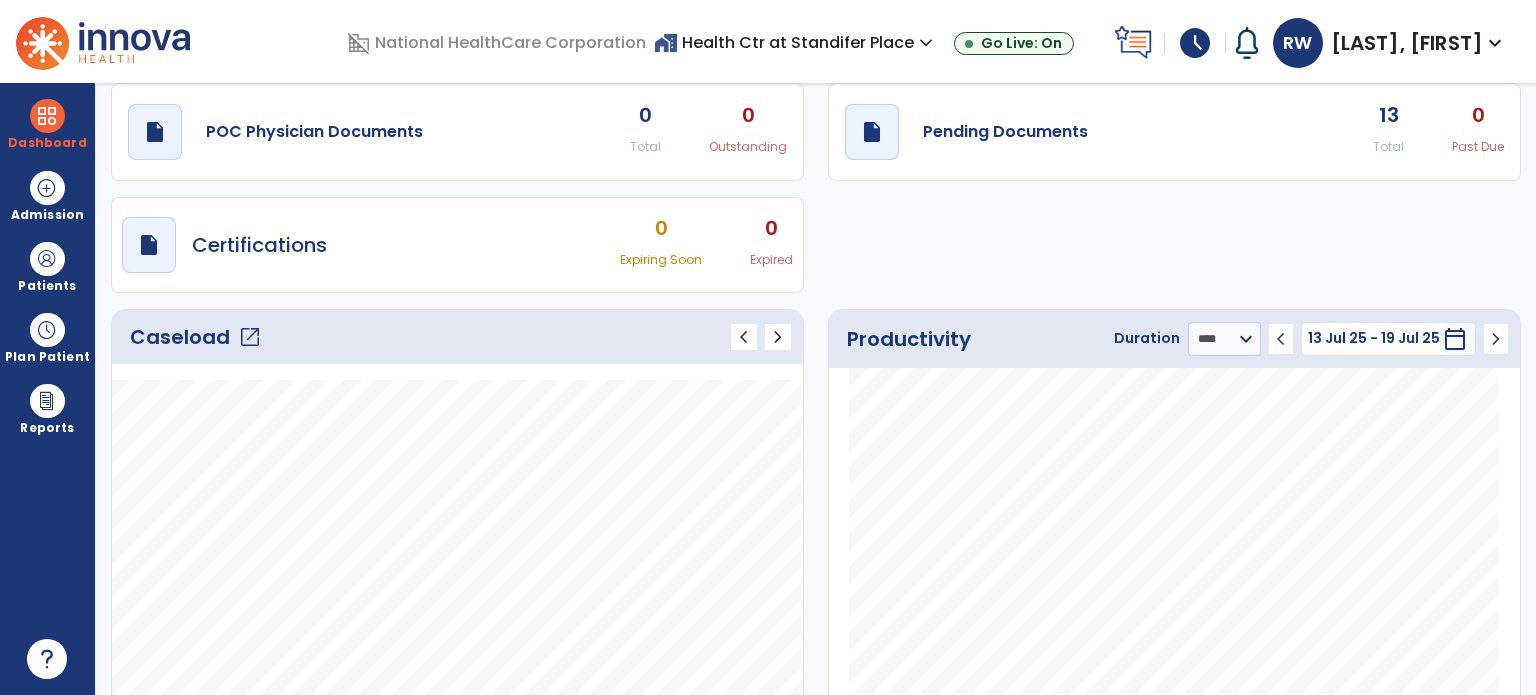 click on "Caseload   open_in_new" 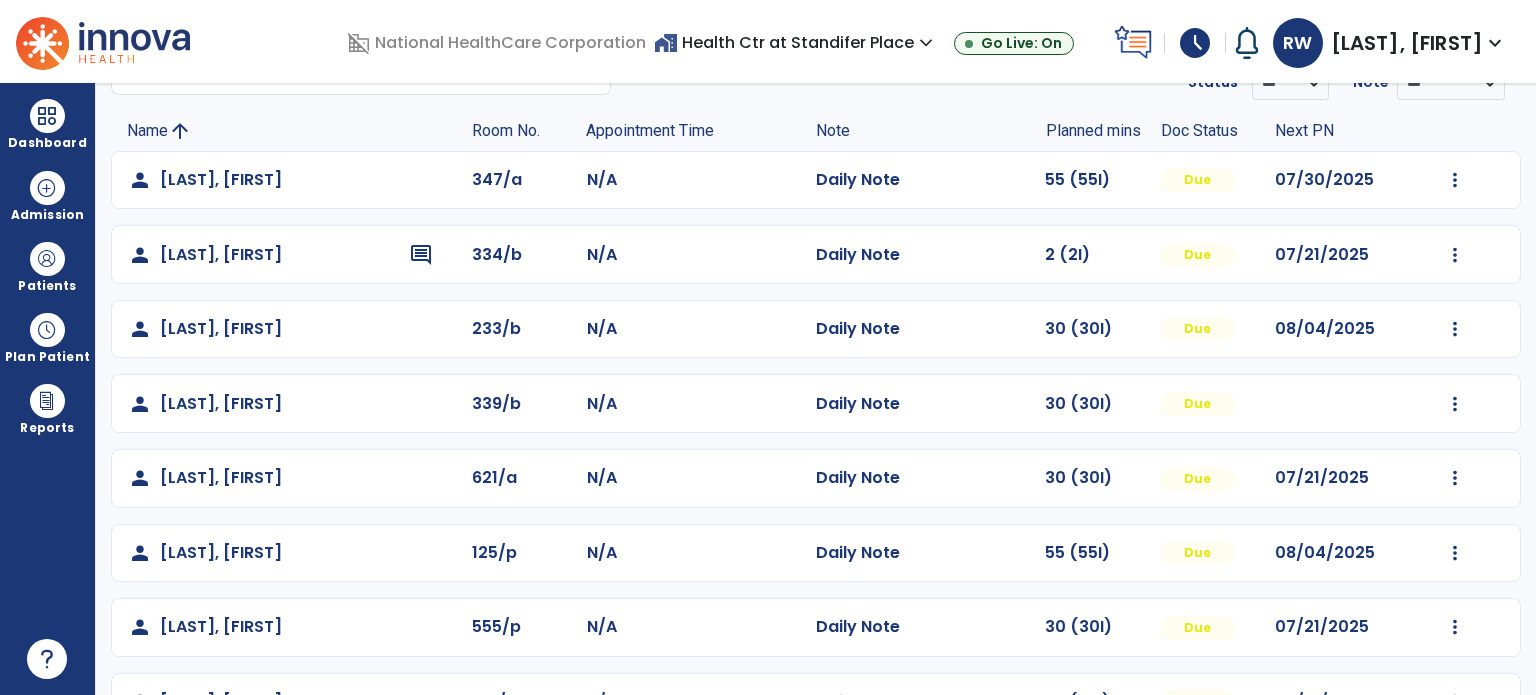 scroll, scrollTop: 110, scrollLeft: 0, axis: vertical 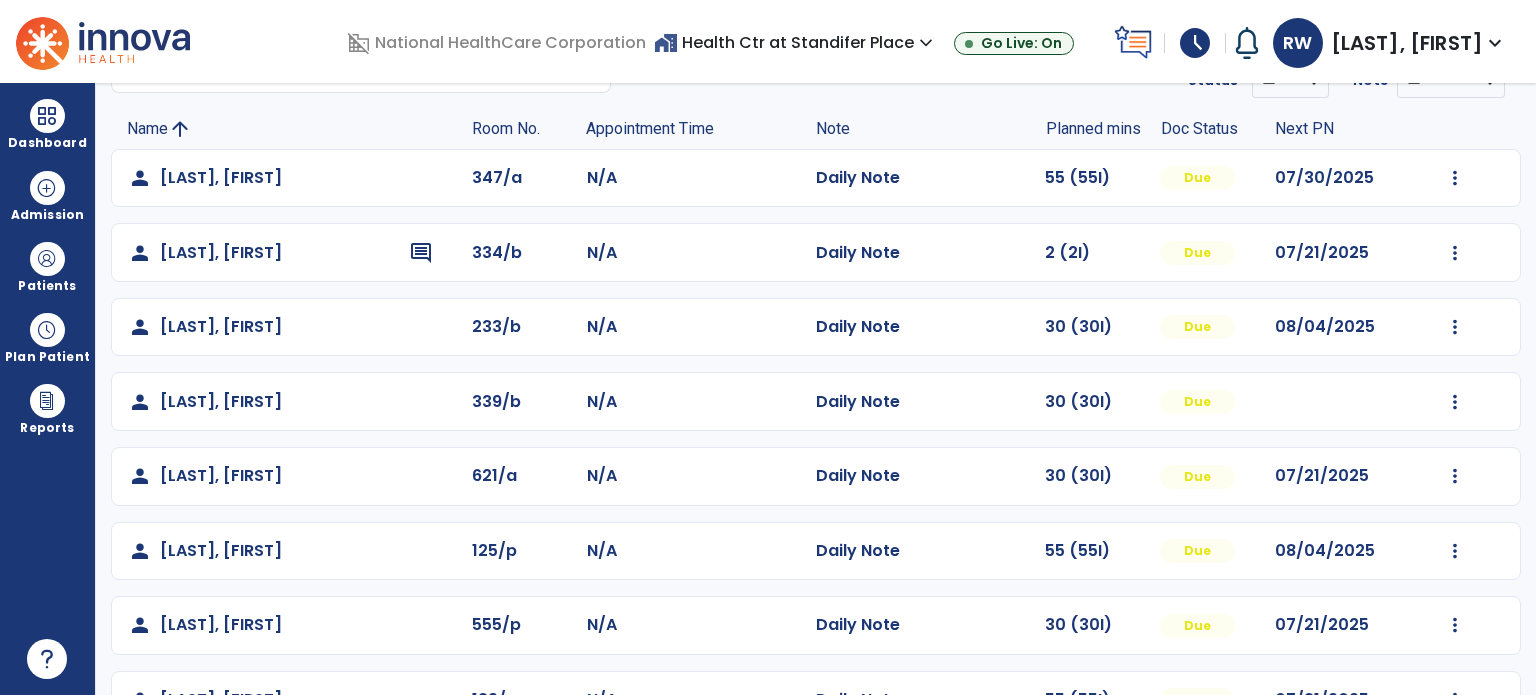click on "Mark Visit As Complete   Reset Note   Open Document   G + C Mins" 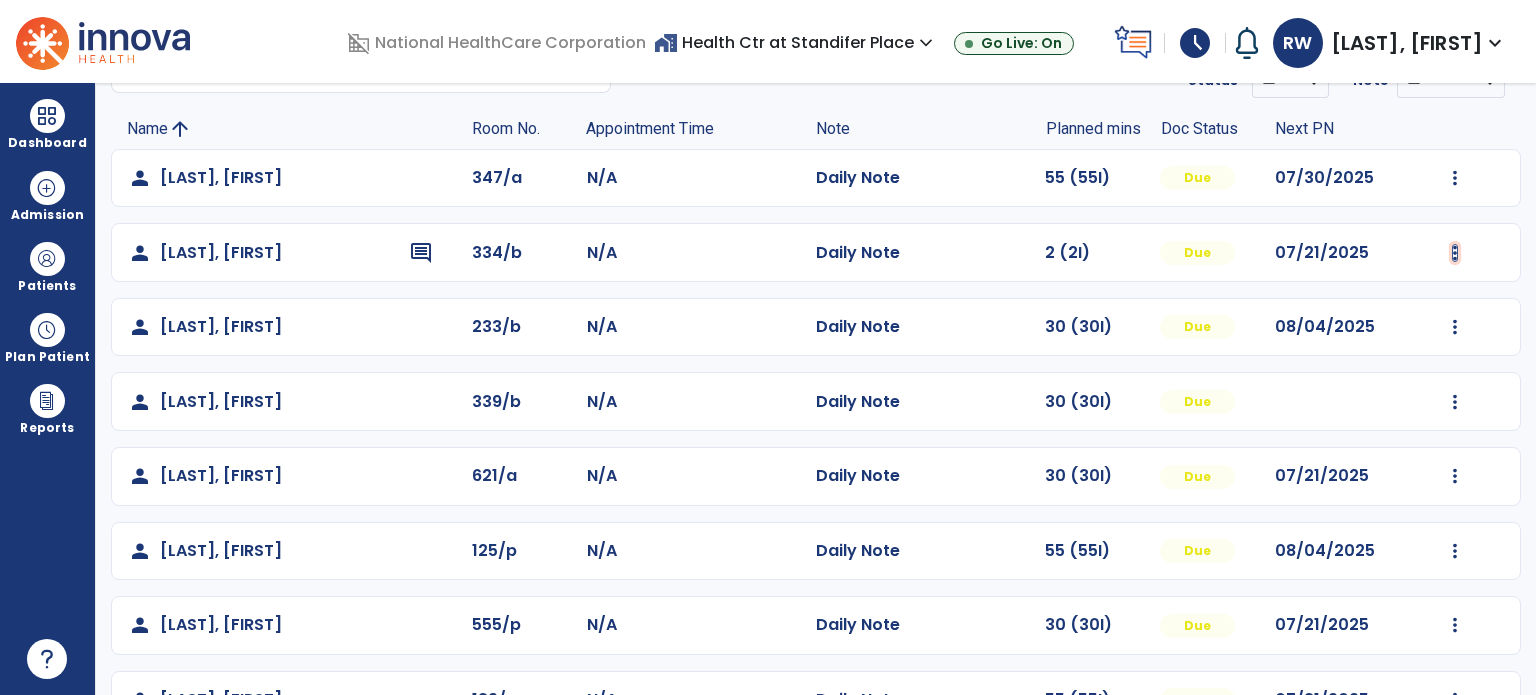 click at bounding box center (1455, 178) 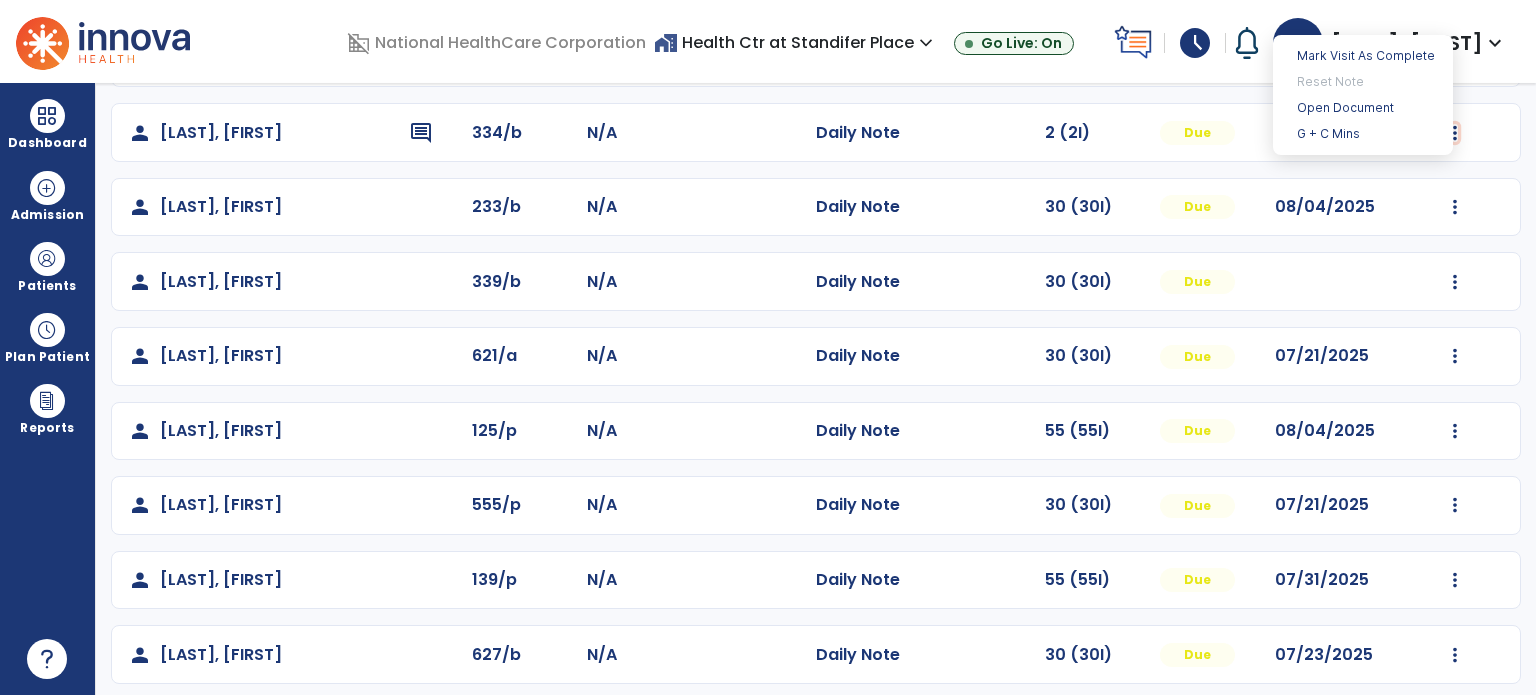 scroll, scrollTop: 223, scrollLeft: 0, axis: vertical 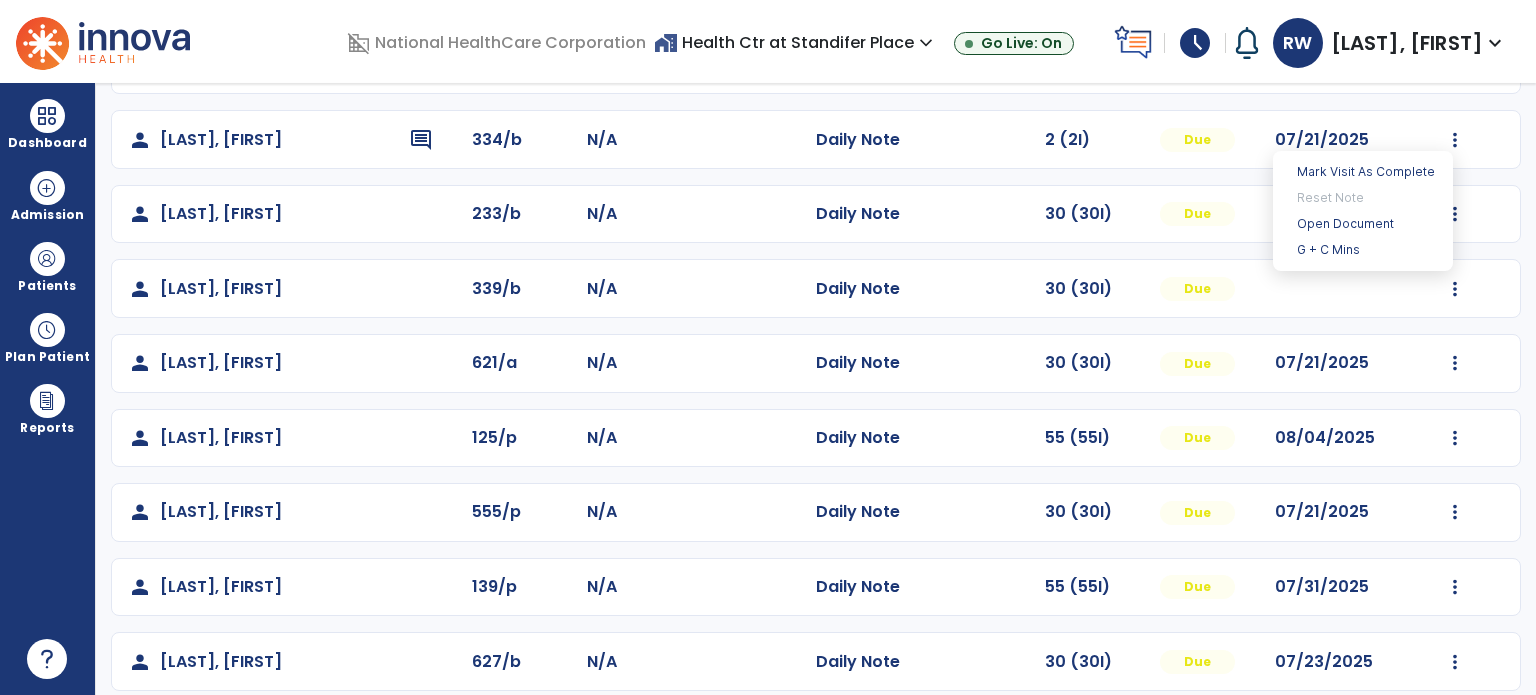 click on "Daily Note" 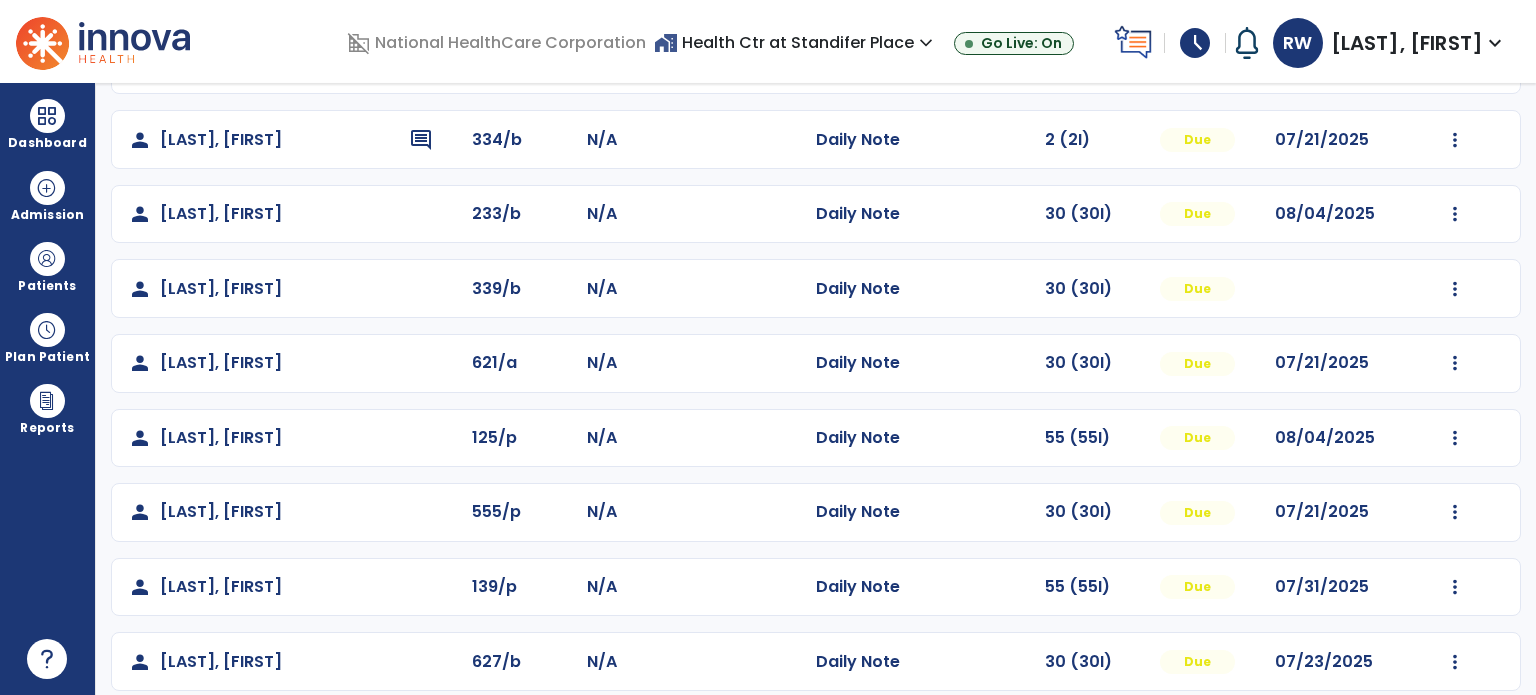 scroll, scrollTop: 197, scrollLeft: 0, axis: vertical 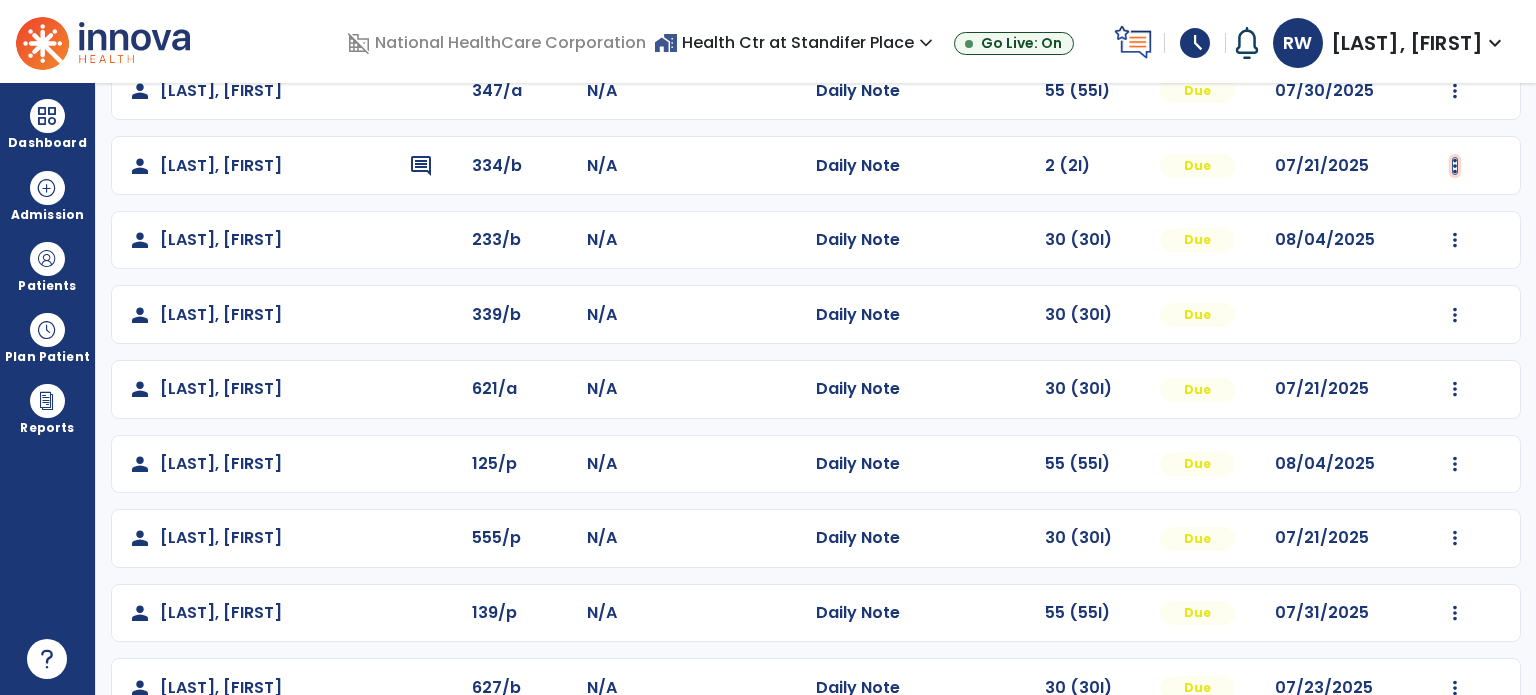 click at bounding box center (1455, 91) 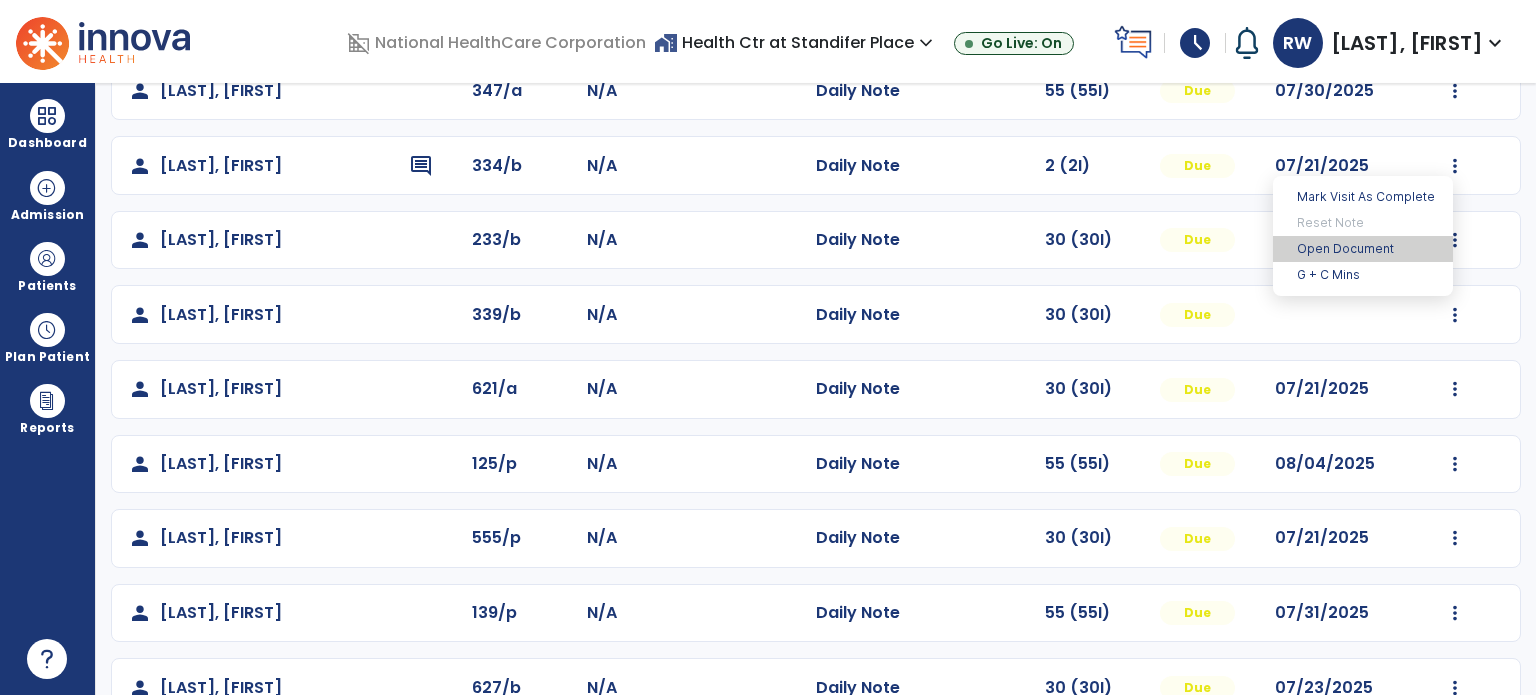 click on "Open Document" at bounding box center (1363, 249) 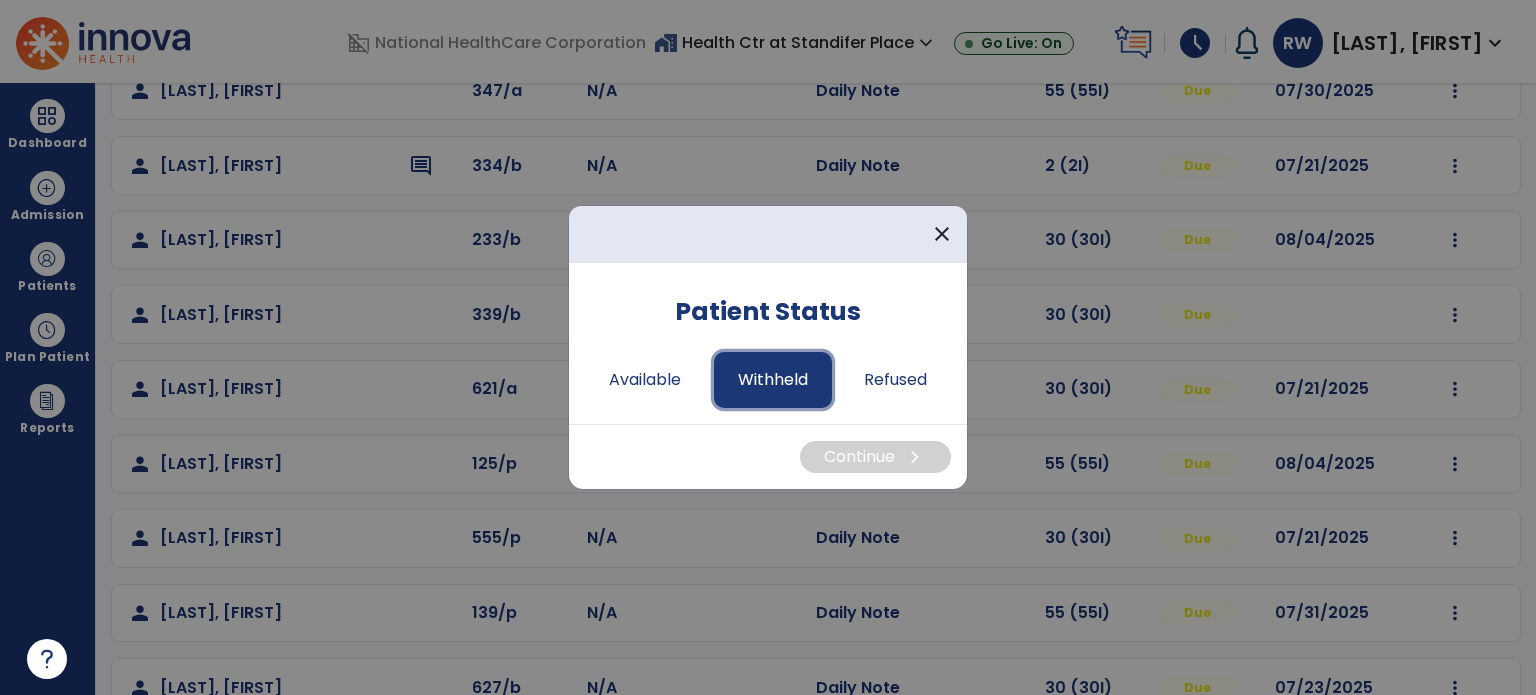 click on "Withheld" at bounding box center (773, 380) 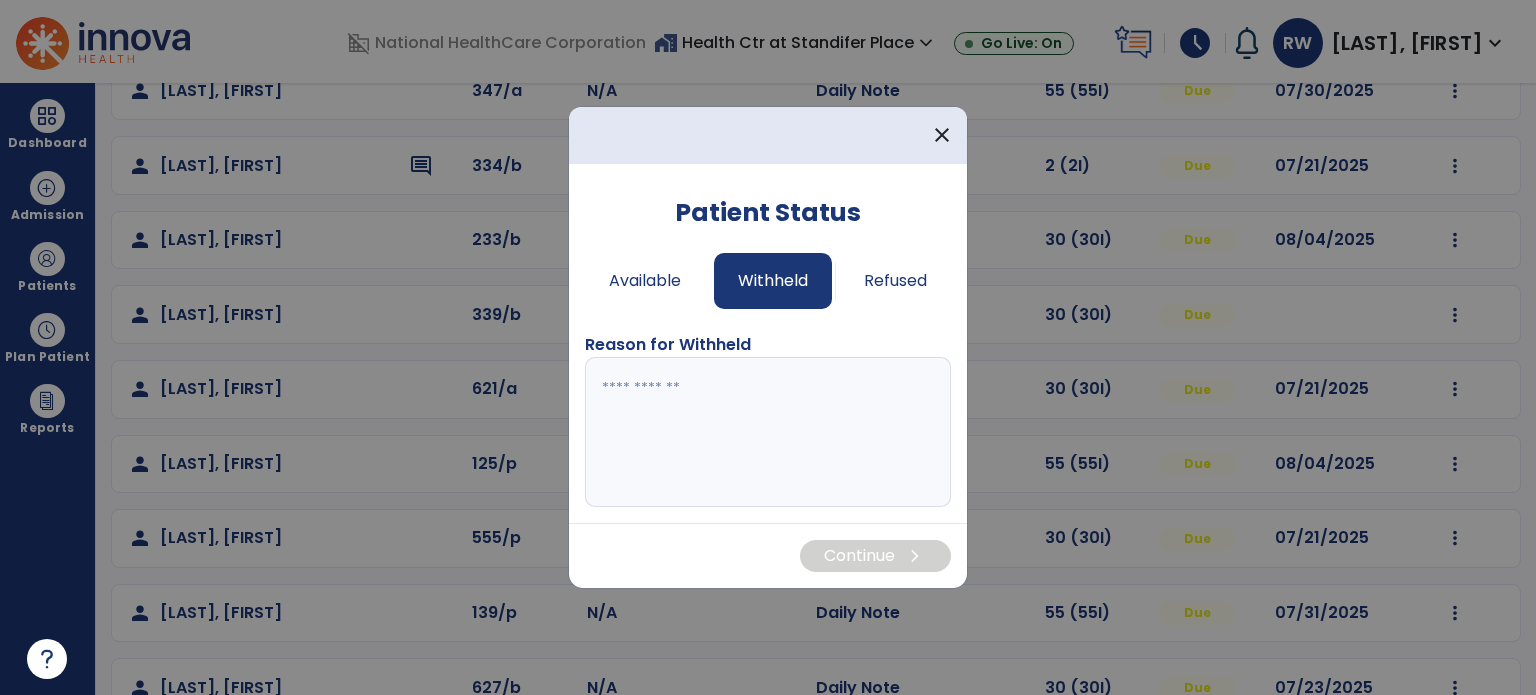 click at bounding box center [768, 432] 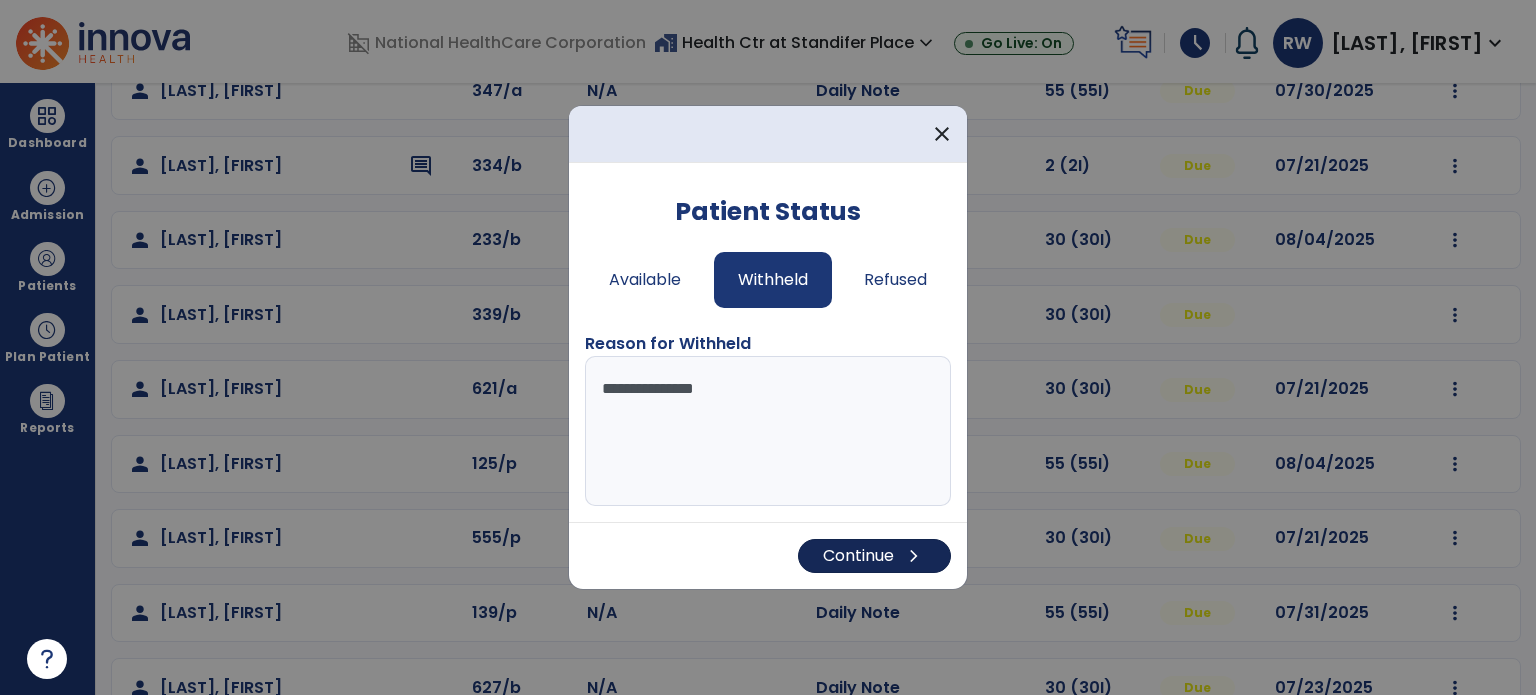 type on "**********" 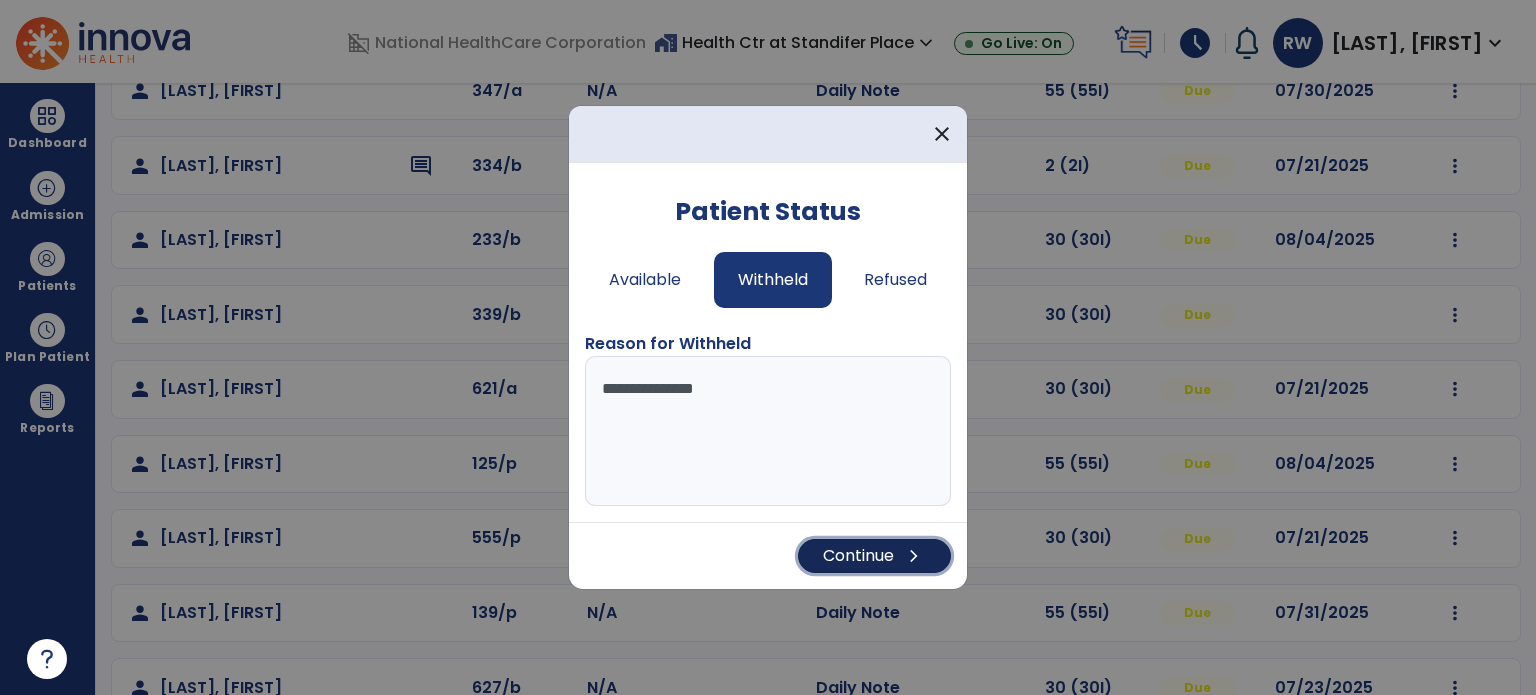 click on "Continue   chevron_right" at bounding box center (874, 556) 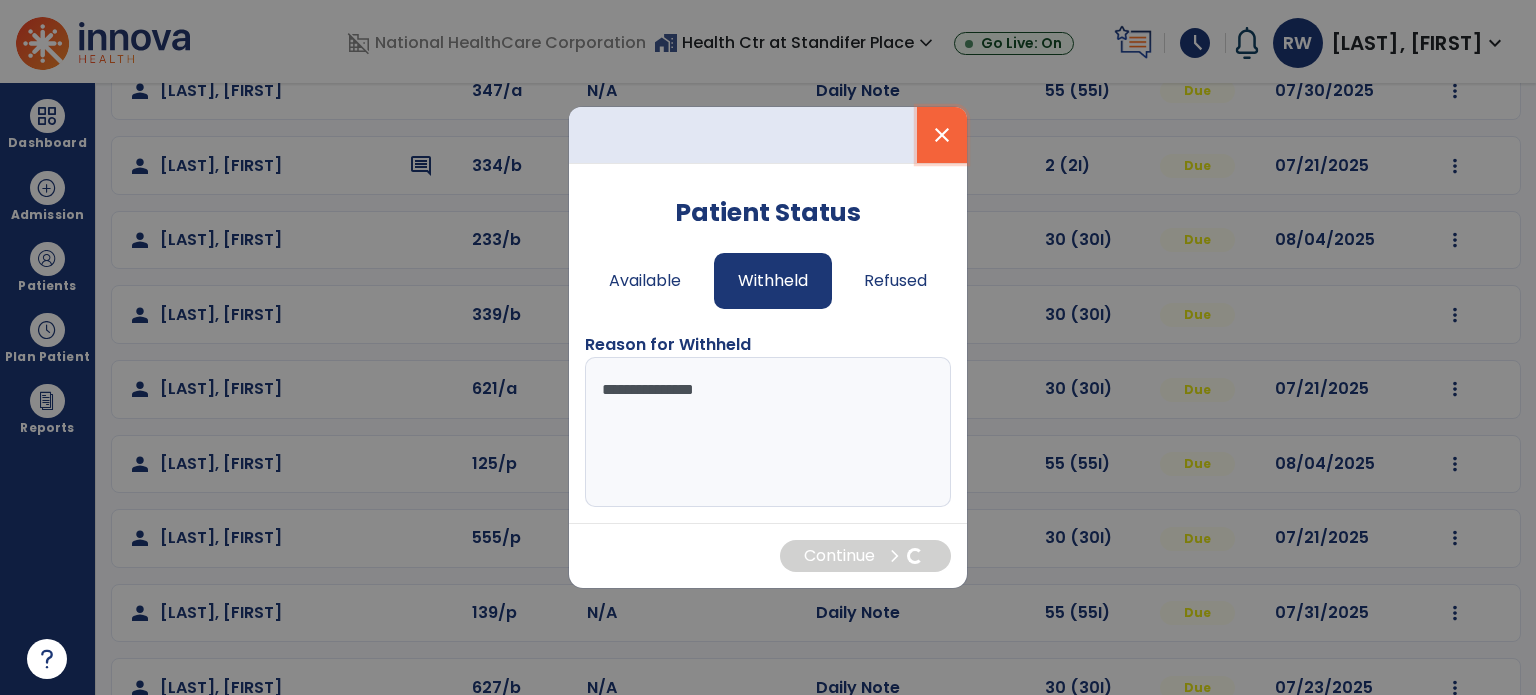 click on "close" at bounding box center (942, 135) 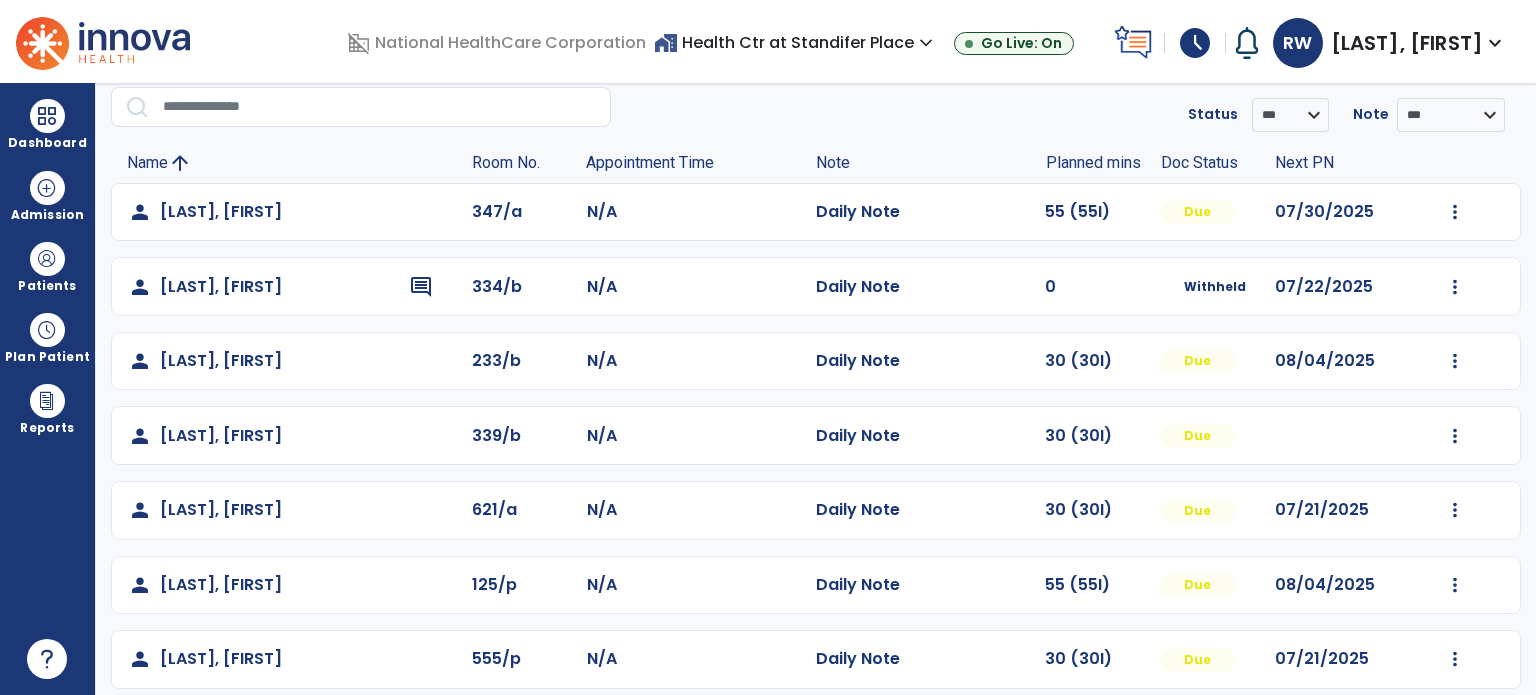 scroll, scrollTop: 0, scrollLeft: 0, axis: both 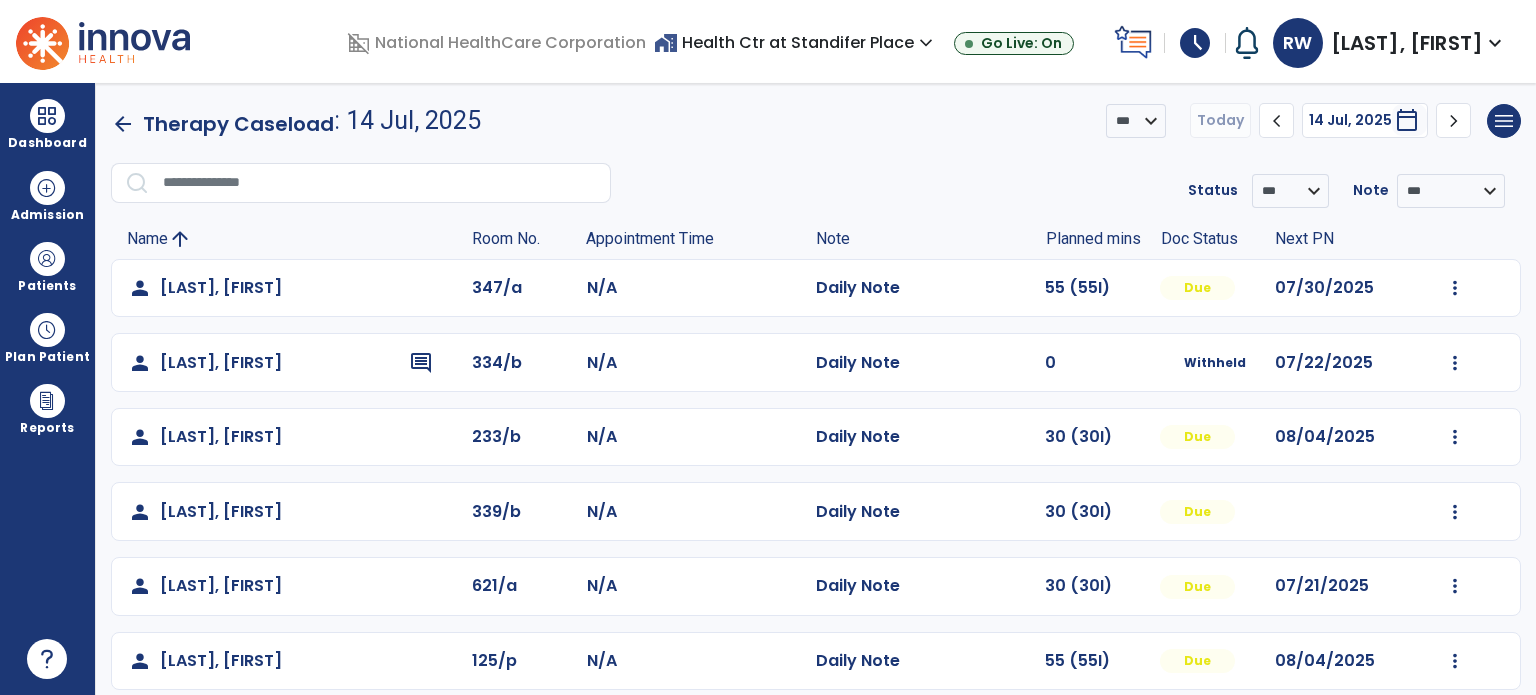 click on "menu   Export List   Print List" 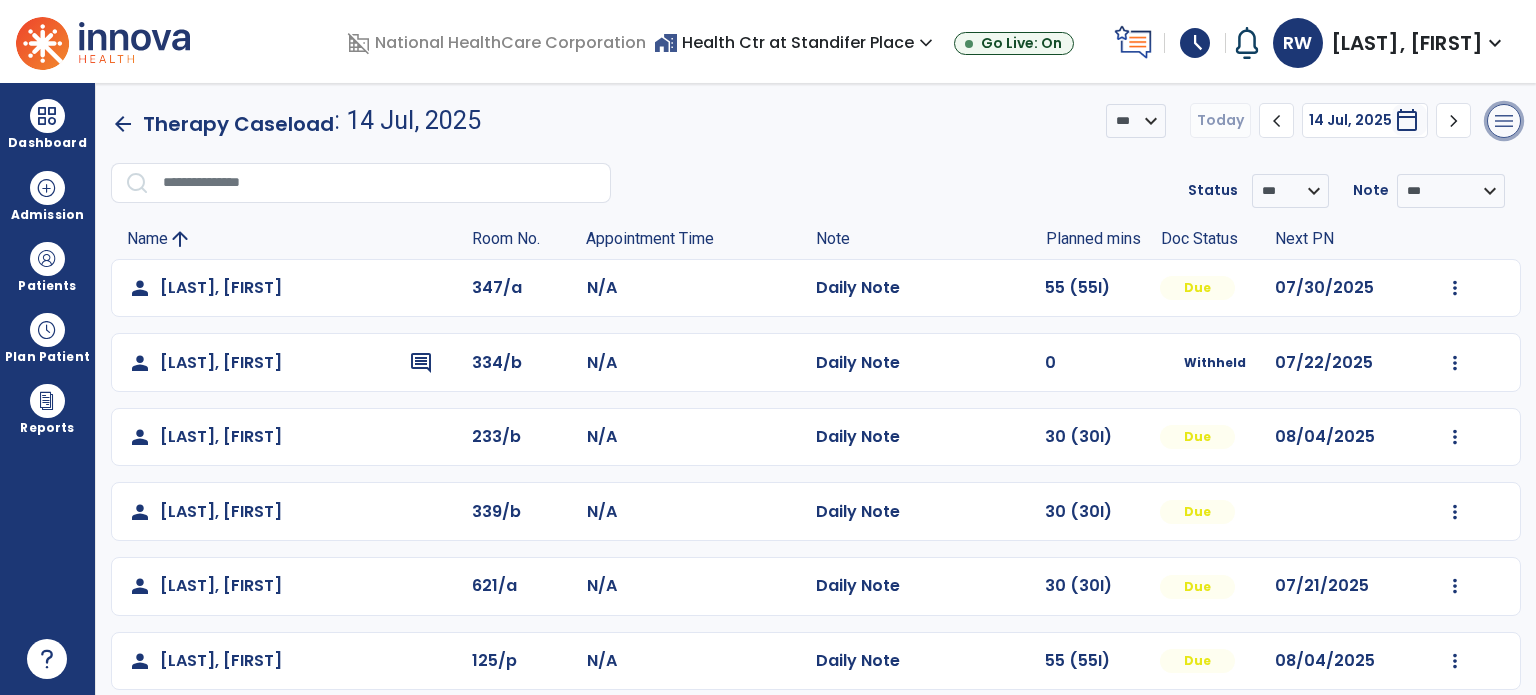 click on "menu" at bounding box center [1504, 121] 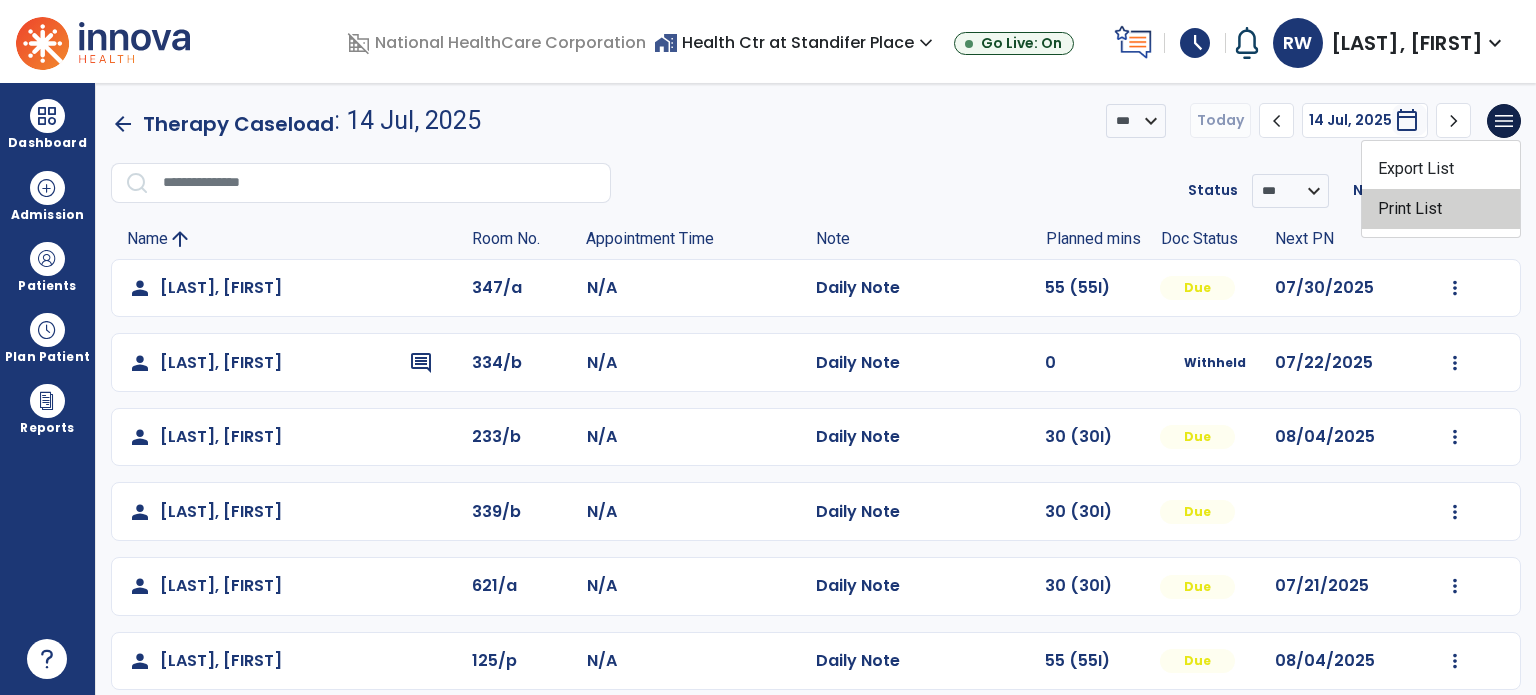 click on "Print List" 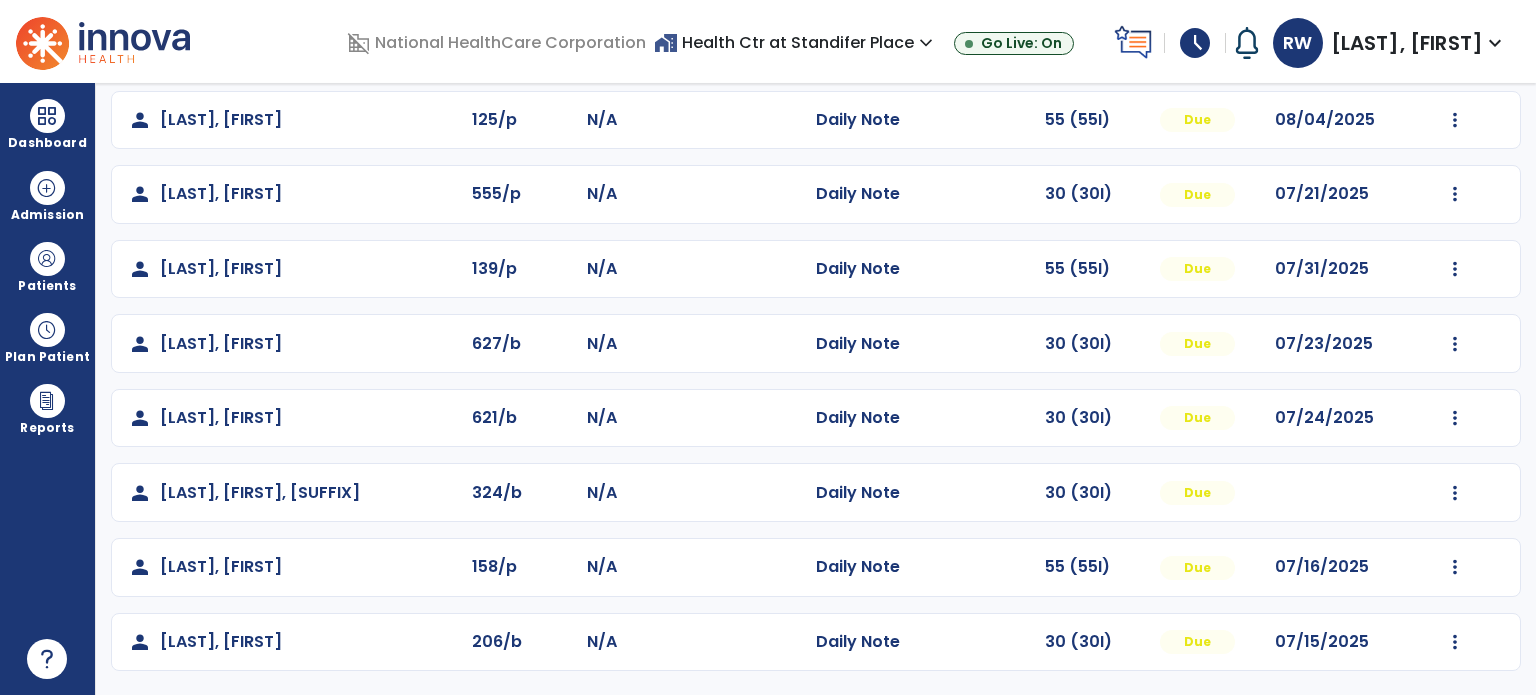 scroll, scrollTop: 0, scrollLeft: 0, axis: both 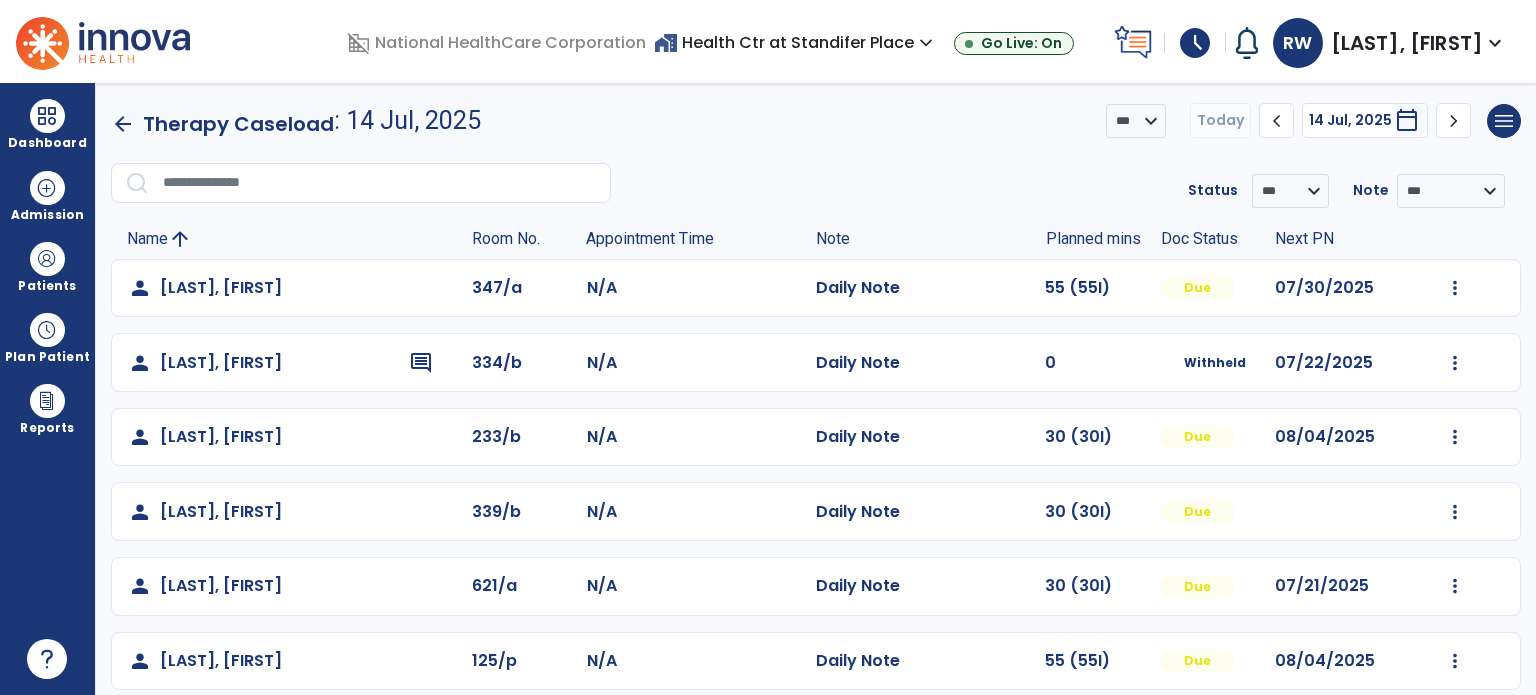 click on "chevron_right" 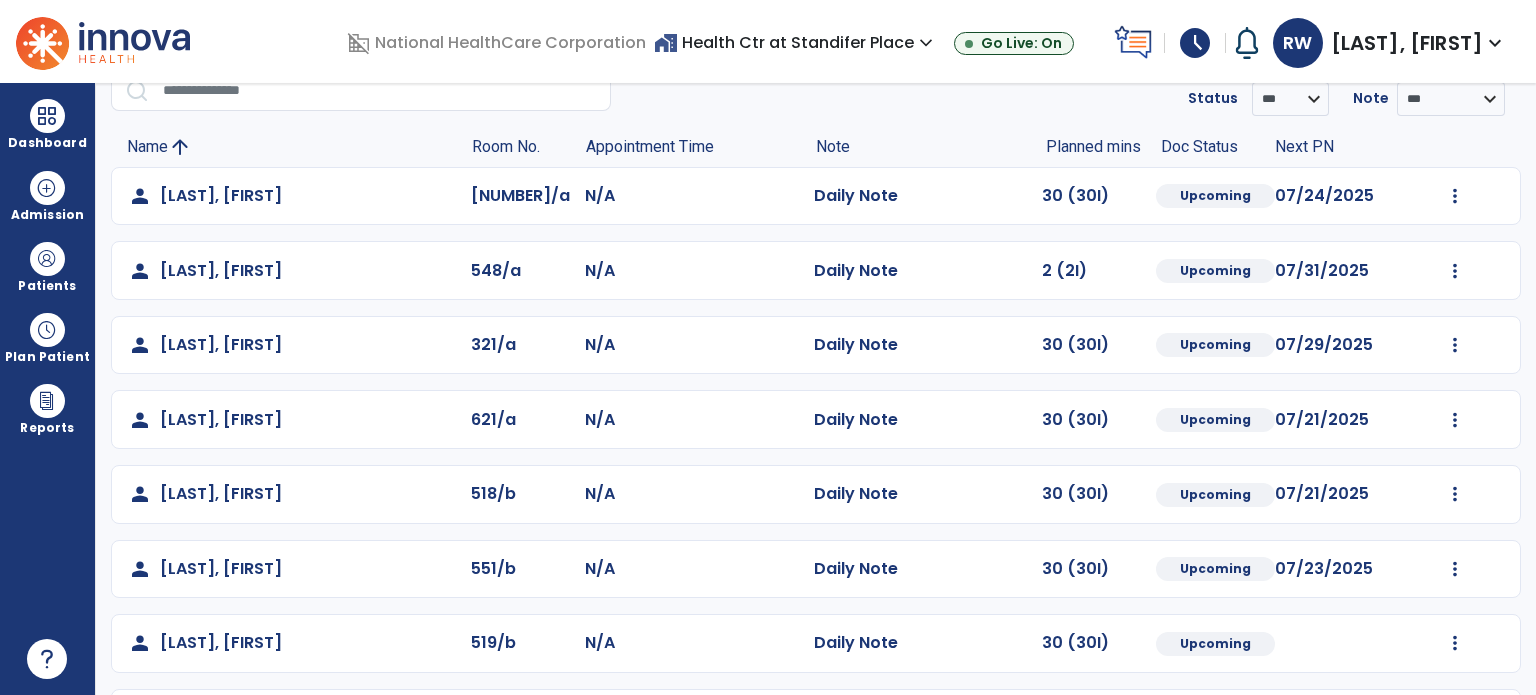 scroll, scrollTop: 0, scrollLeft: 0, axis: both 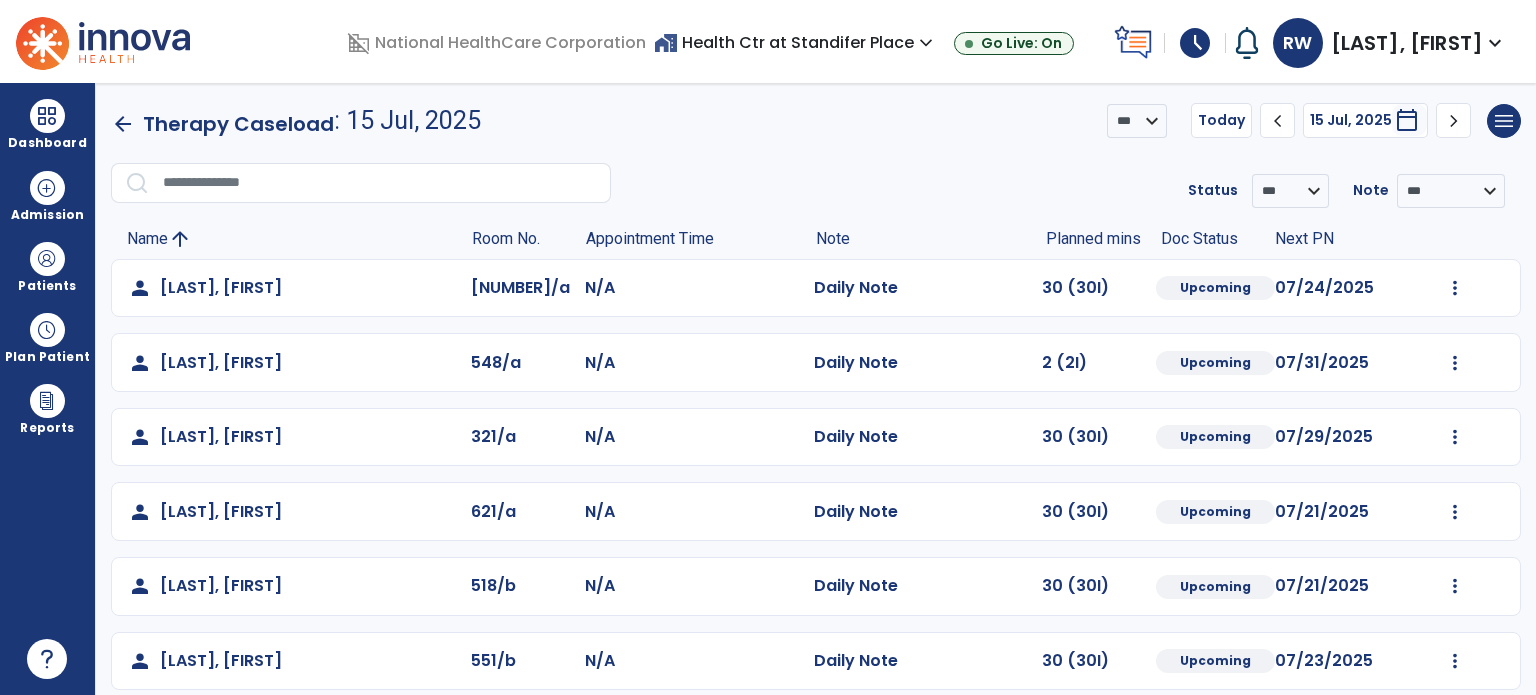 click on "chevron_right" 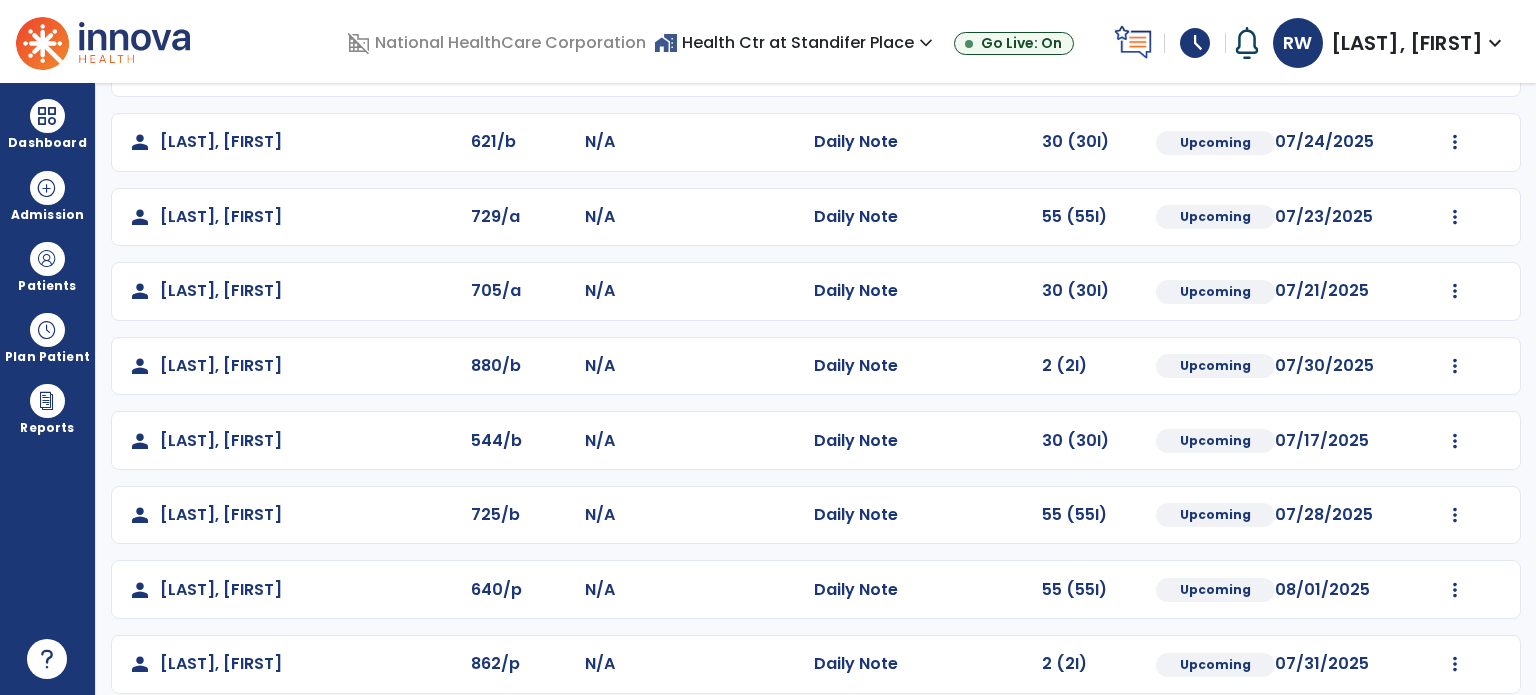 scroll, scrollTop: 0, scrollLeft: 0, axis: both 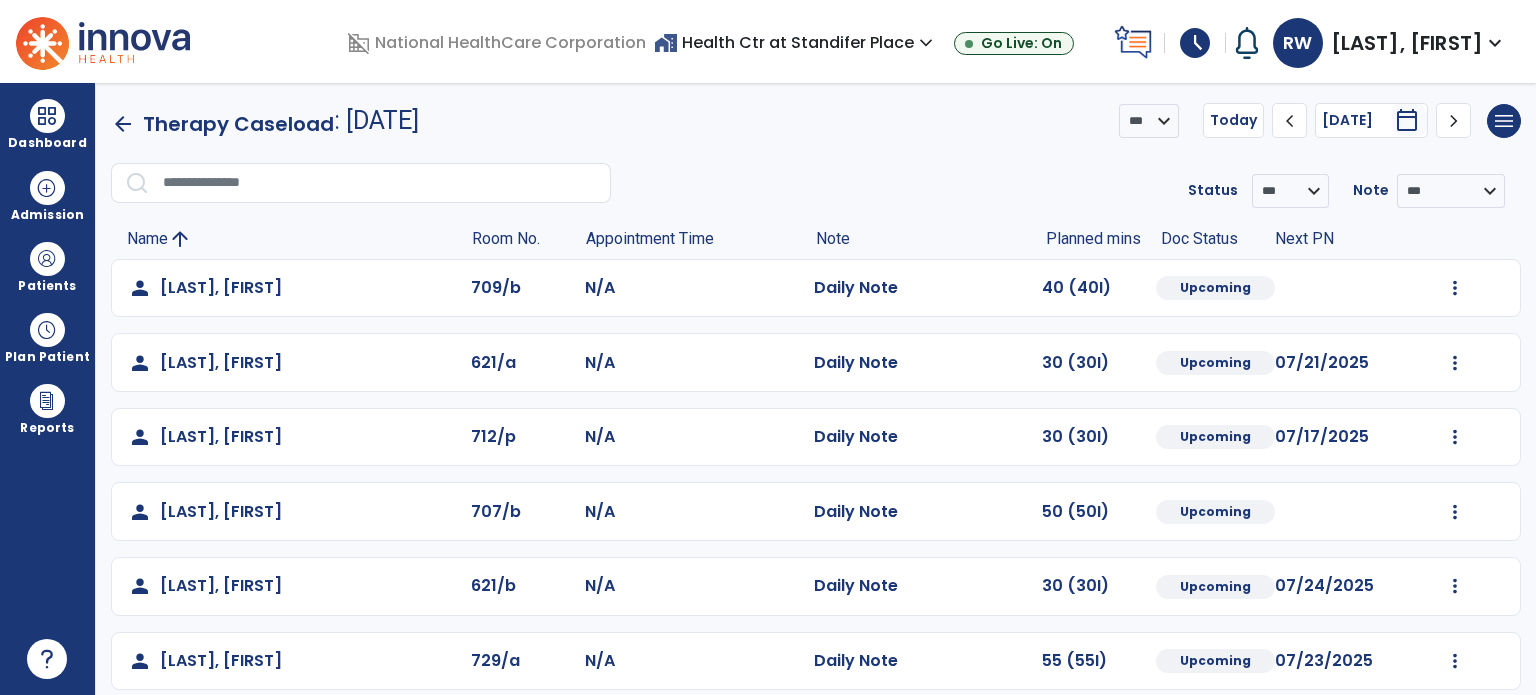 click on "chevron_right" 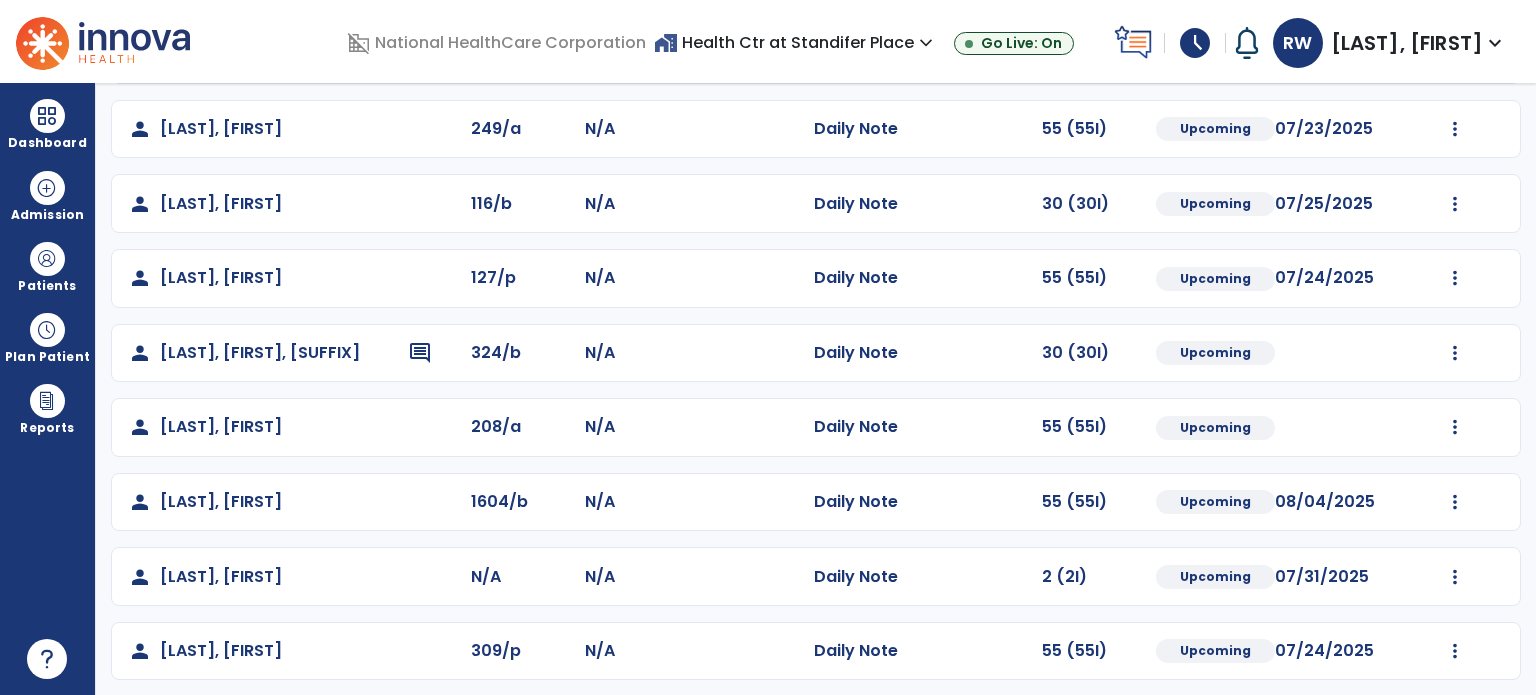 scroll, scrollTop: 0, scrollLeft: 0, axis: both 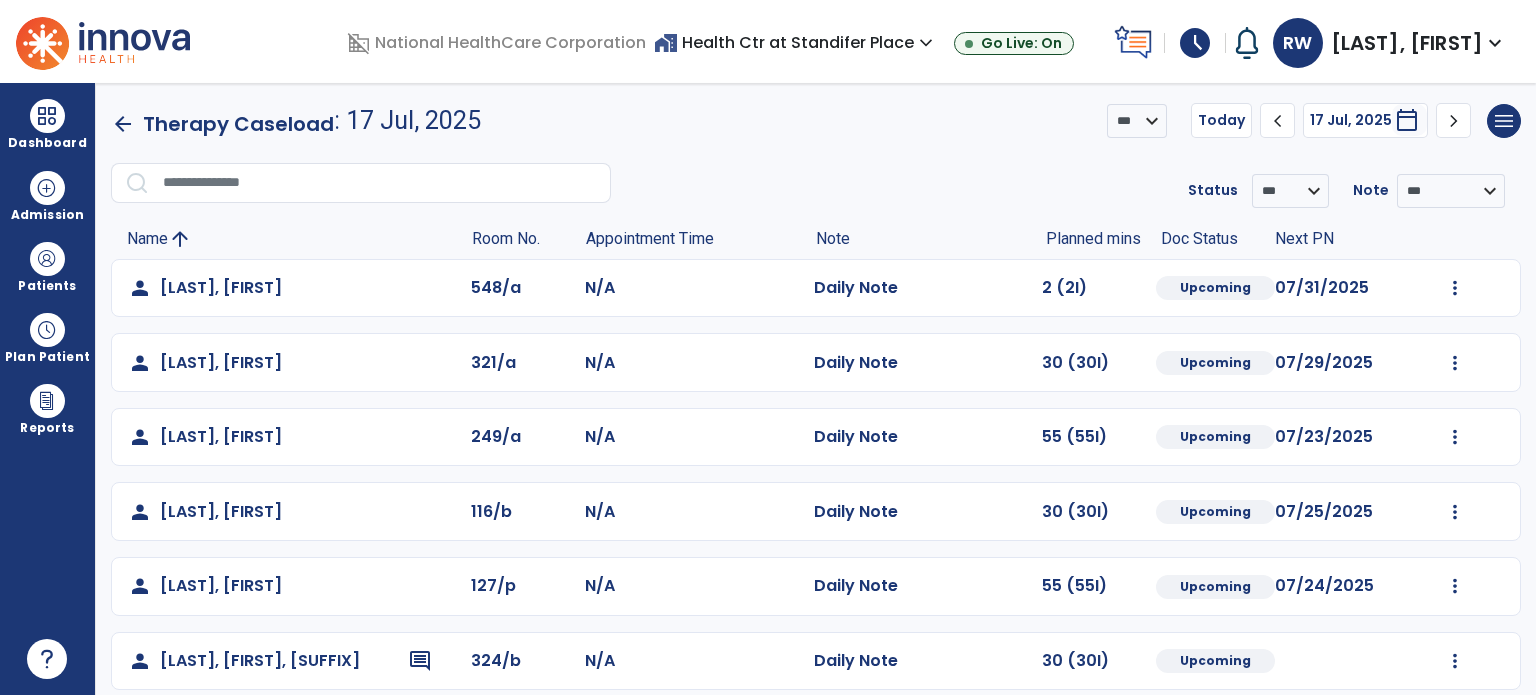 click on "chevron_right" 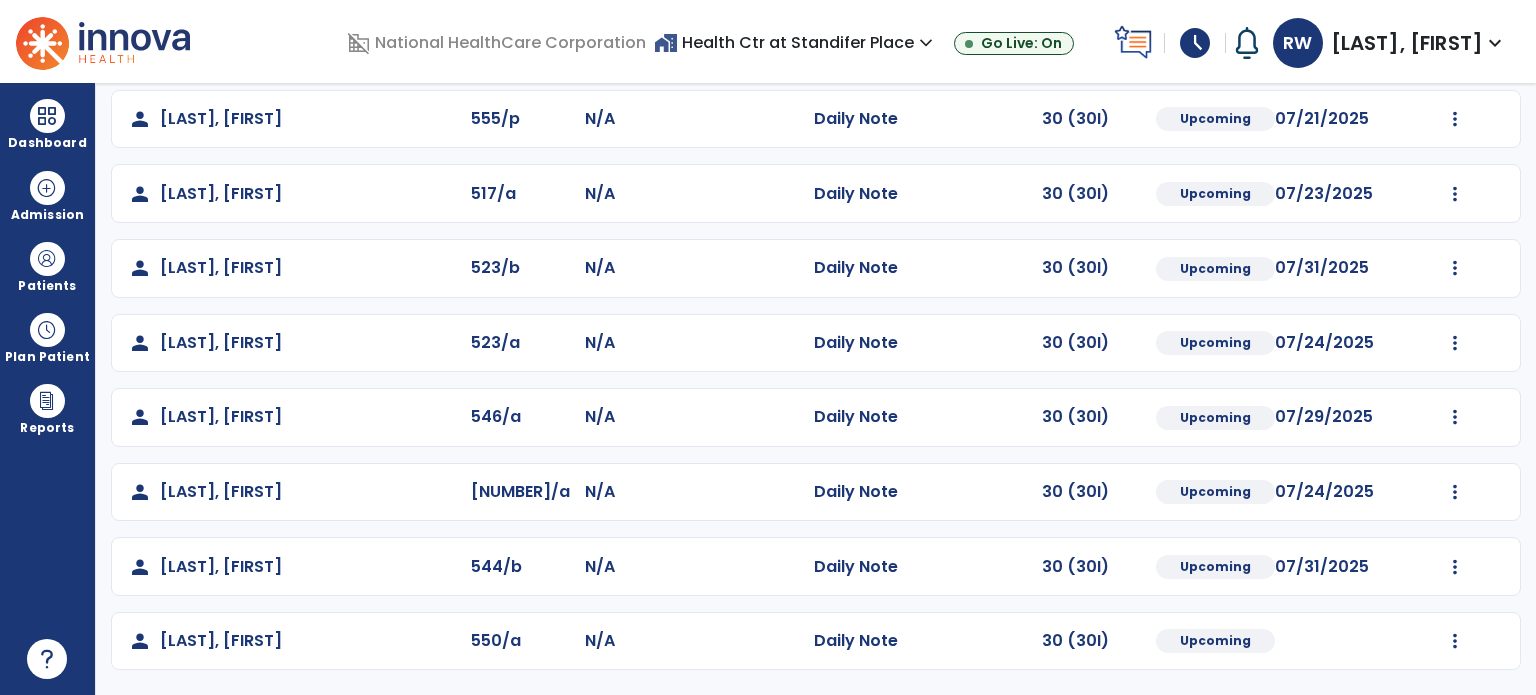 scroll, scrollTop: 0, scrollLeft: 0, axis: both 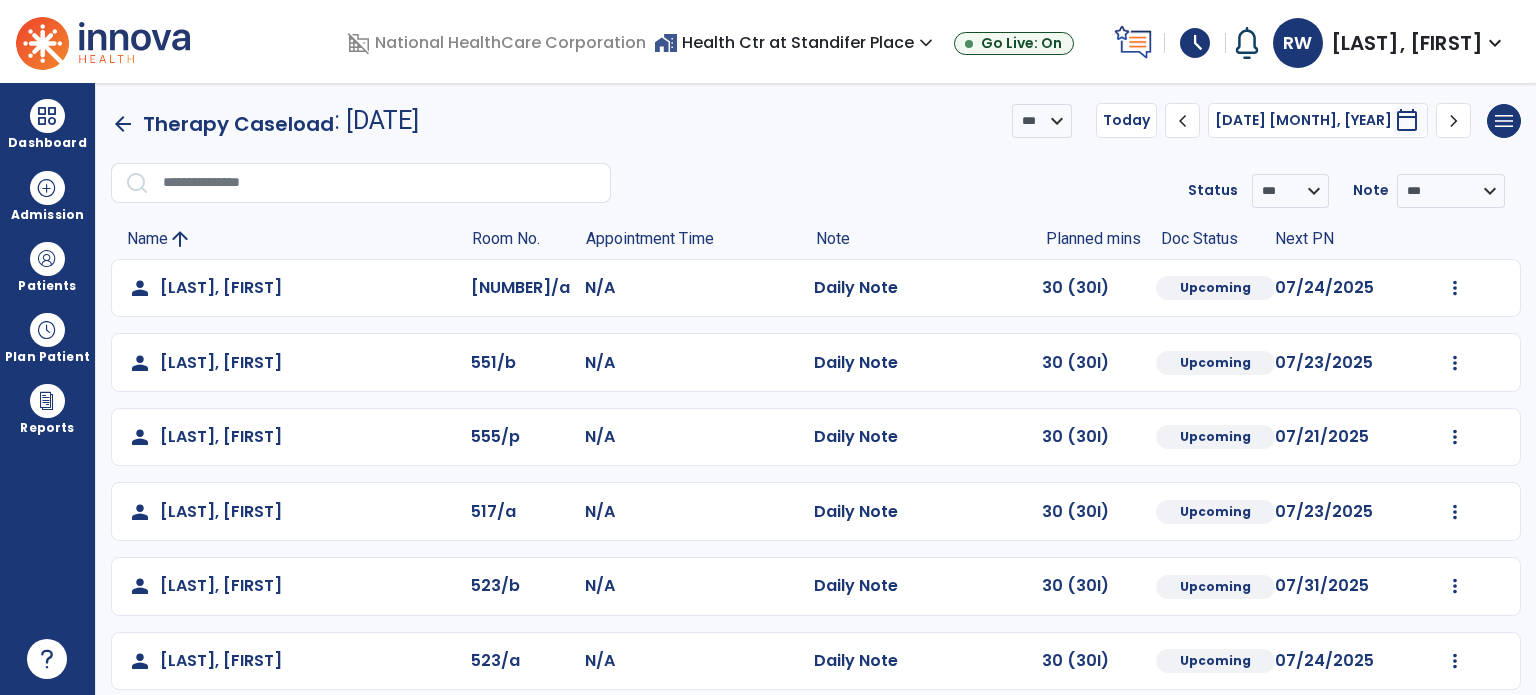 click on "chevron_left" 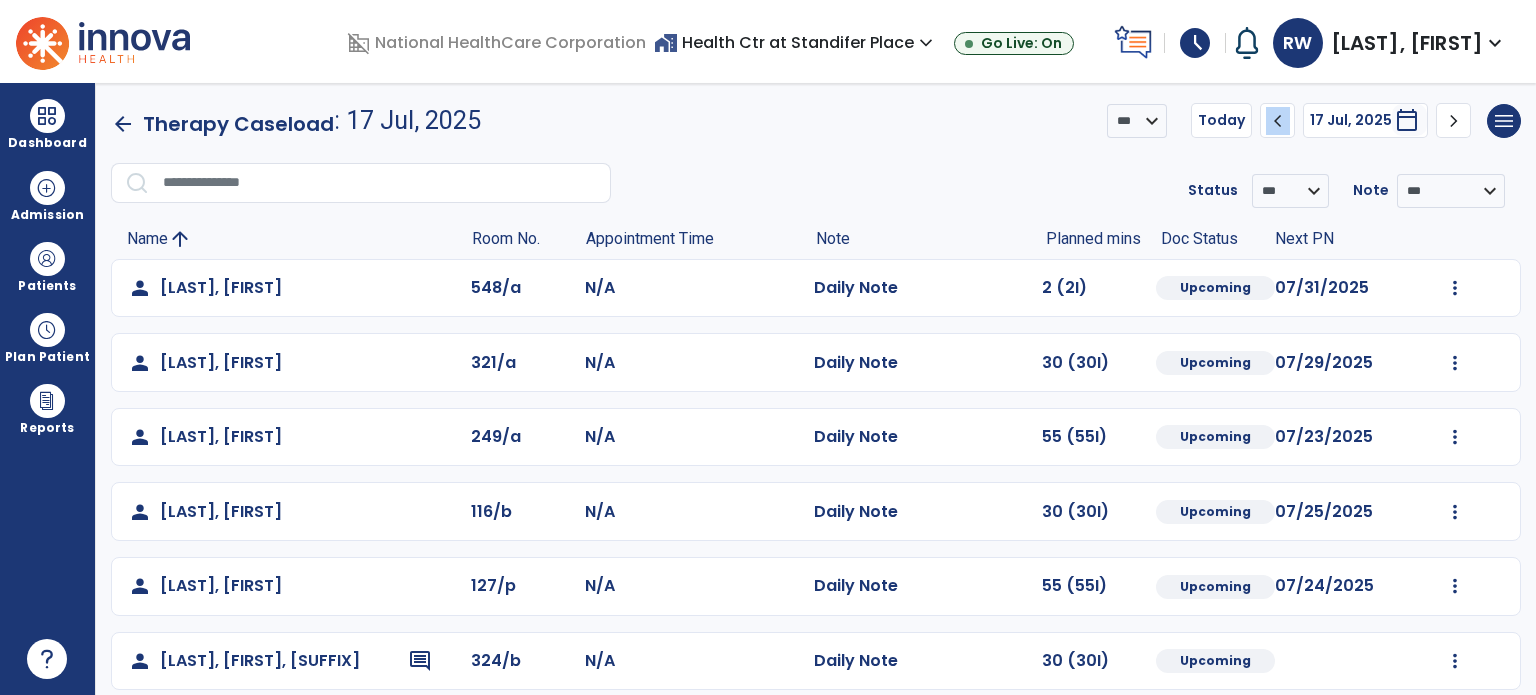 click on "chevron_left" 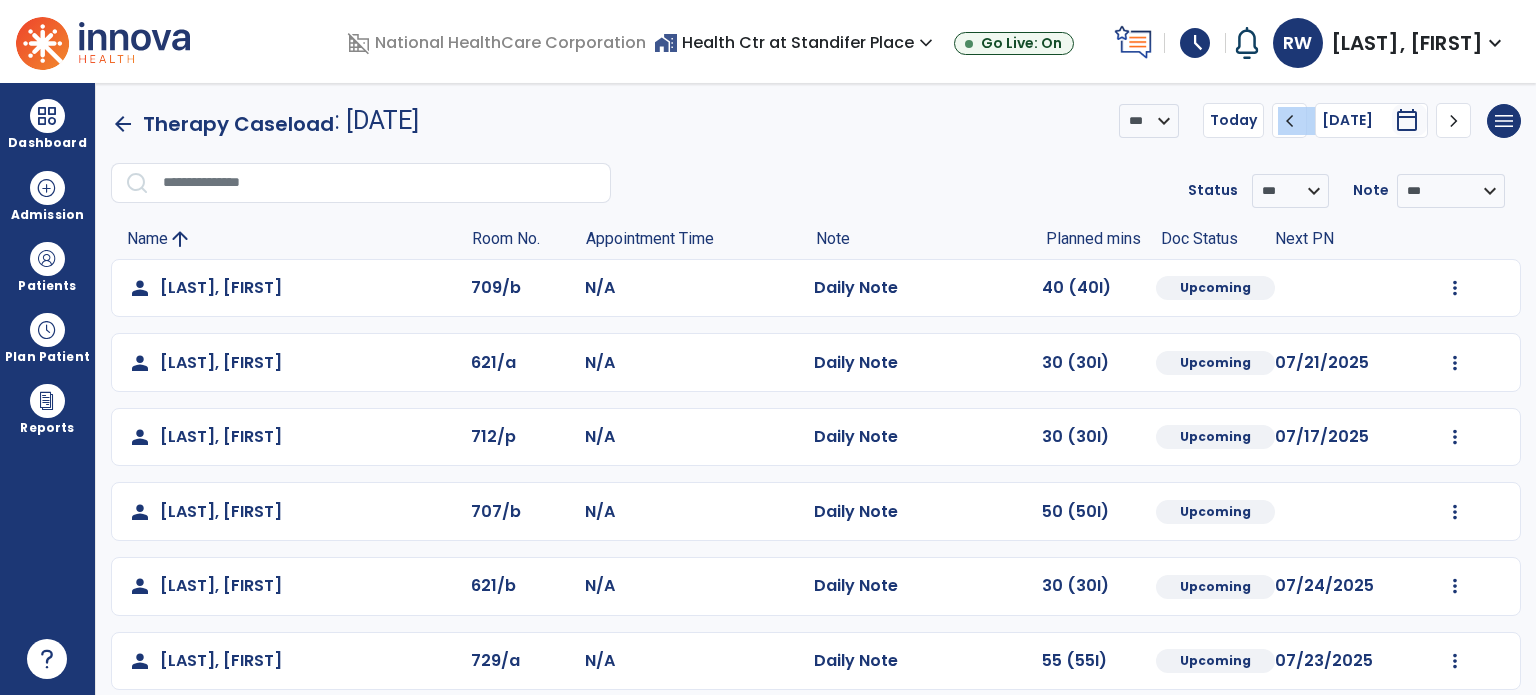 click on "chevron_left" 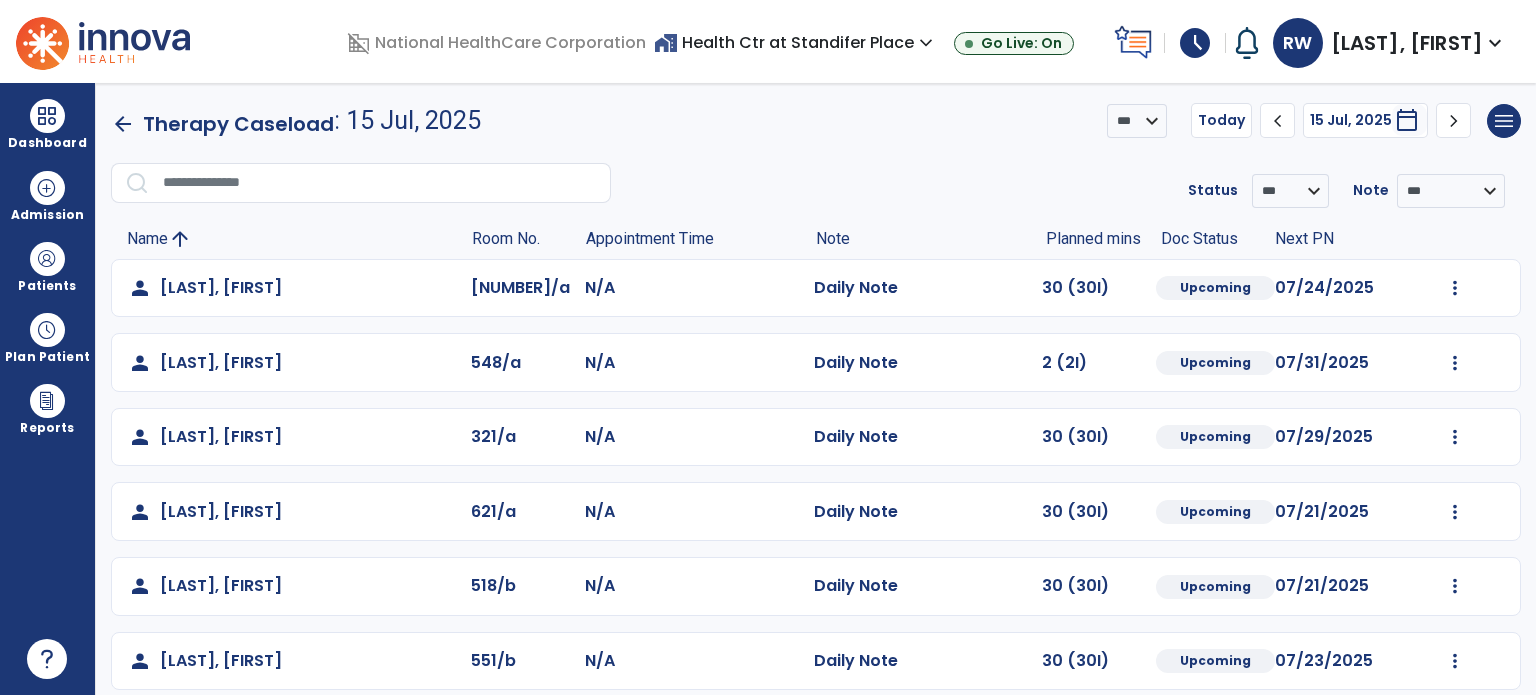 click on "chevron_right" 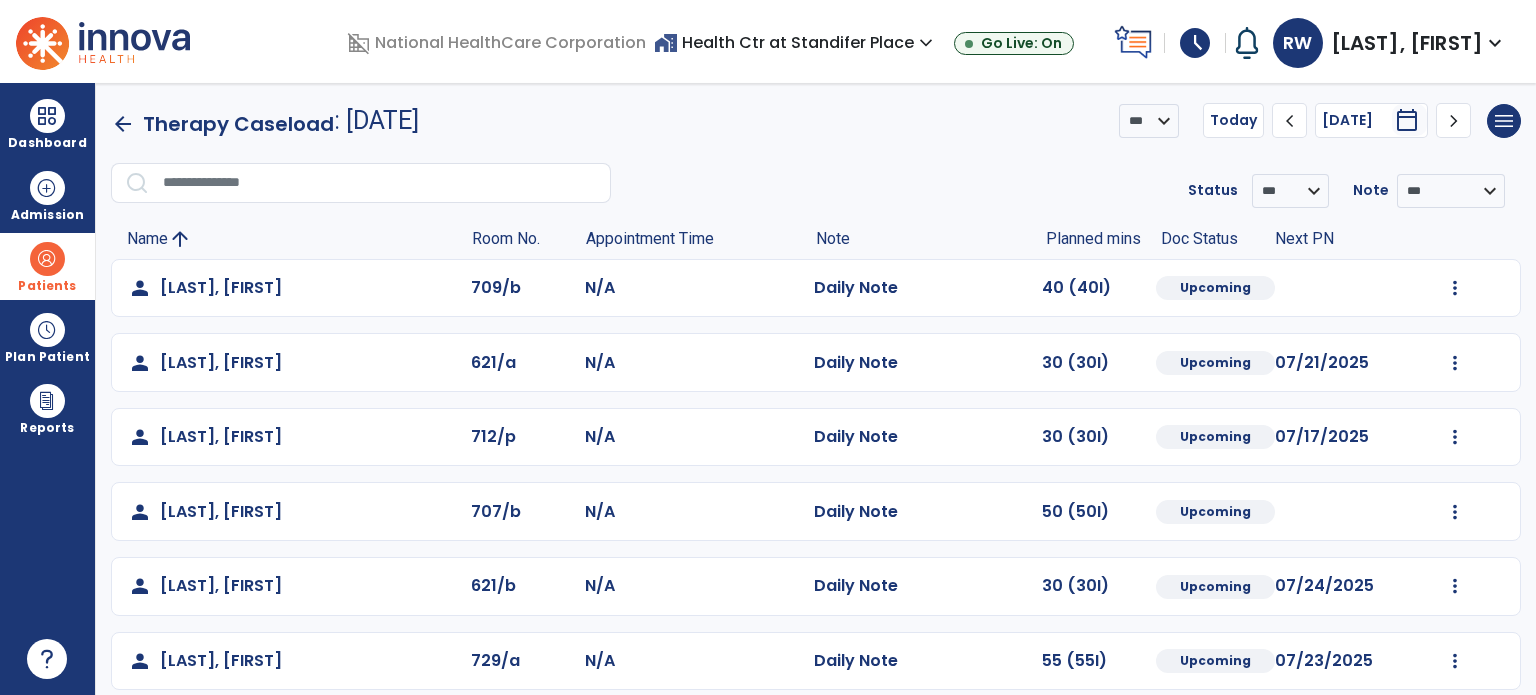 click at bounding box center (47, 259) 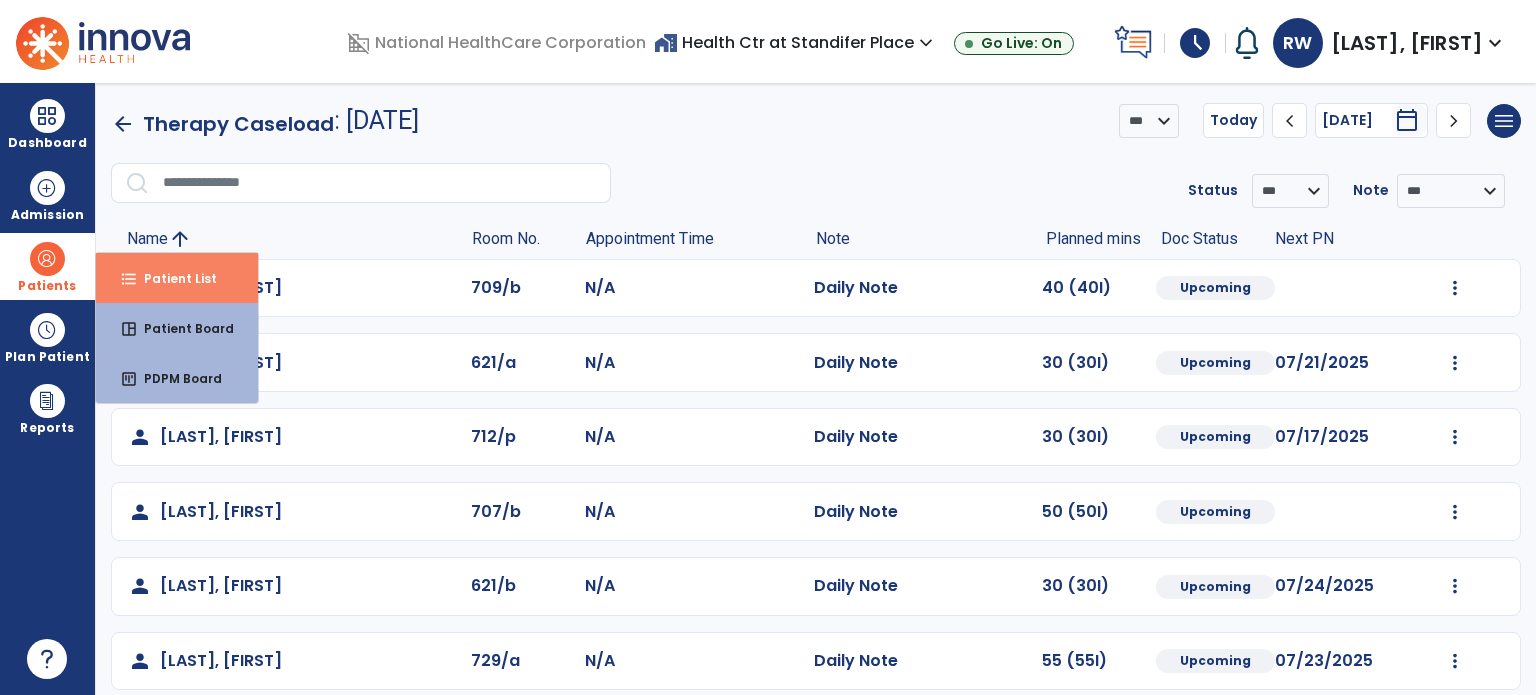 click on "format_list_bulleted  Patient List" at bounding box center (177, 278) 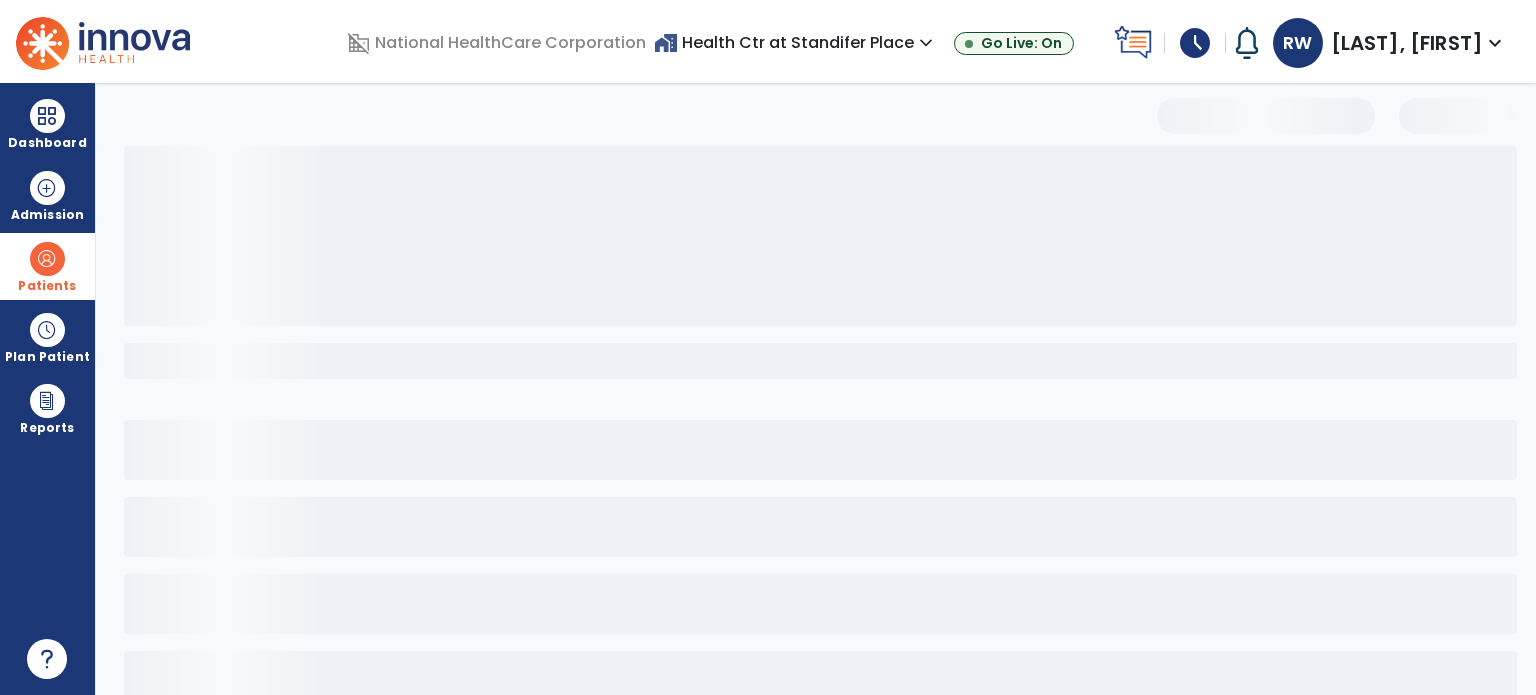 select on "***" 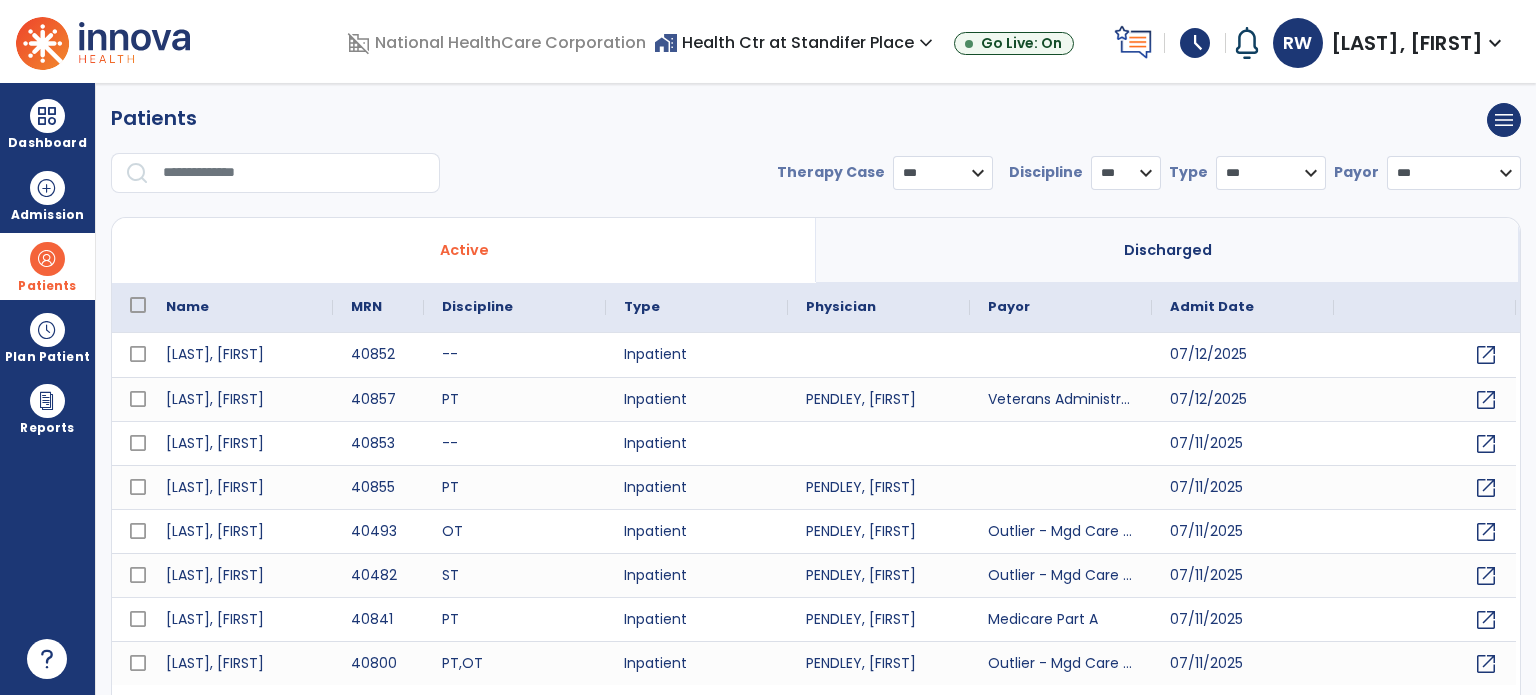 click at bounding box center [294, 173] 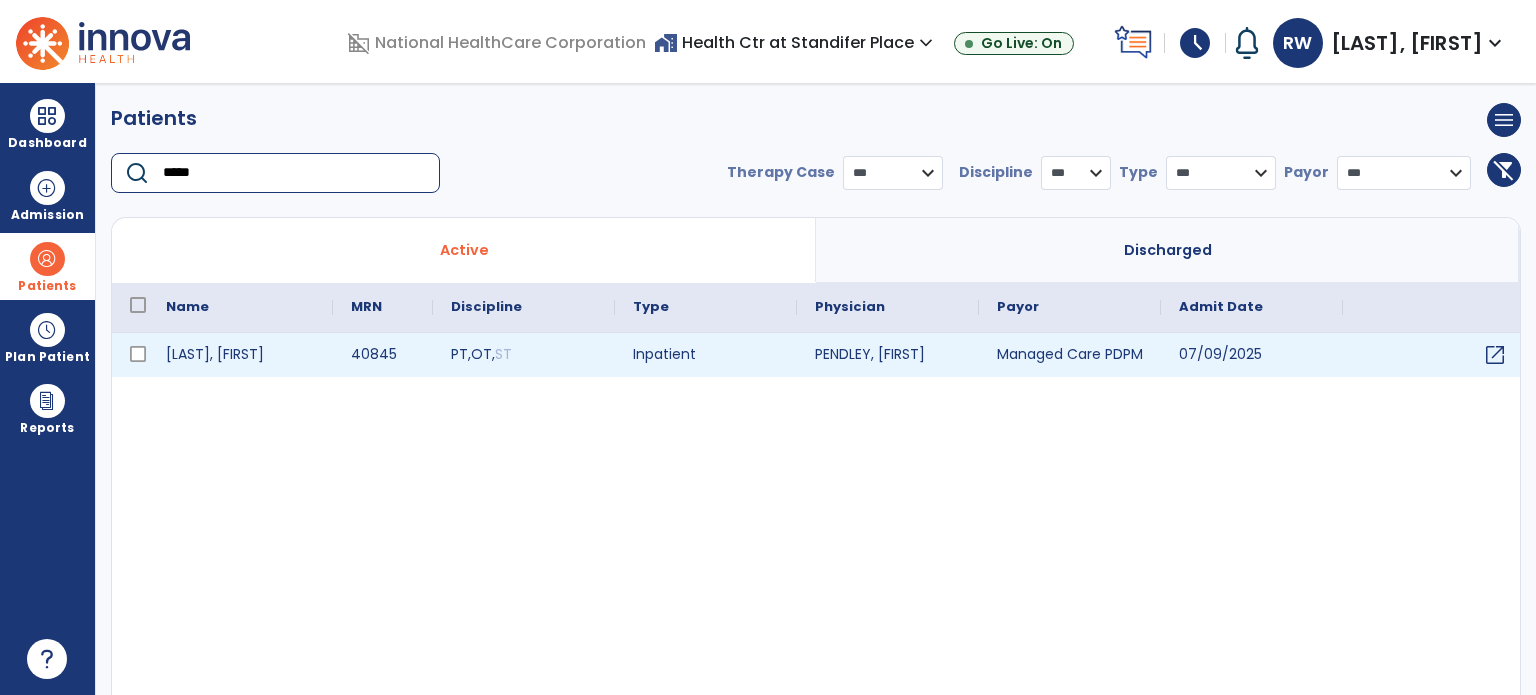 type on "*****" 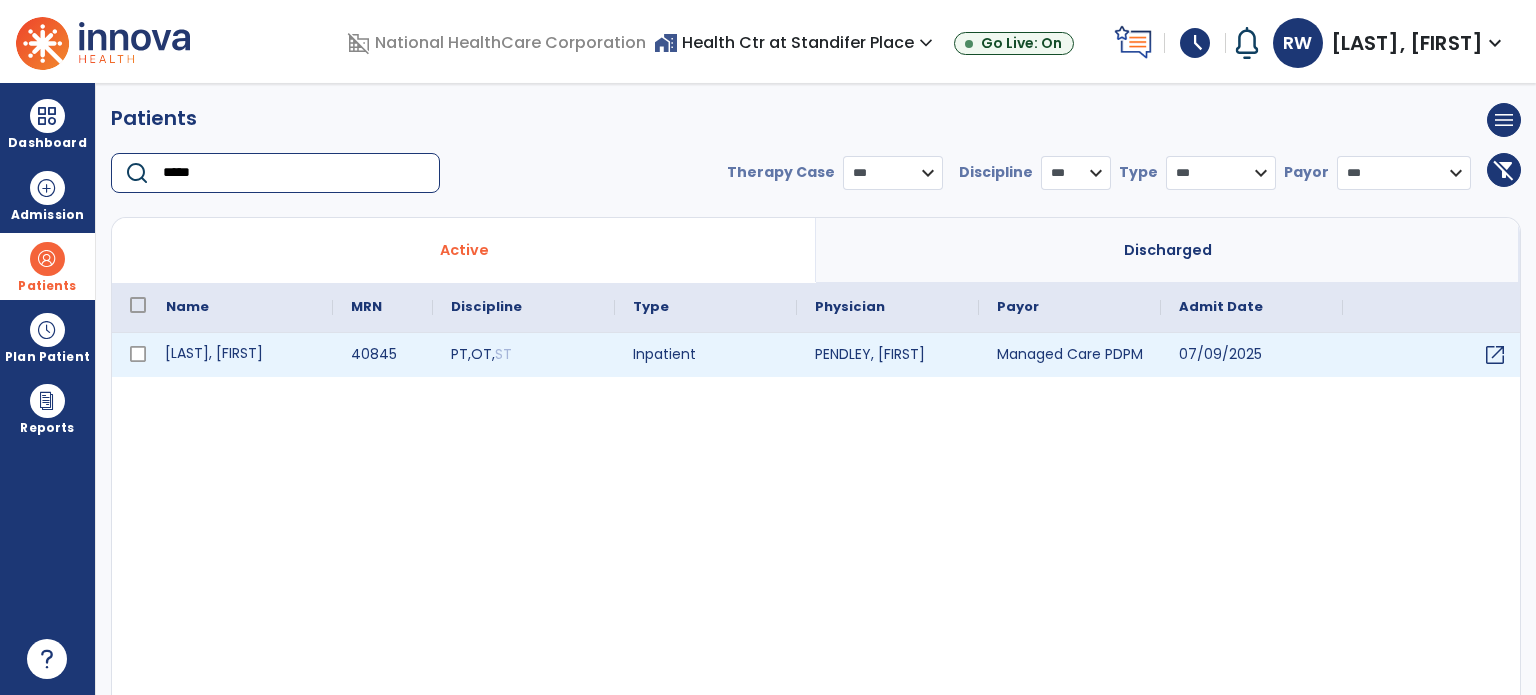 click on "[LAST], [FIRST]" at bounding box center [240, 355] 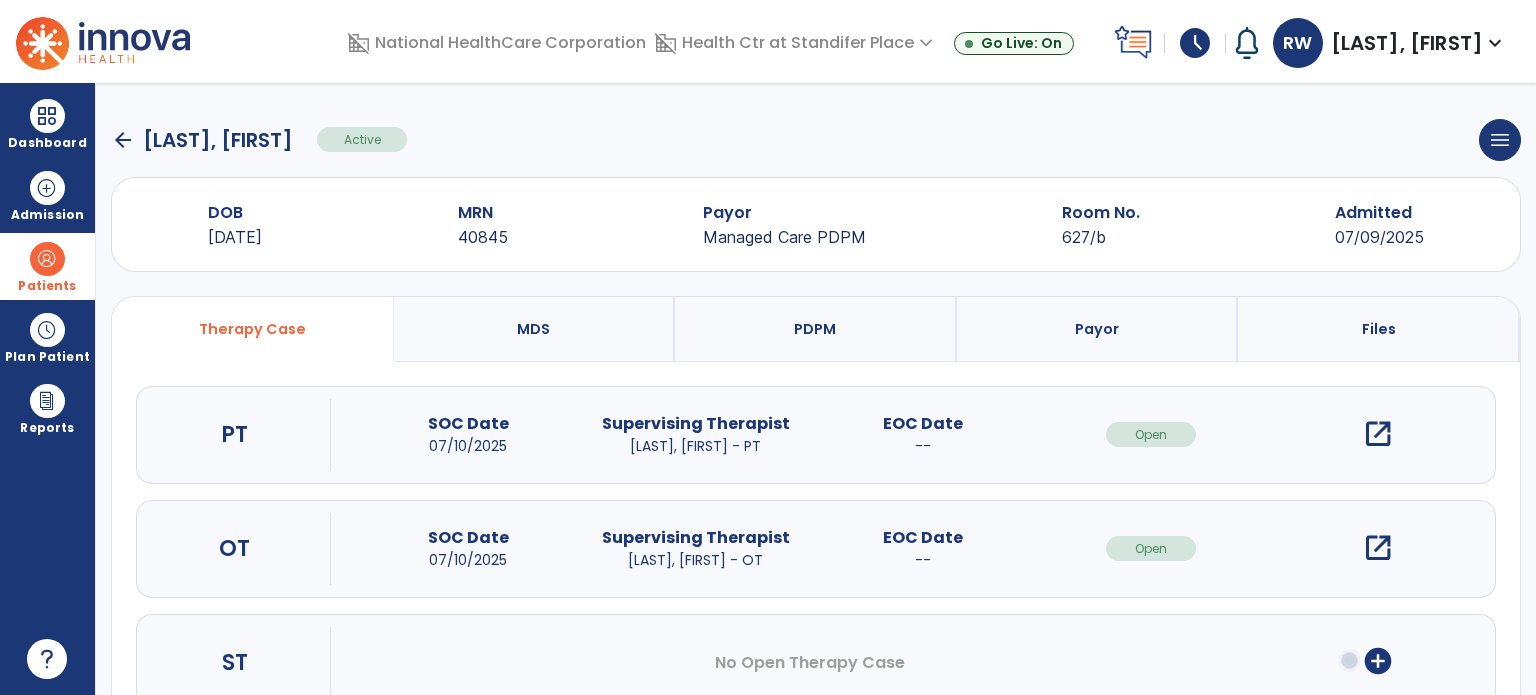 click on "open_in_new" at bounding box center [1378, 548] 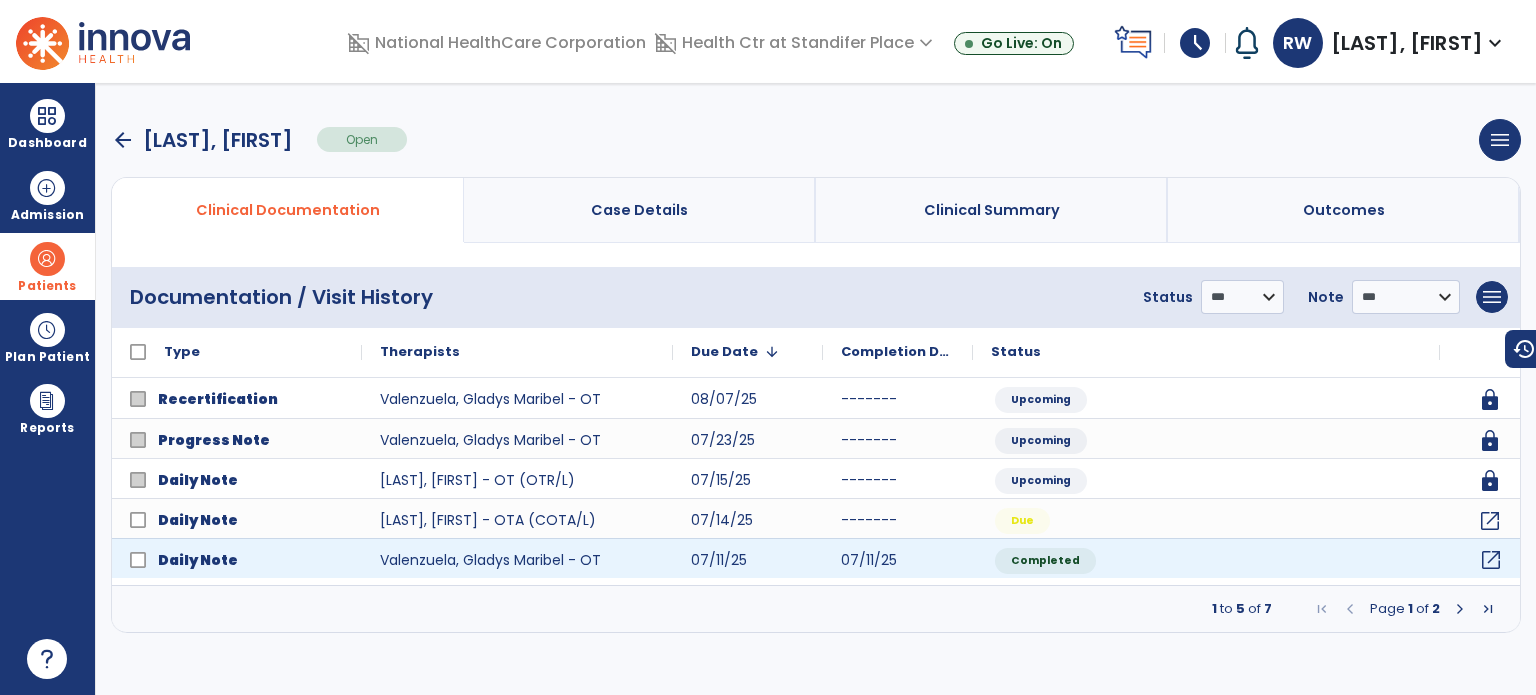click on "open_in_new" 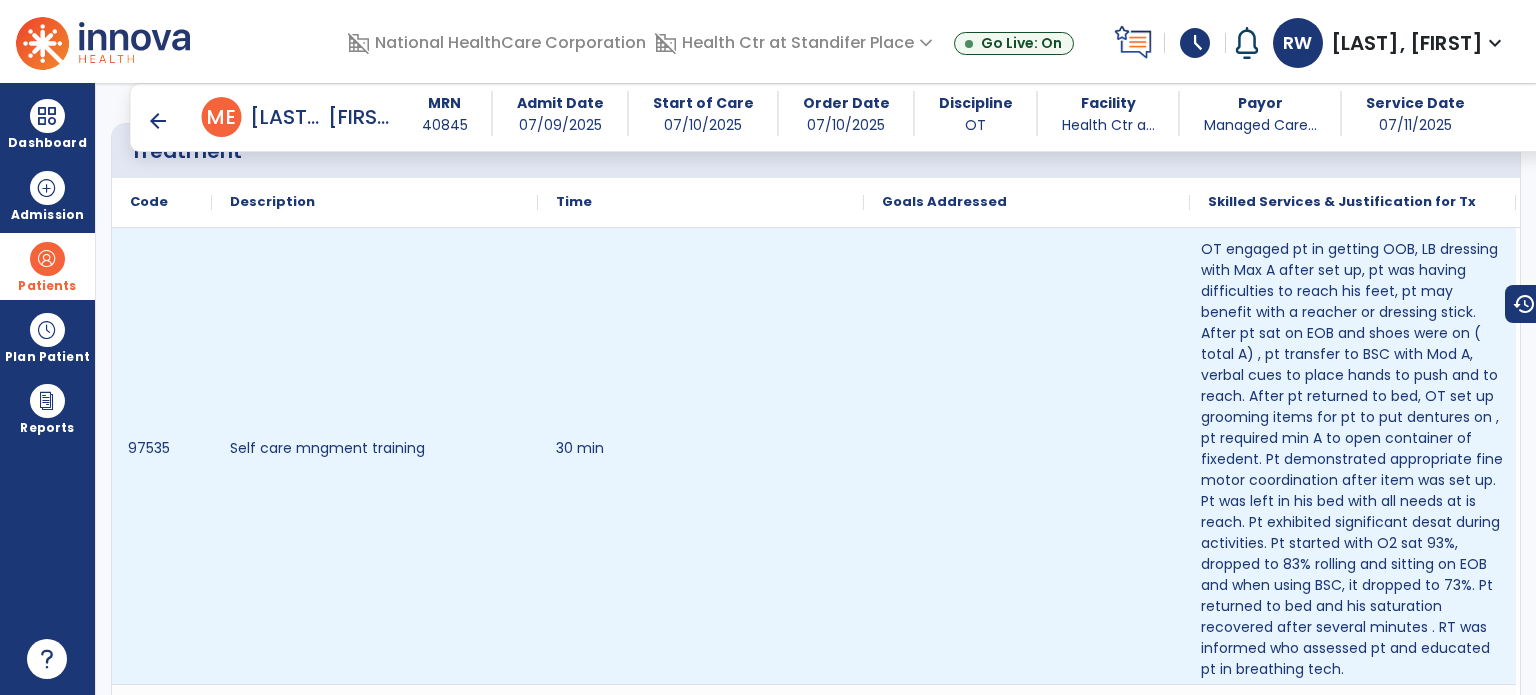 scroll, scrollTop: 1264, scrollLeft: 0, axis: vertical 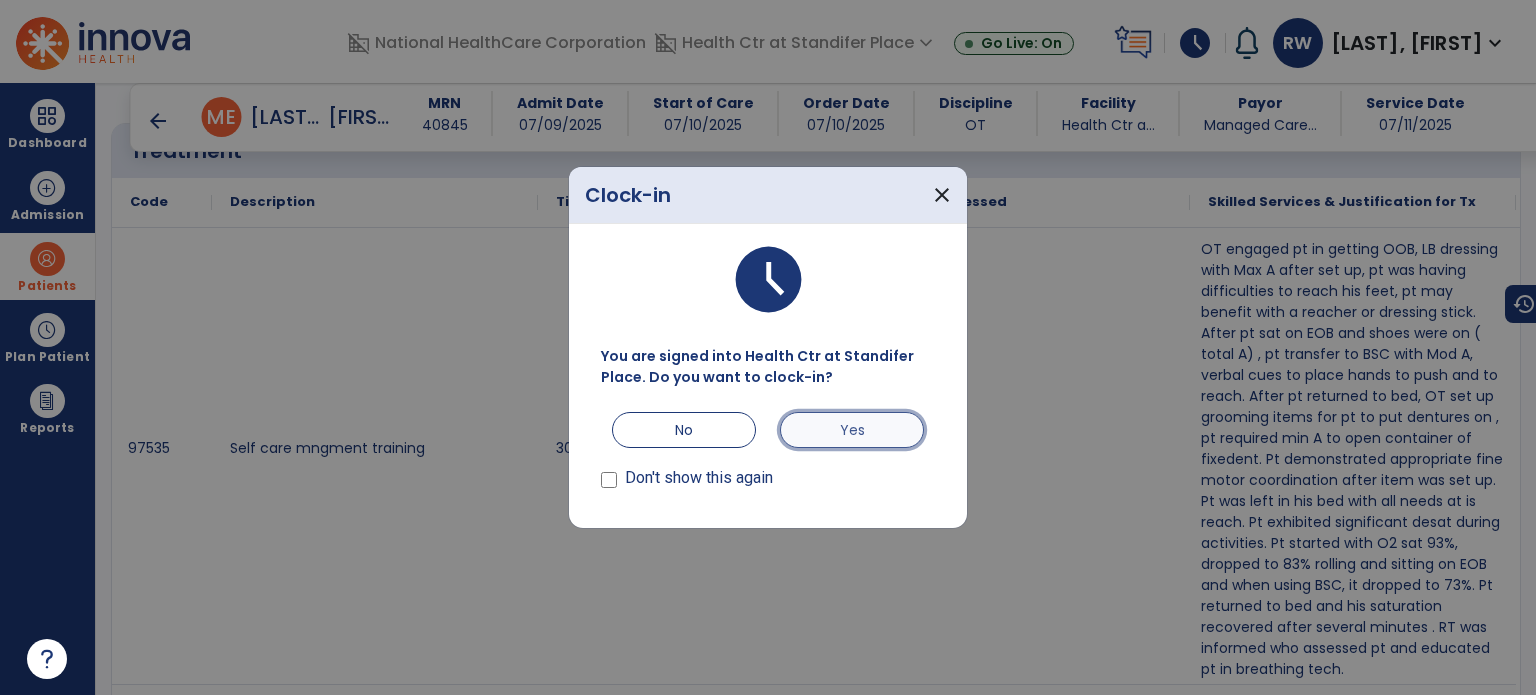click on "Yes" at bounding box center [852, 430] 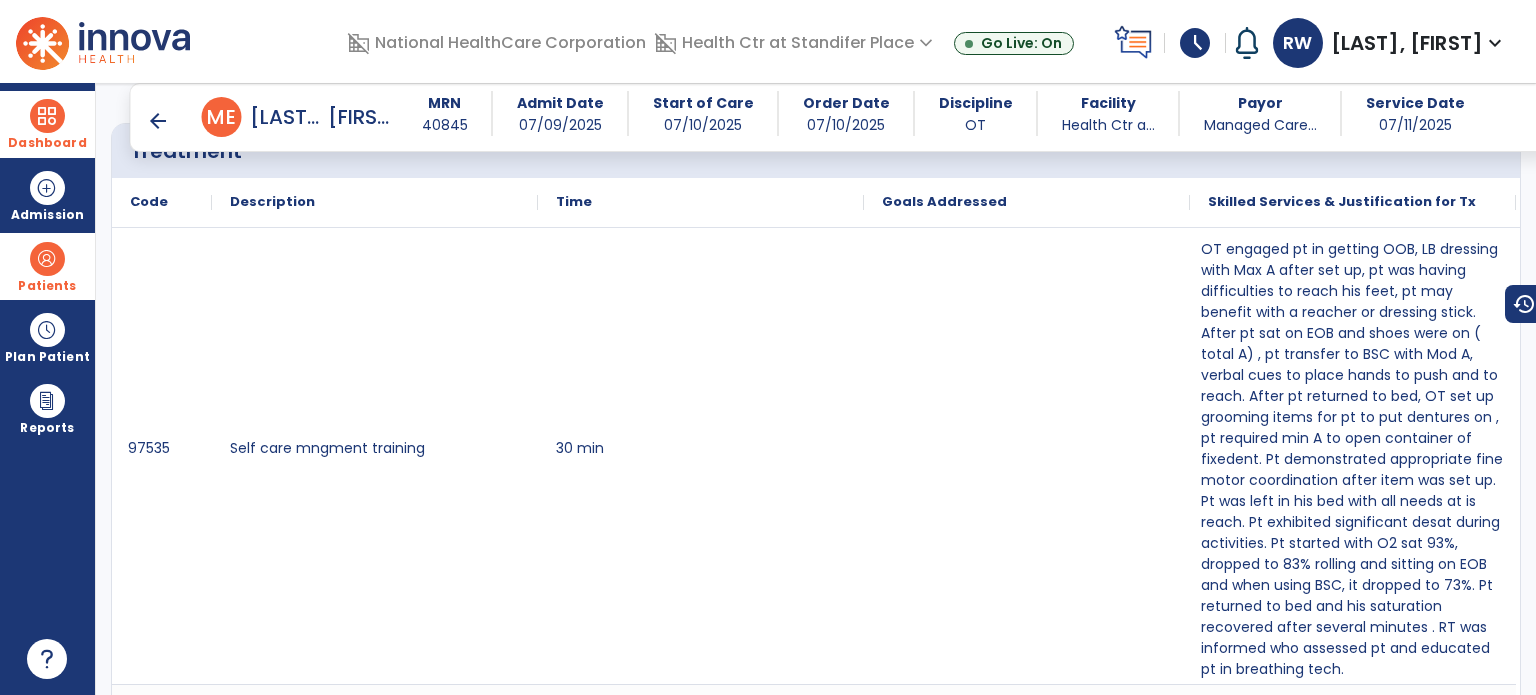 click on "Dashboard" at bounding box center [47, 124] 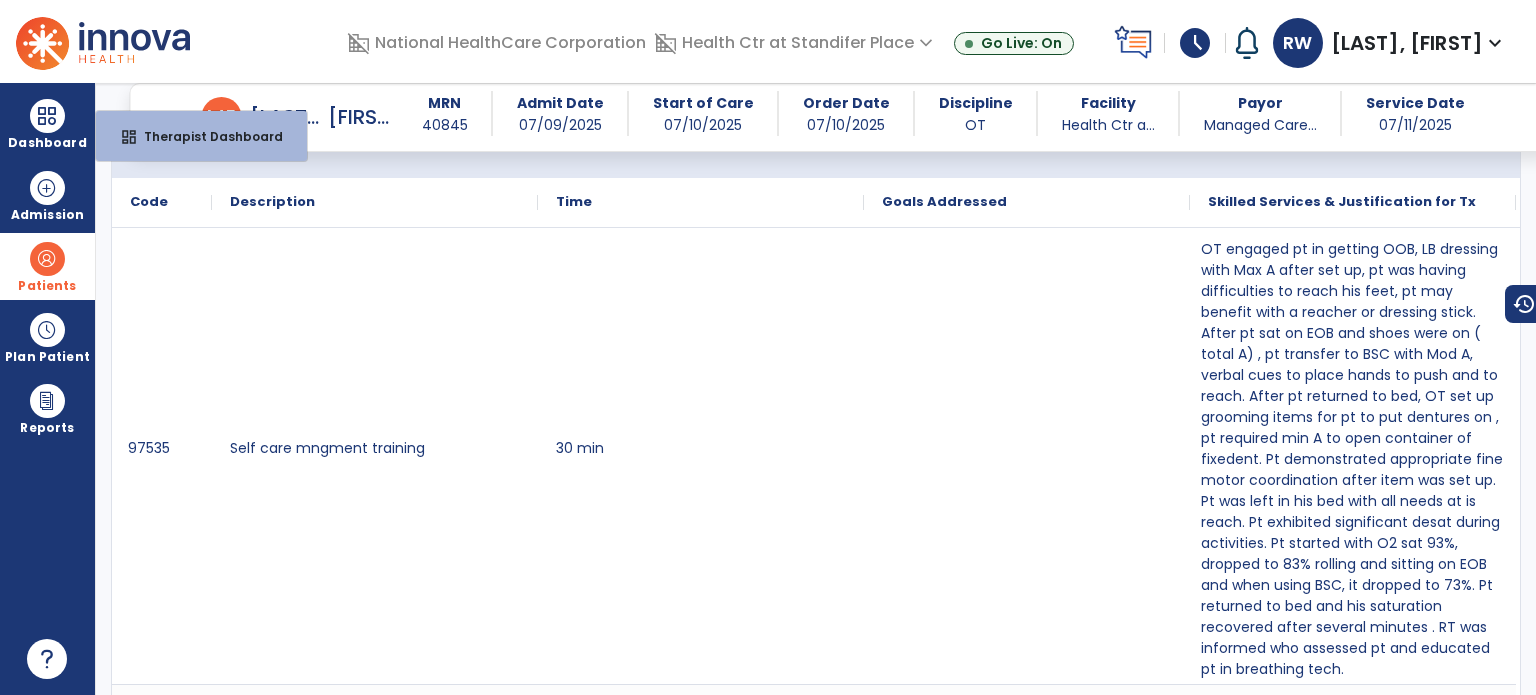 click on "Treatment" at bounding box center (468, 151) 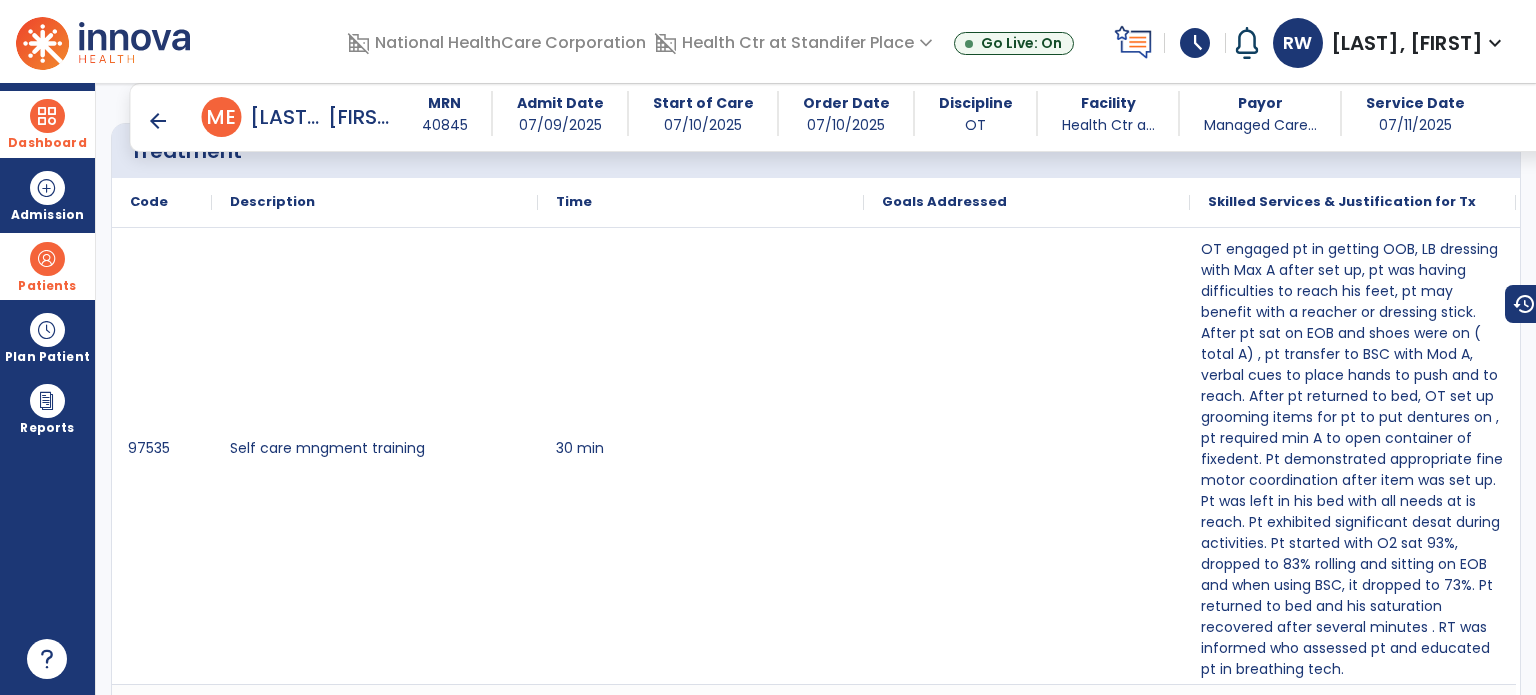 click at bounding box center [47, 116] 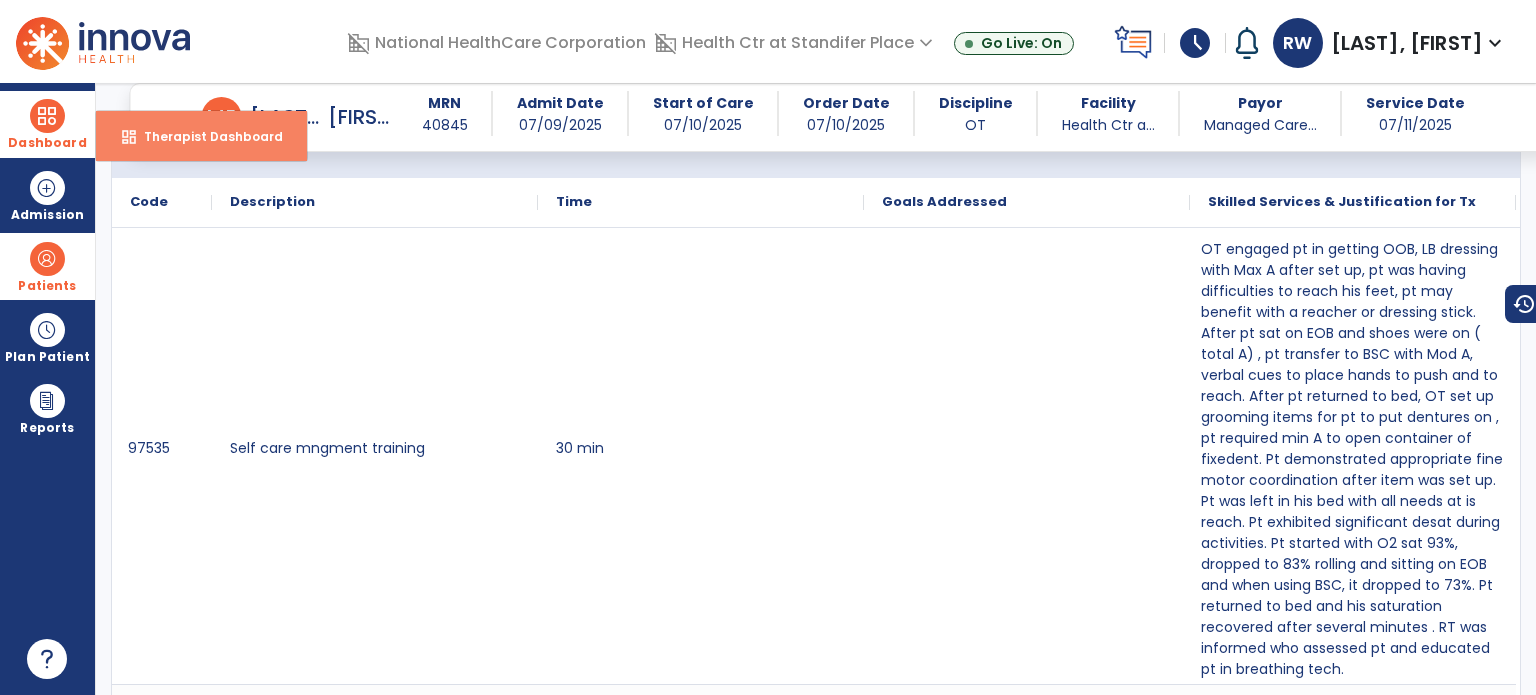 click on "dashboard  Therapist Dashboard" at bounding box center (201, 136) 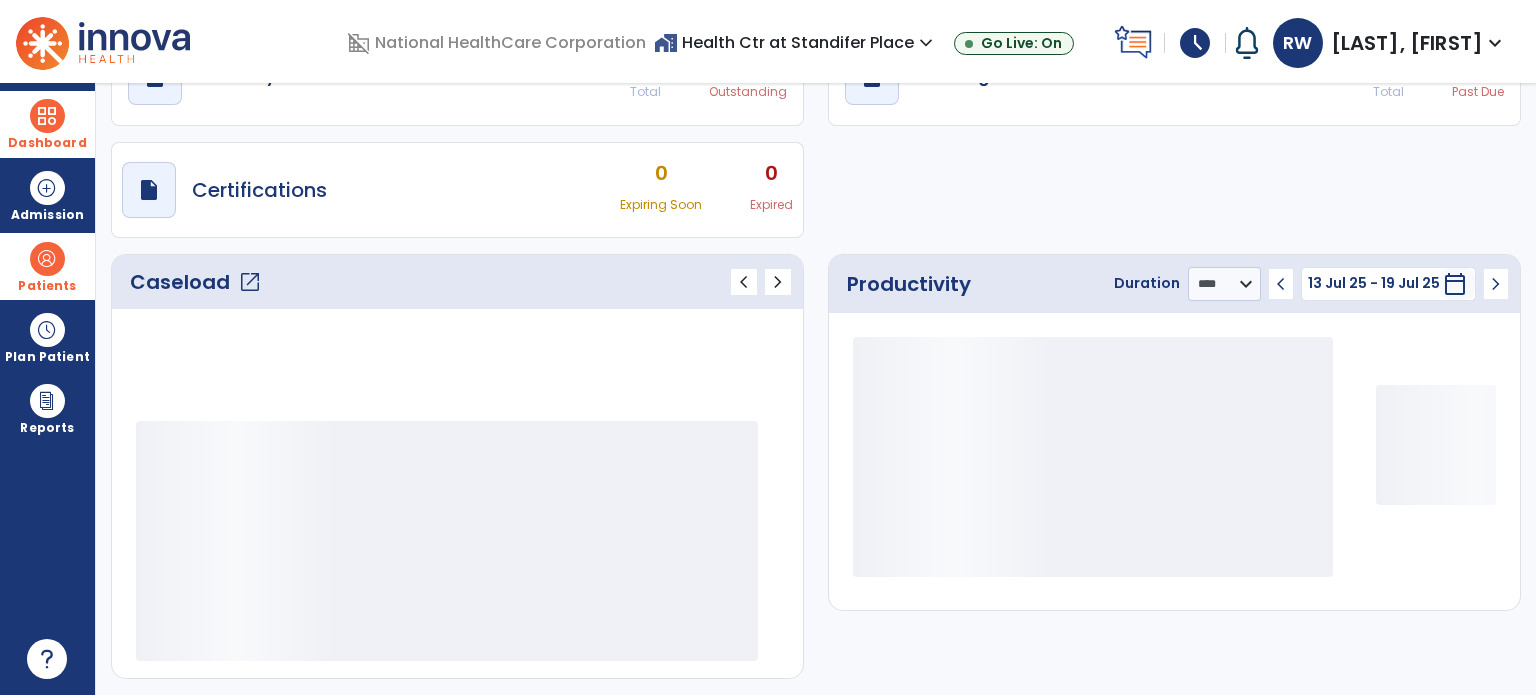 scroll, scrollTop: 109, scrollLeft: 0, axis: vertical 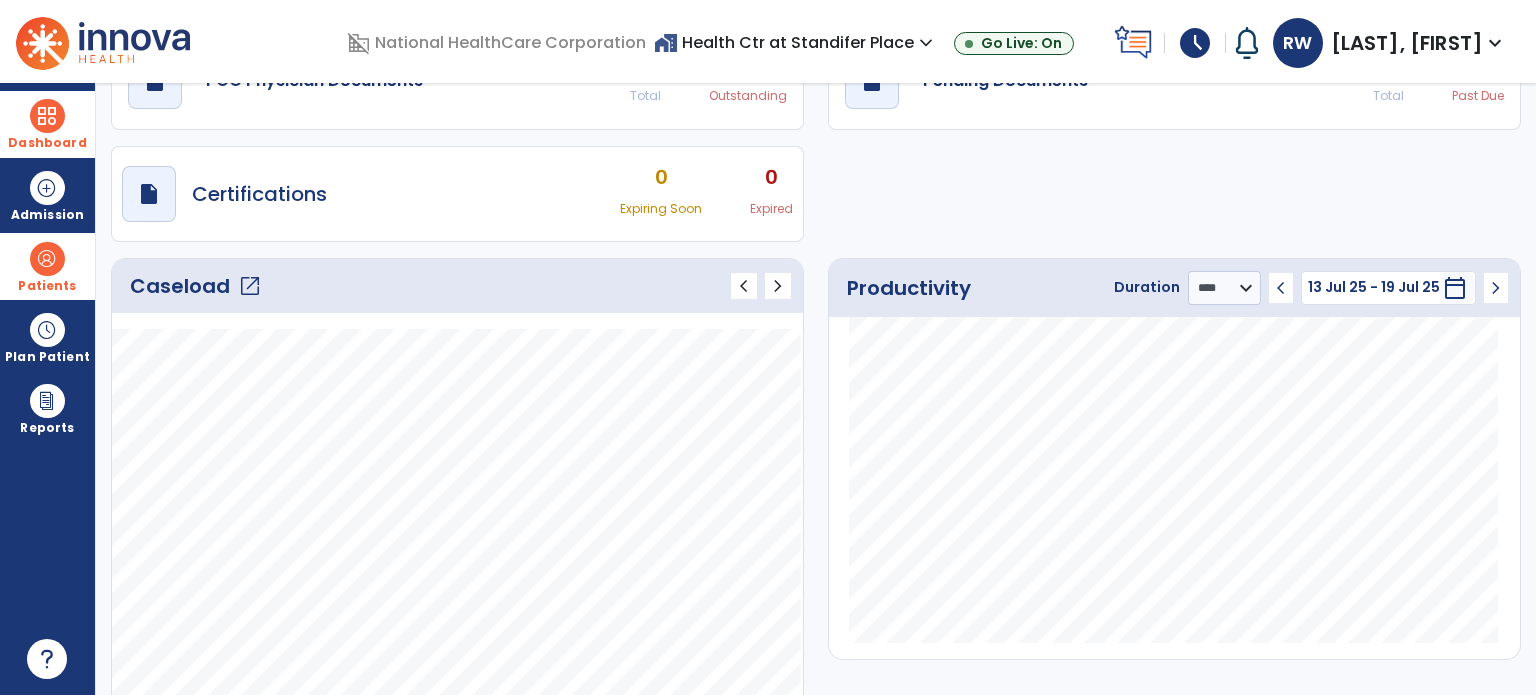 click on "Caseload   open_in_new" 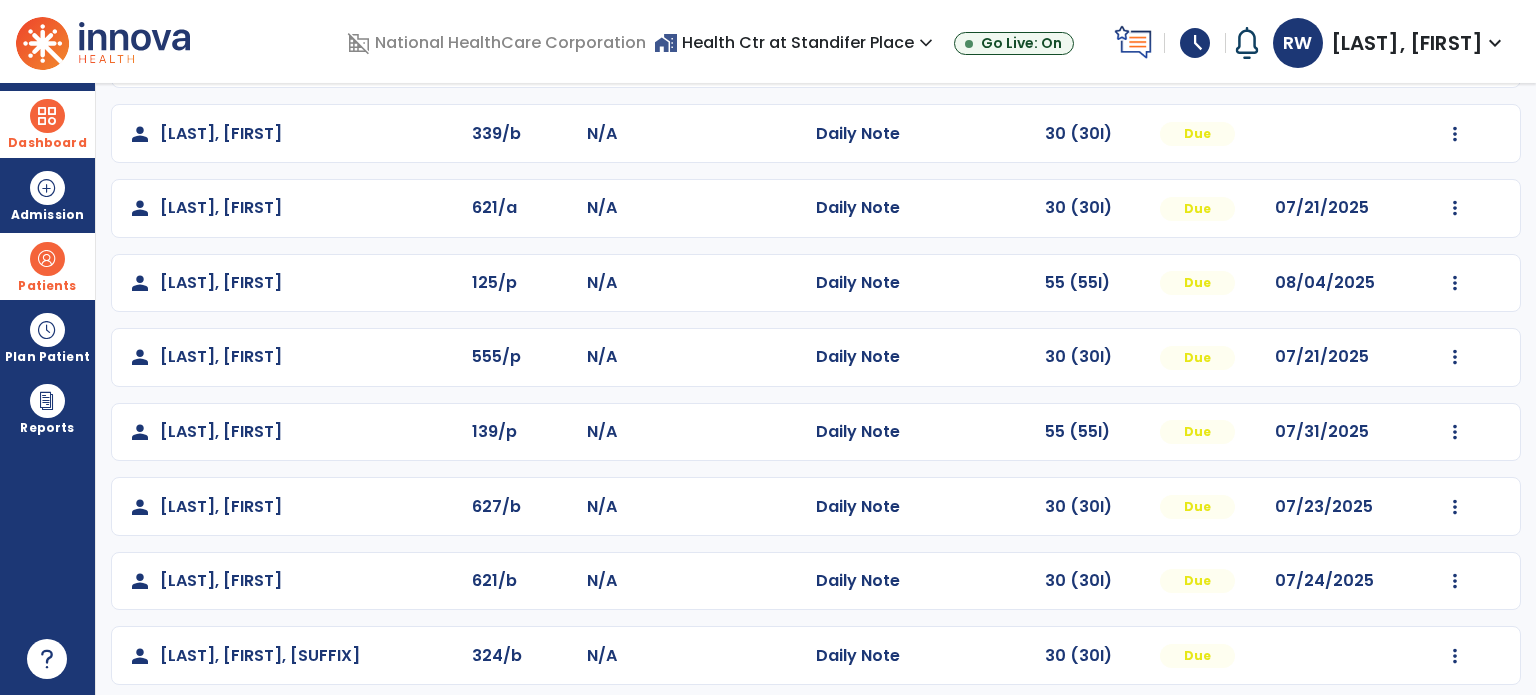 scroll, scrollTop: 380, scrollLeft: 0, axis: vertical 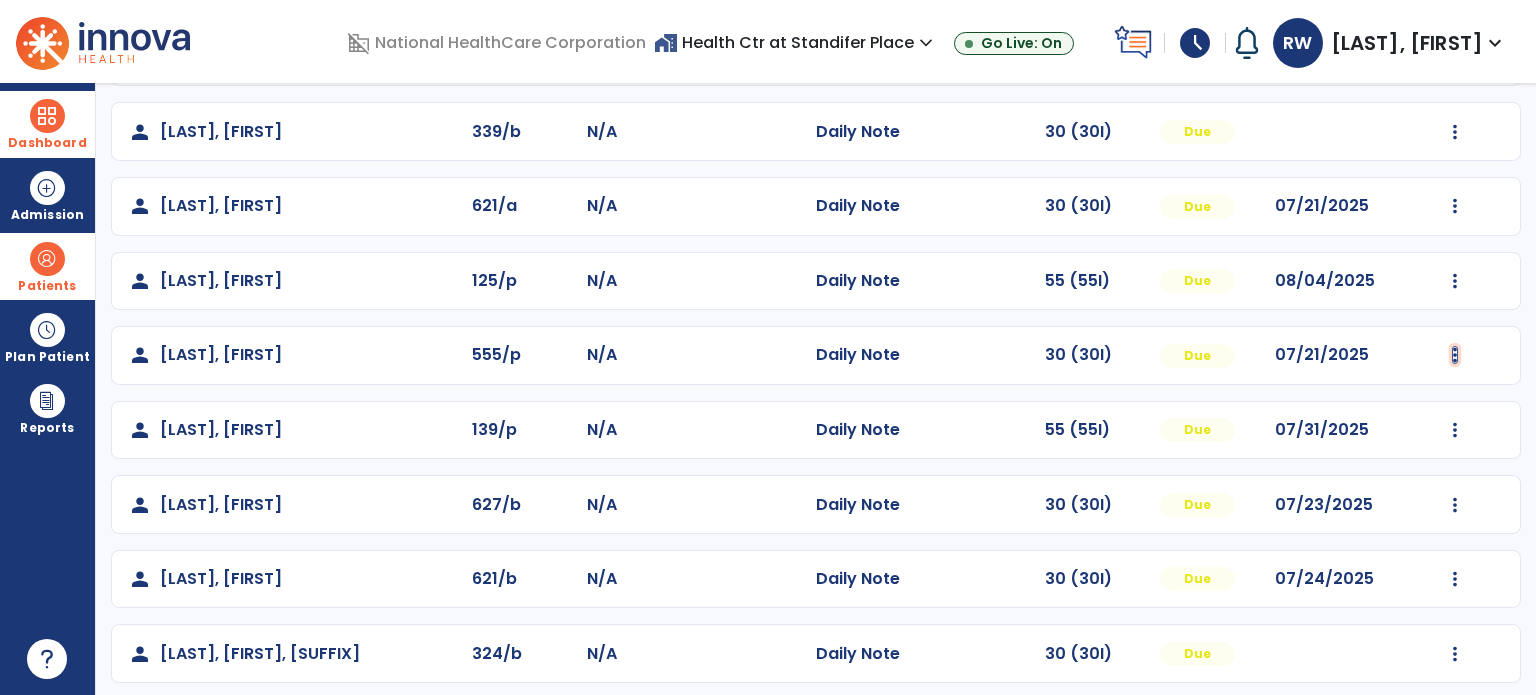 click at bounding box center [1455, -92] 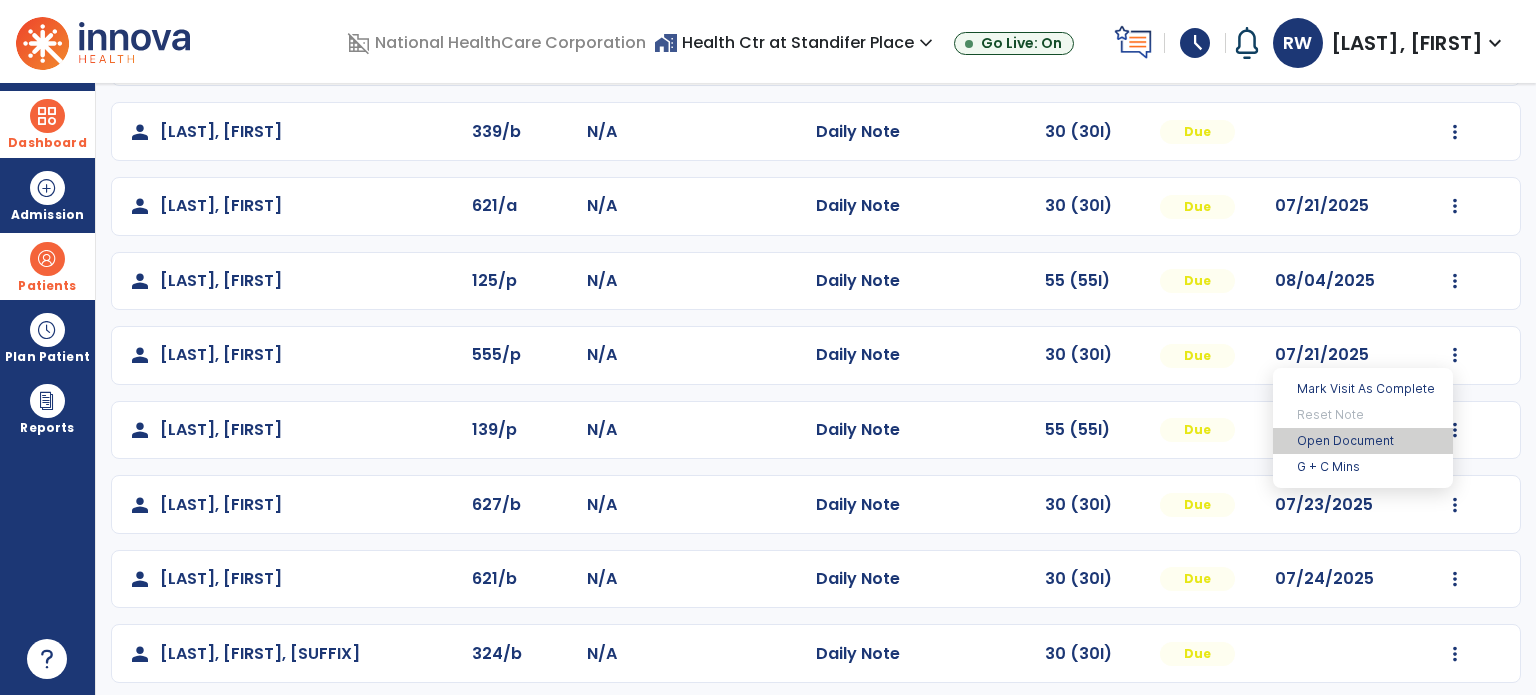 click on "Open Document" at bounding box center (1363, 441) 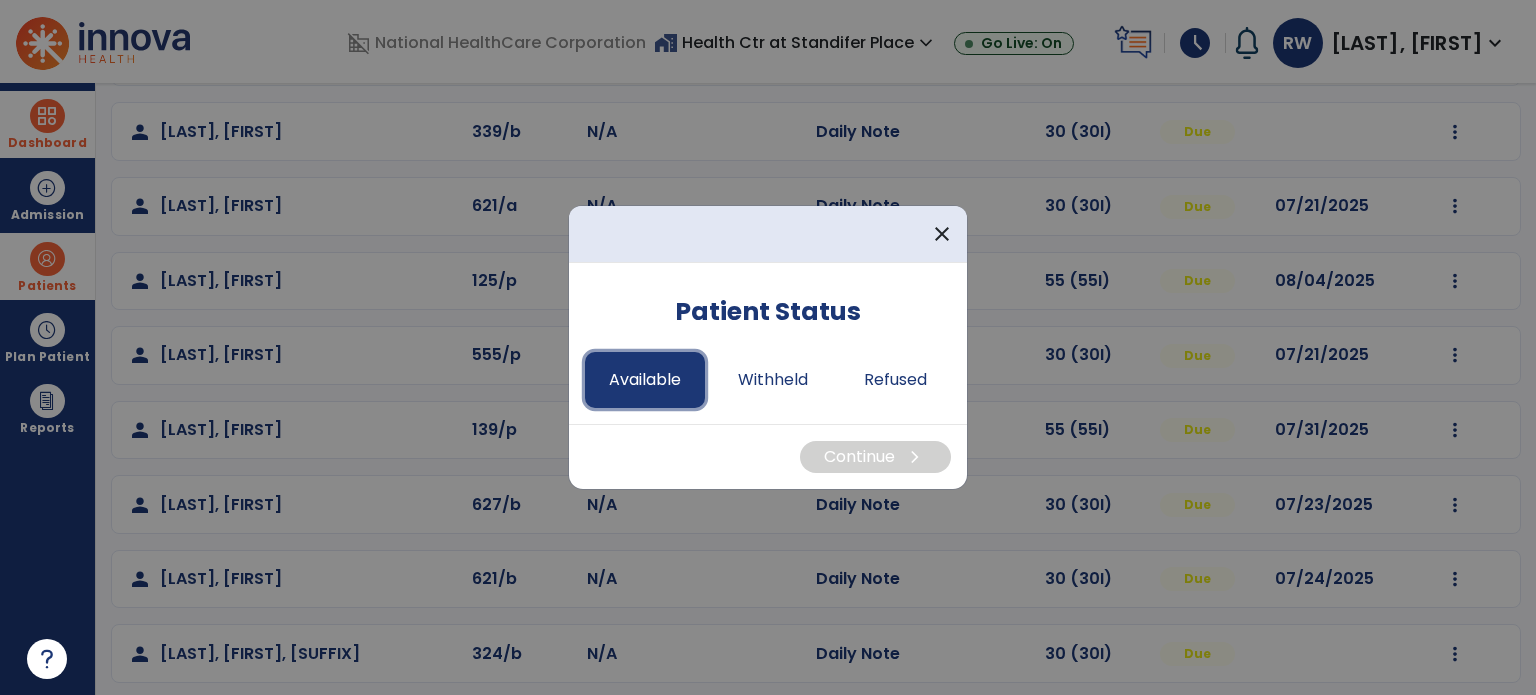 click on "Available" at bounding box center (645, 380) 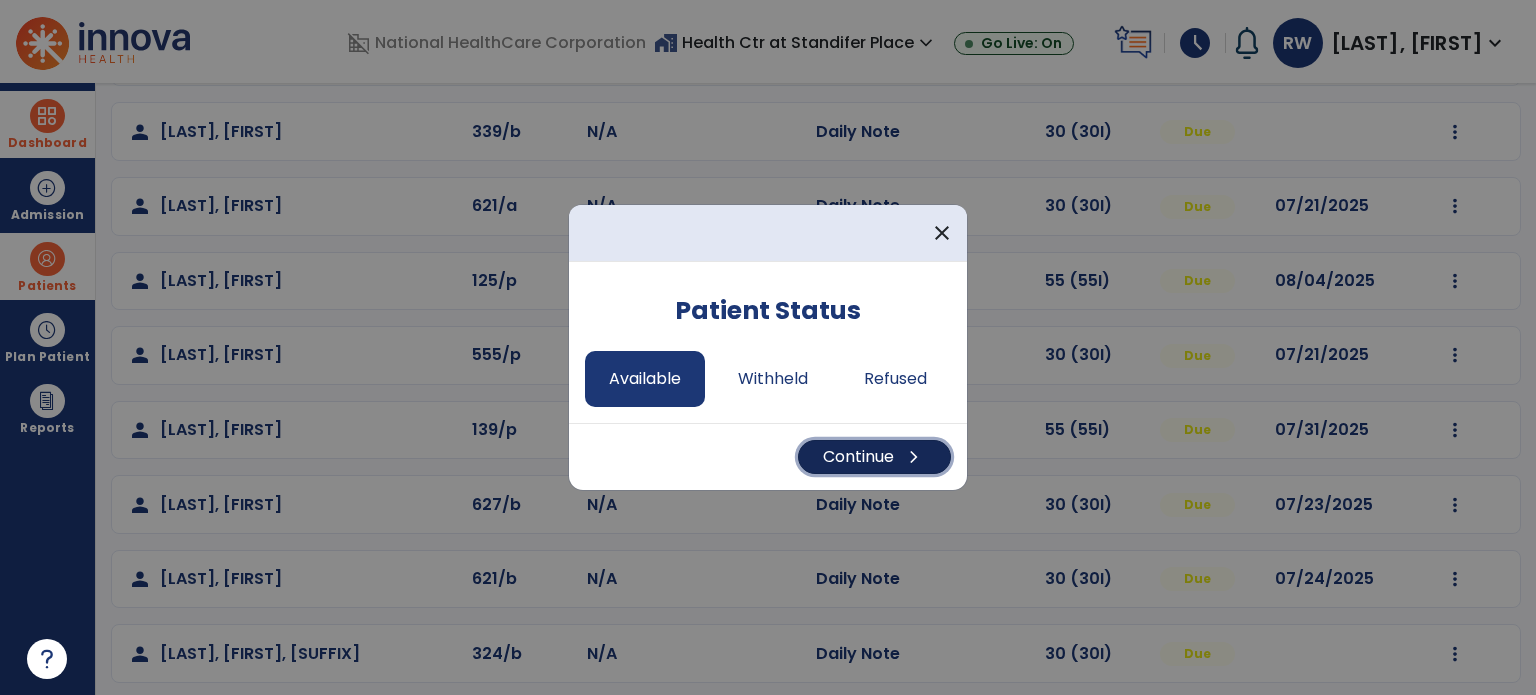 click on "Continue   chevron_right" at bounding box center [874, 457] 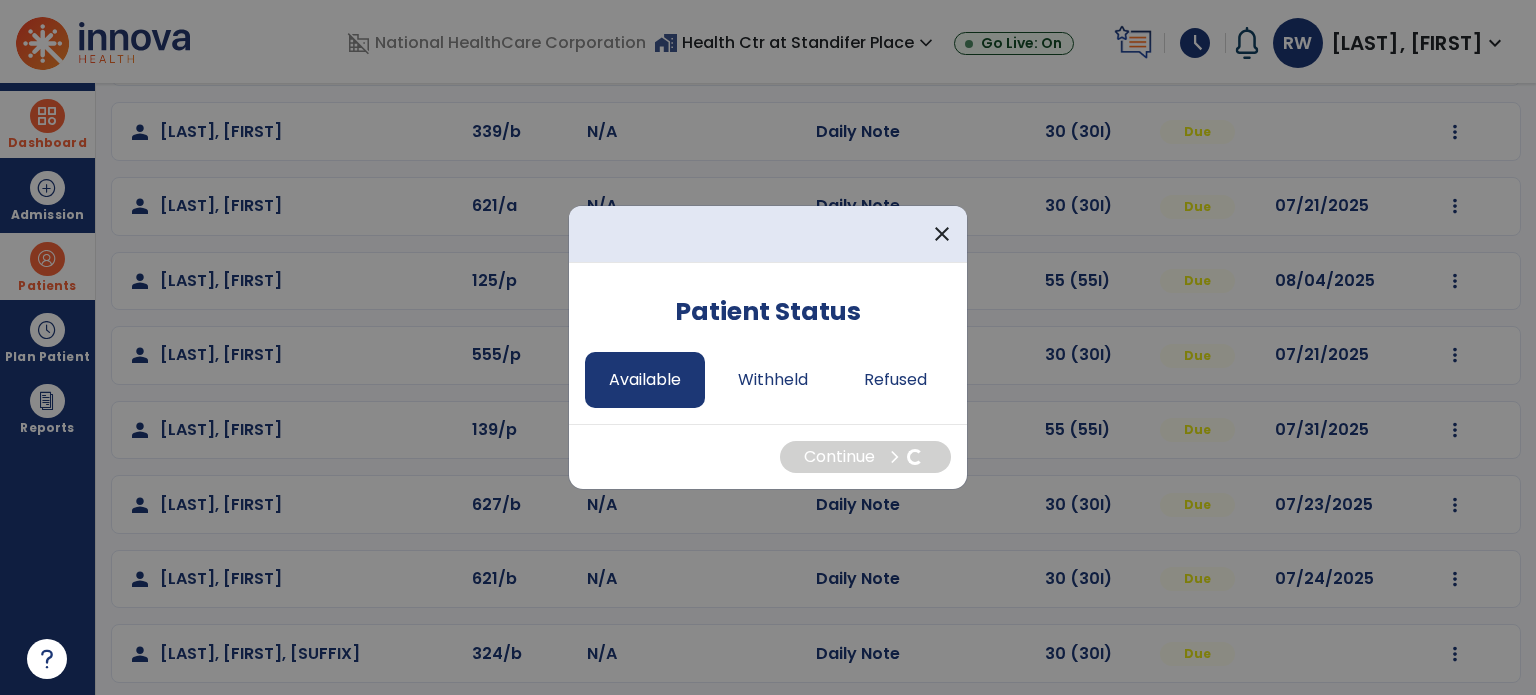 select on "*" 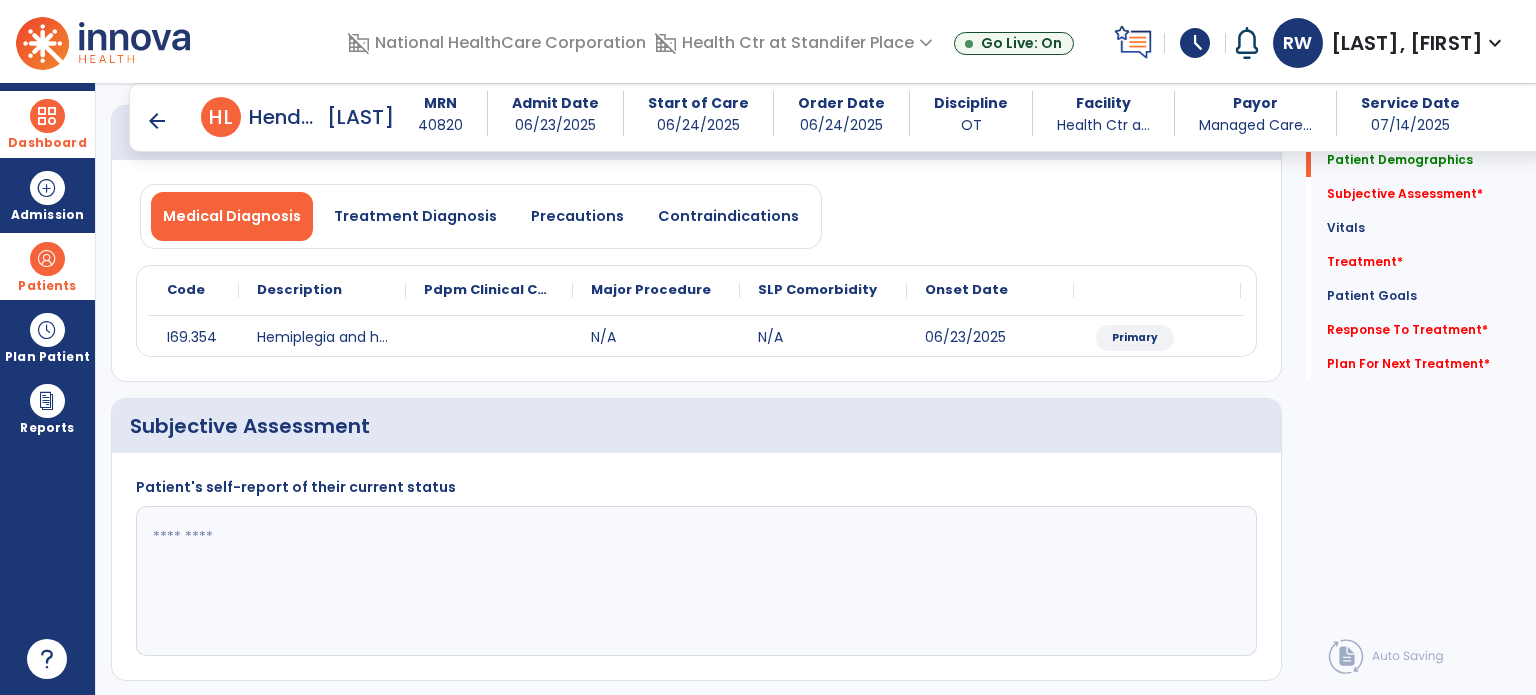 scroll, scrollTop: 191, scrollLeft: 0, axis: vertical 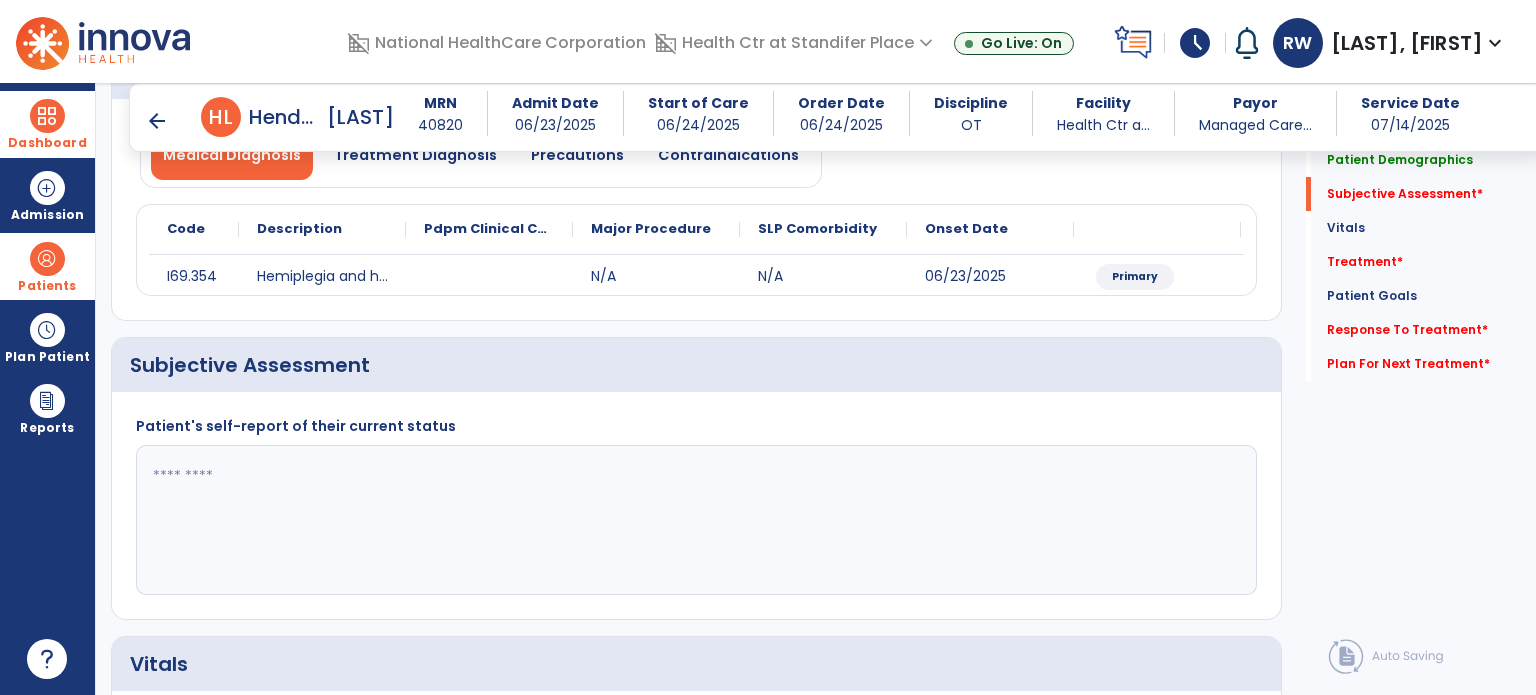 click 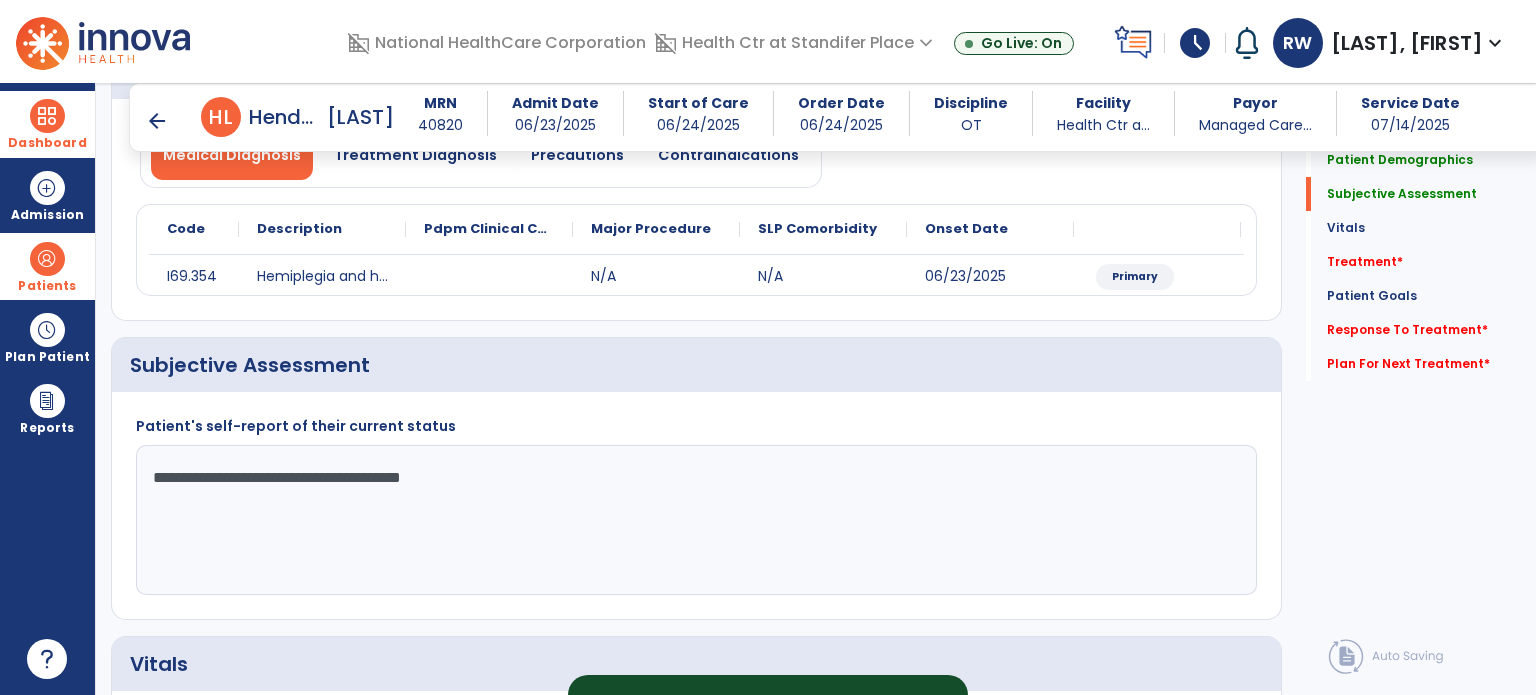 click on "**********" 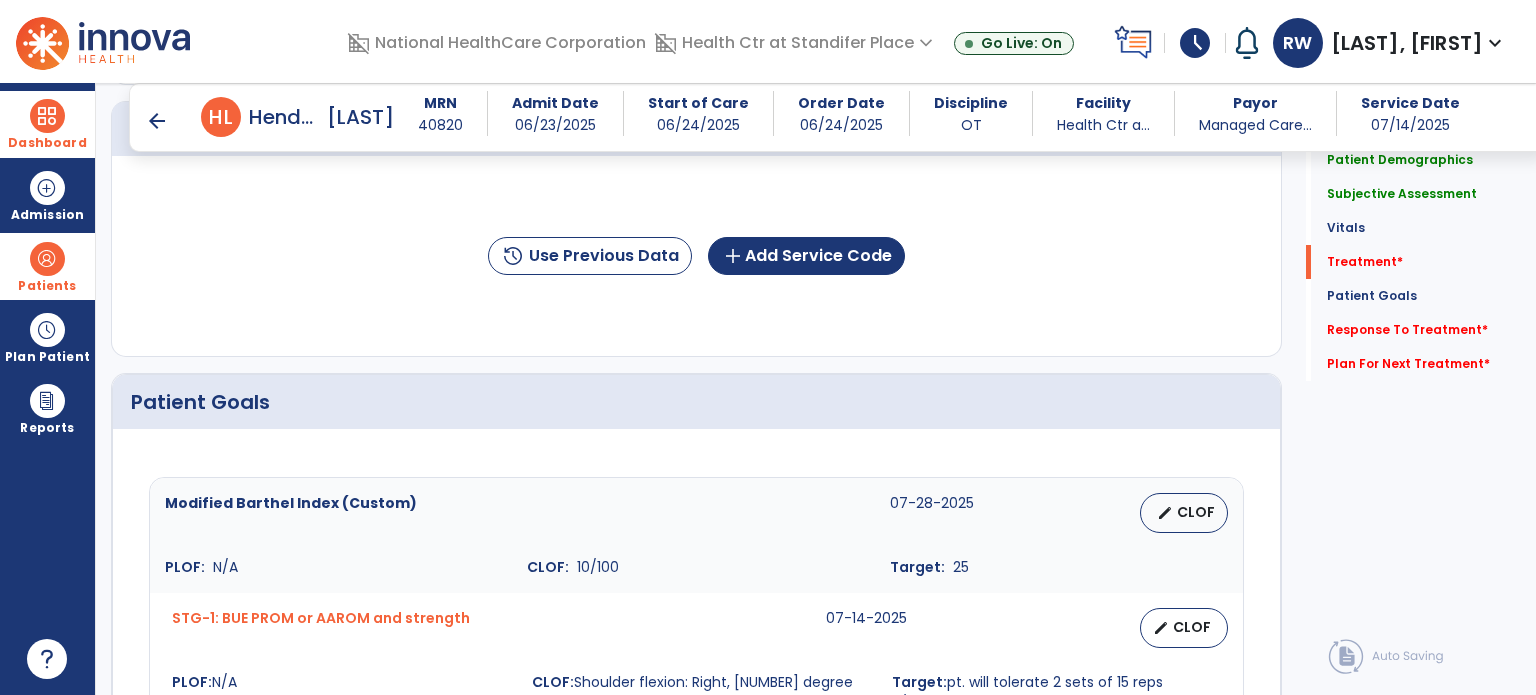 scroll, scrollTop: 1147, scrollLeft: 0, axis: vertical 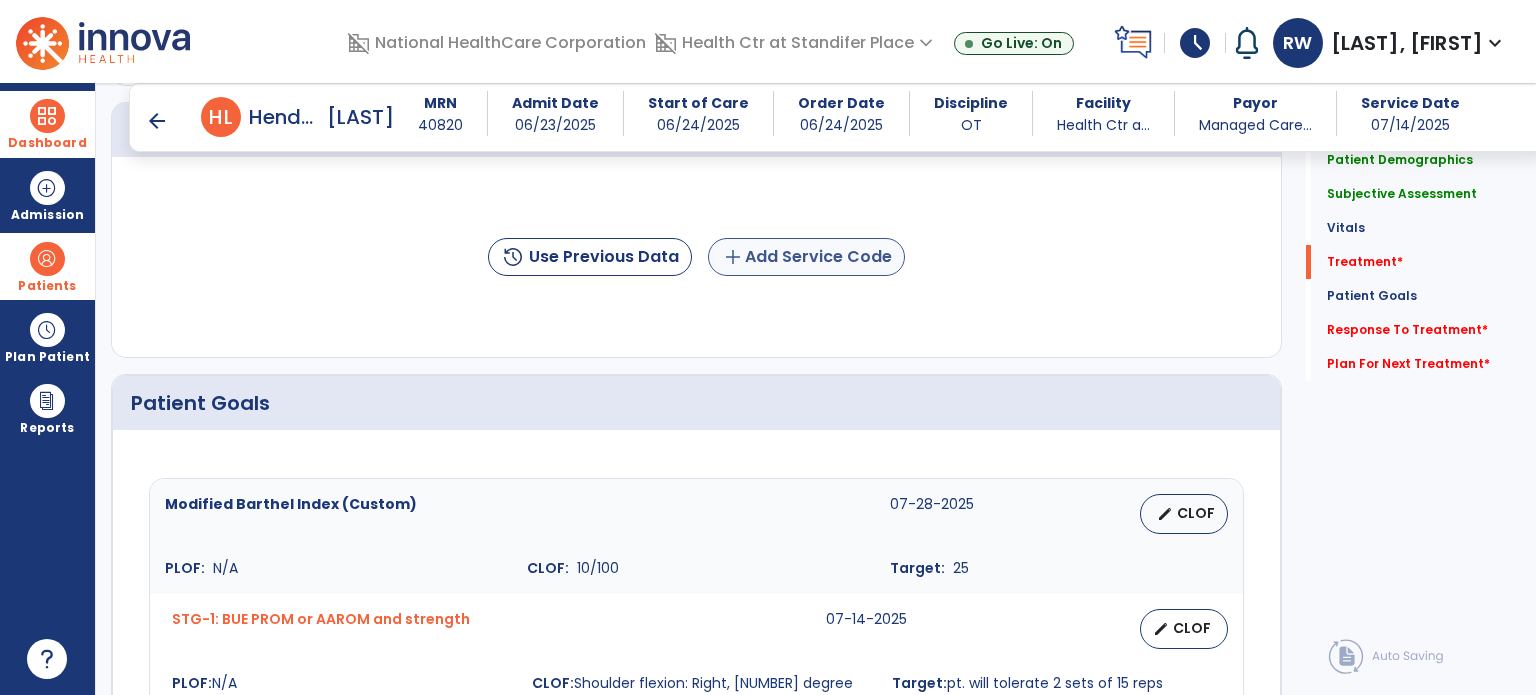 type on "**********" 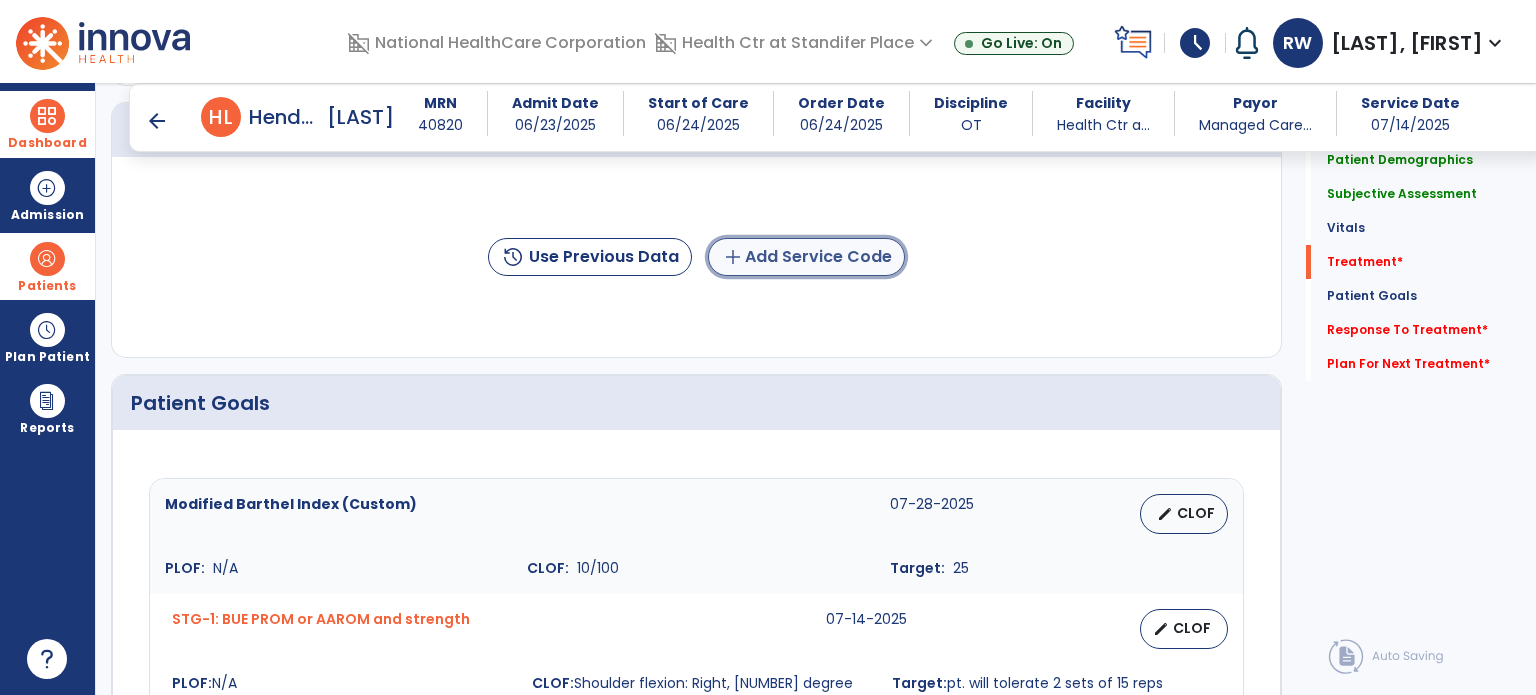 click on "add  Add Service Code" 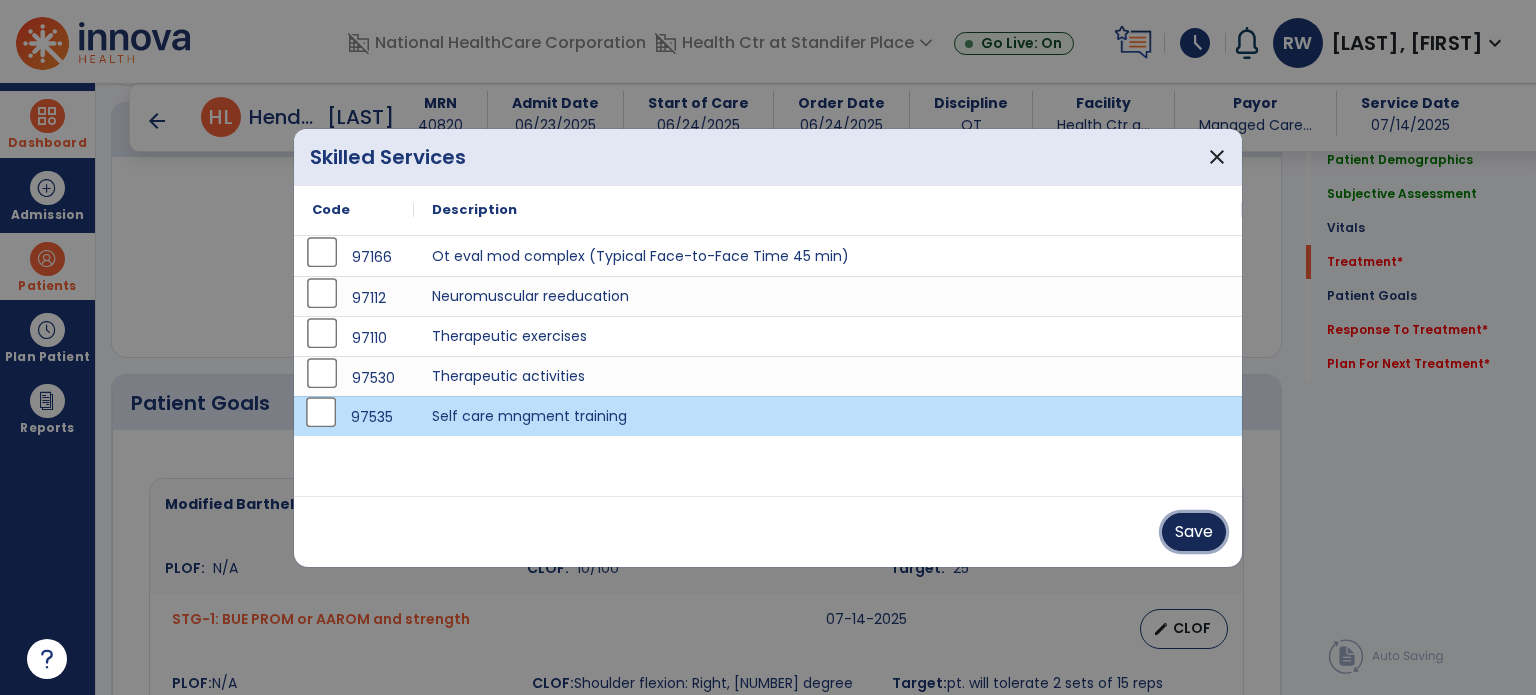click on "Save" at bounding box center [1194, 532] 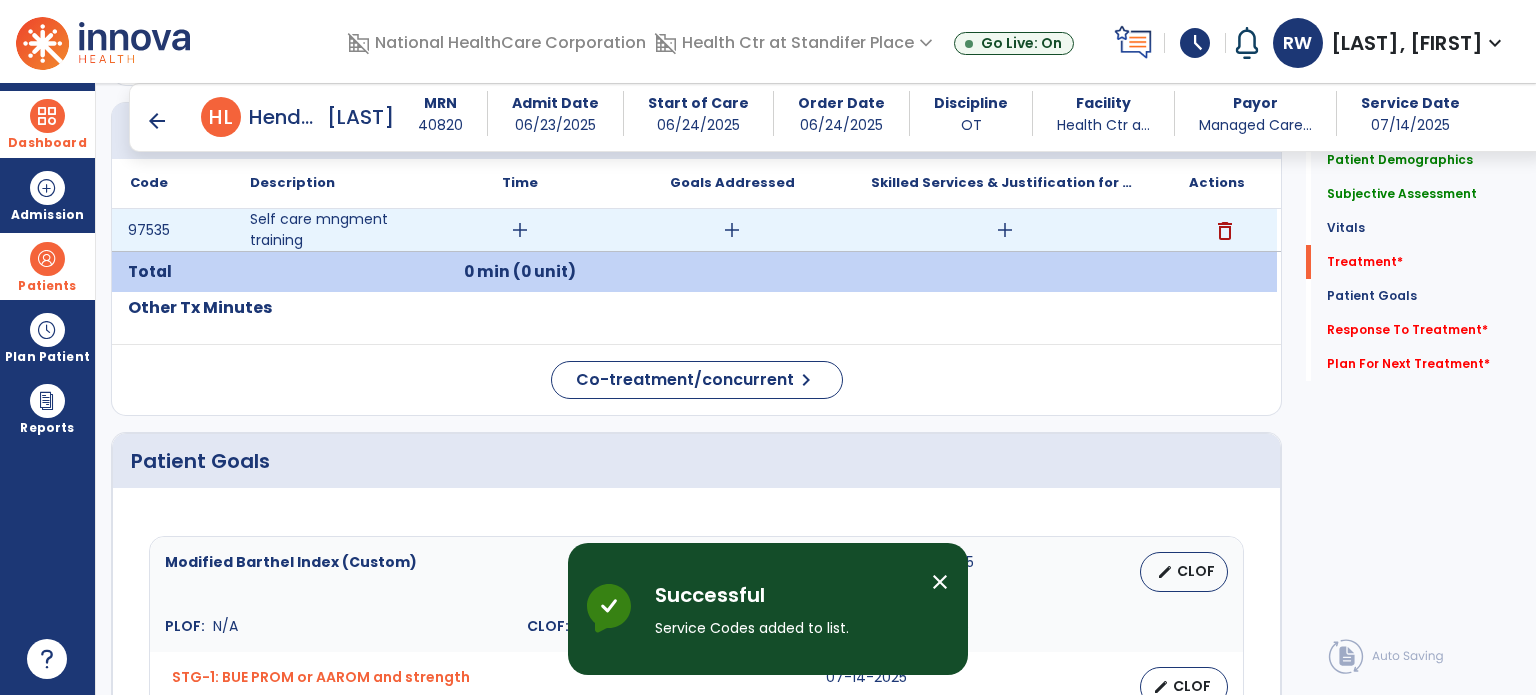 click on "add" at bounding box center [520, 230] 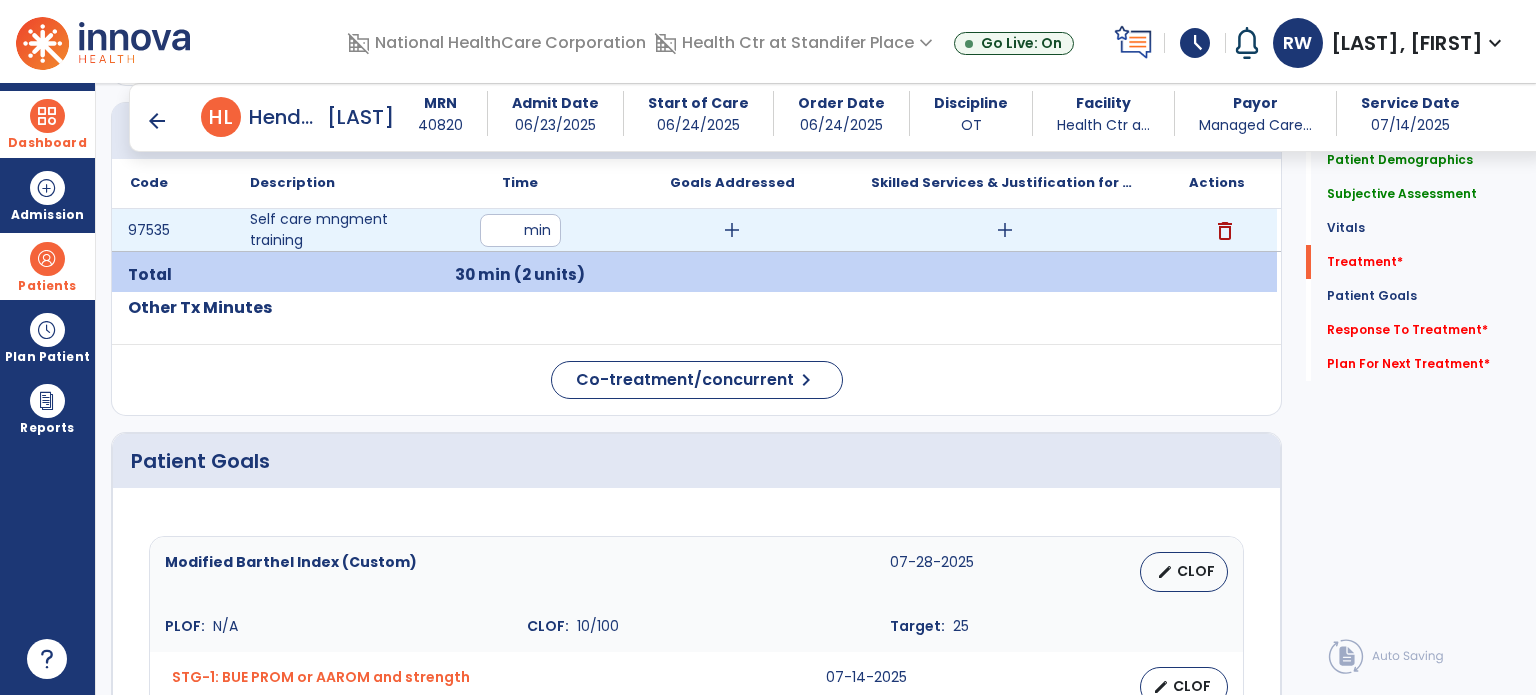 click on "add" at bounding box center (732, 230) 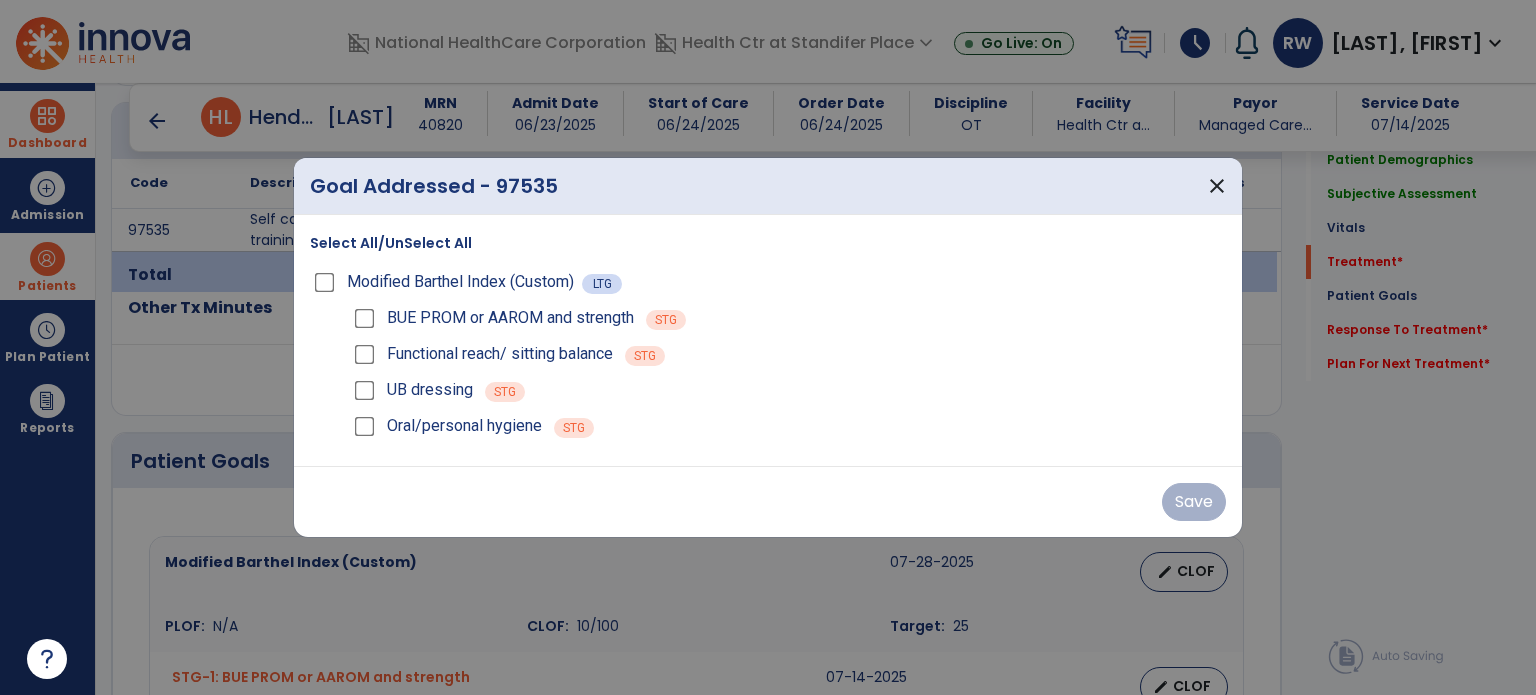 click on "Functional reach/ sitting balance" at bounding box center [481, 354] 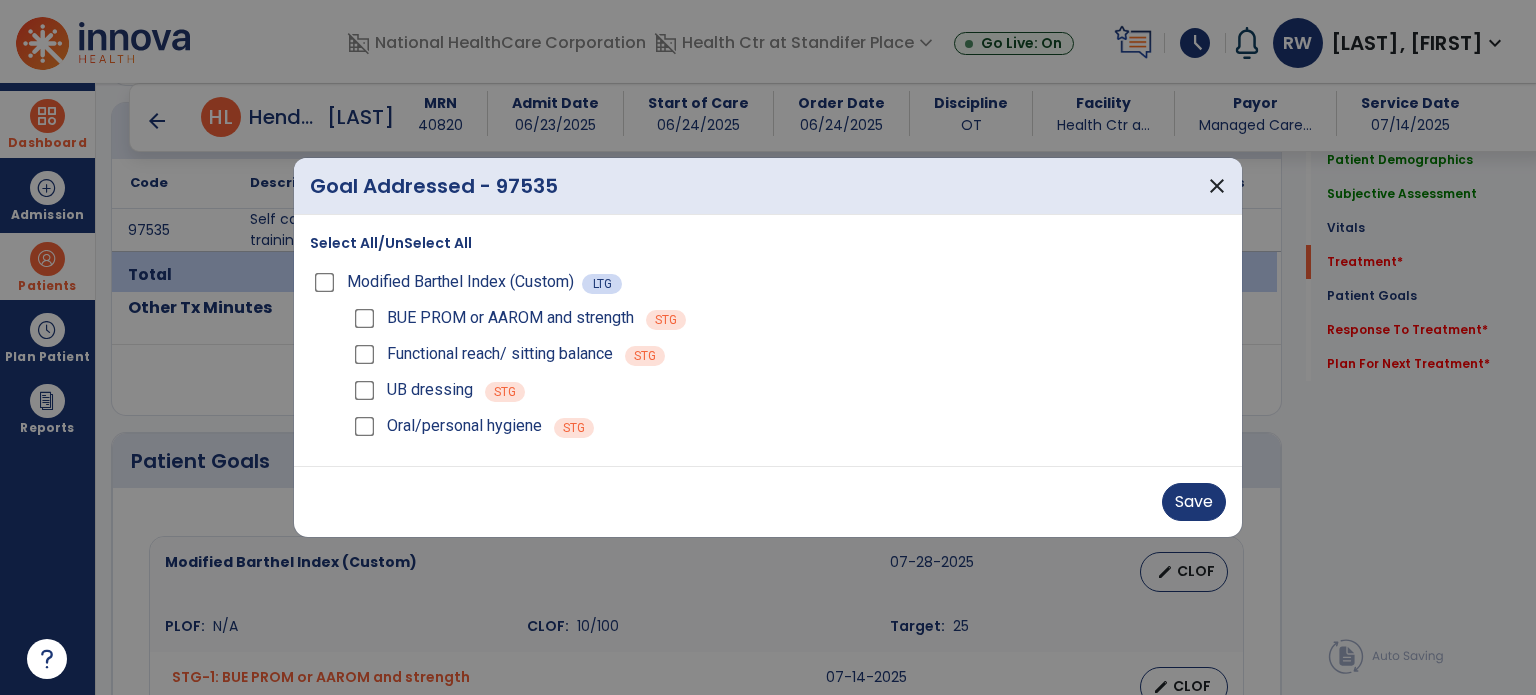 click on "Goal Addressed - 97535   close  Select All/UnSelect All Modified Barthel Index  (Custom)  LTG  BUE PROM or AAROM and strength   STG  Functional reach/ sitting balance  STG  UB dressing   STG  Oral/personal hygiene   STG   Save" at bounding box center (768, 347) 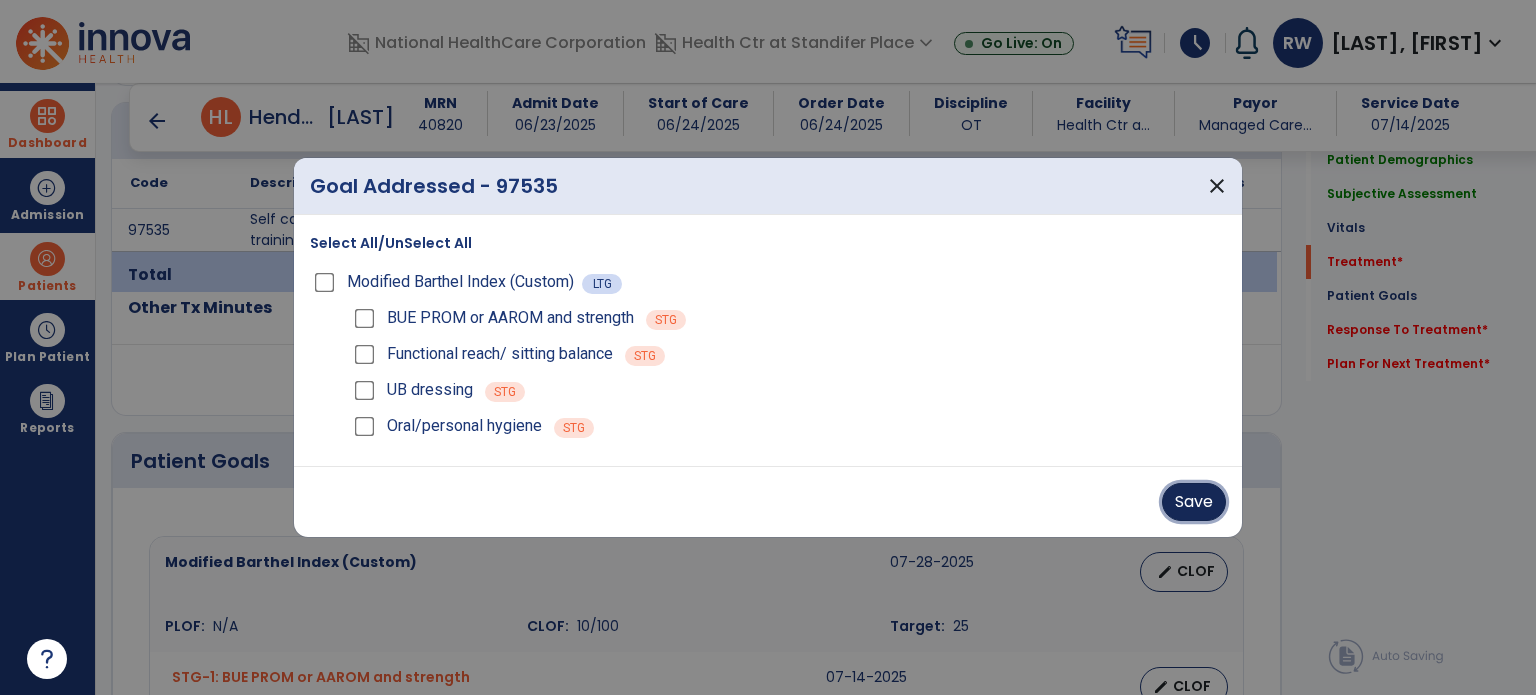 click on "Save" at bounding box center [1194, 502] 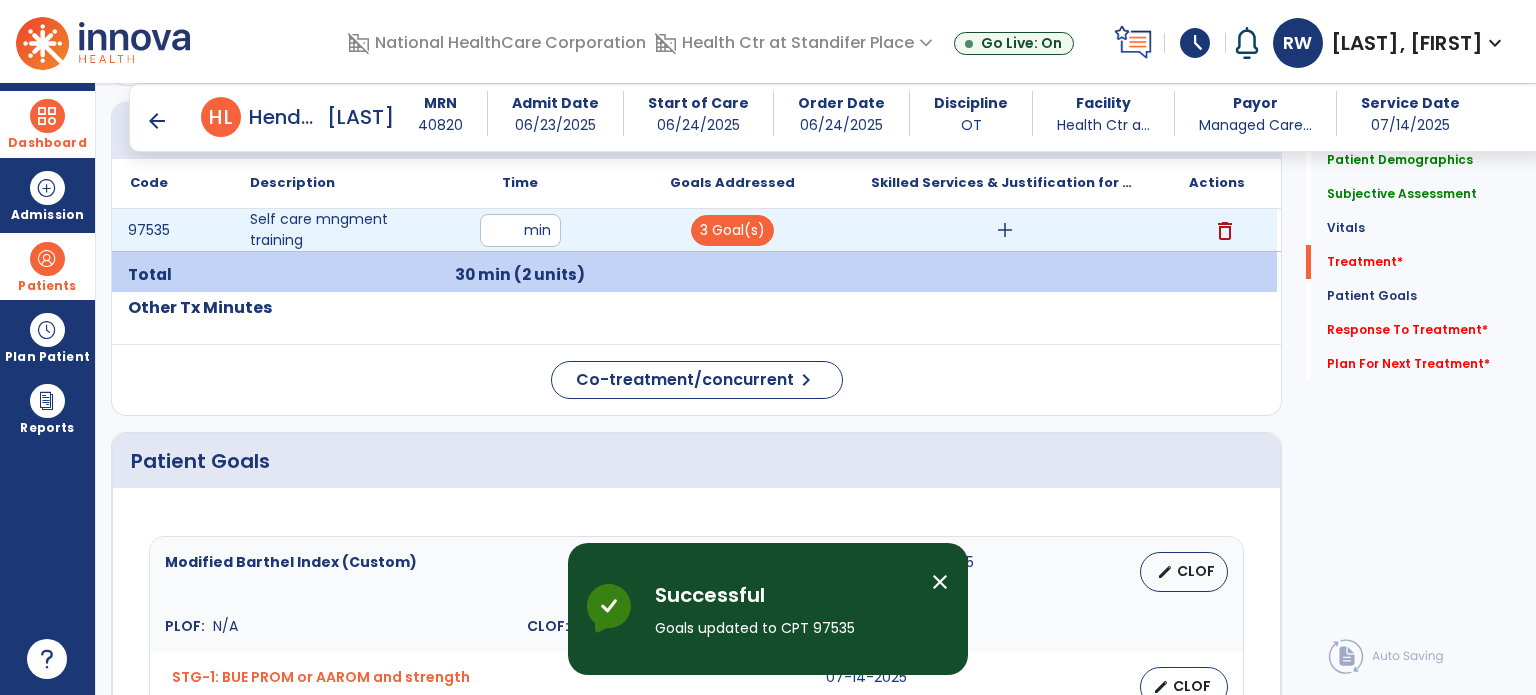 click on "add" at bounding box center [1004, 230] 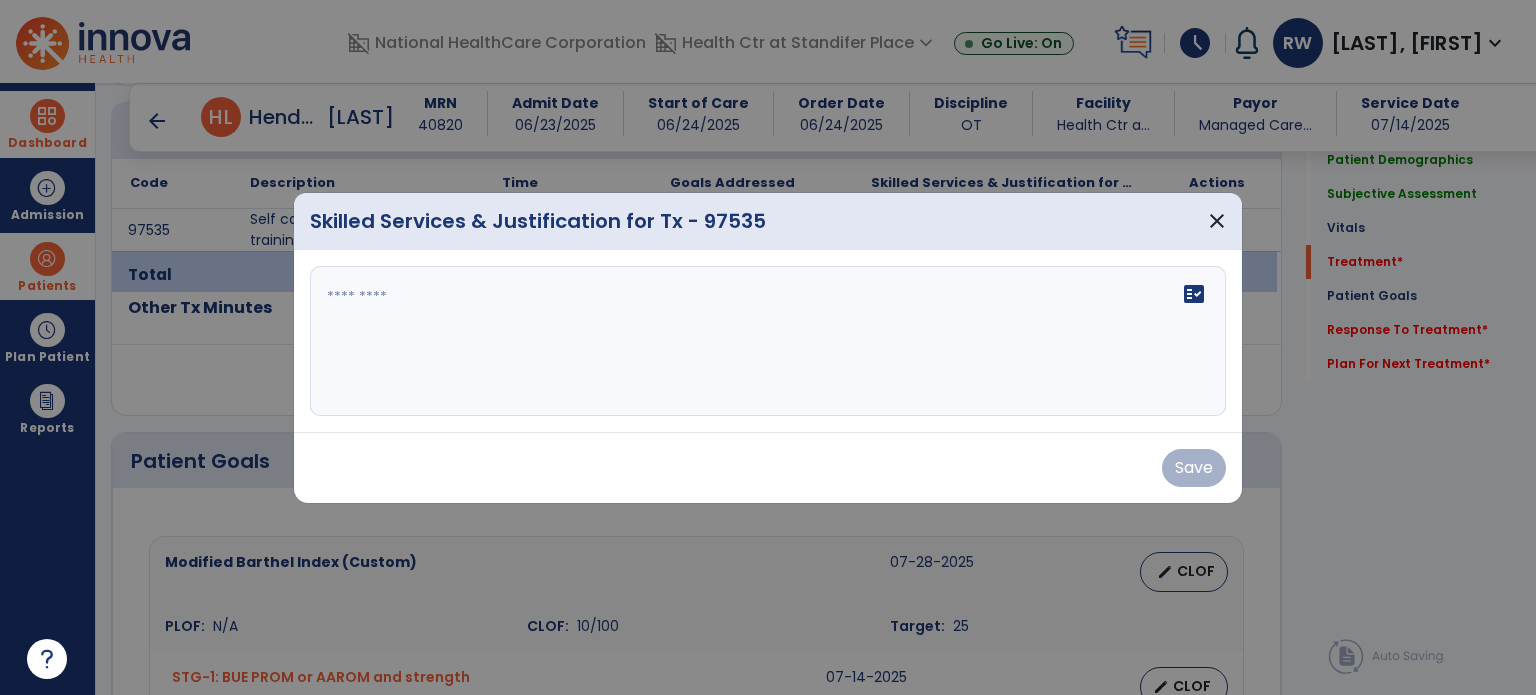 click on "fact_check" at bounding box center [768, 341] 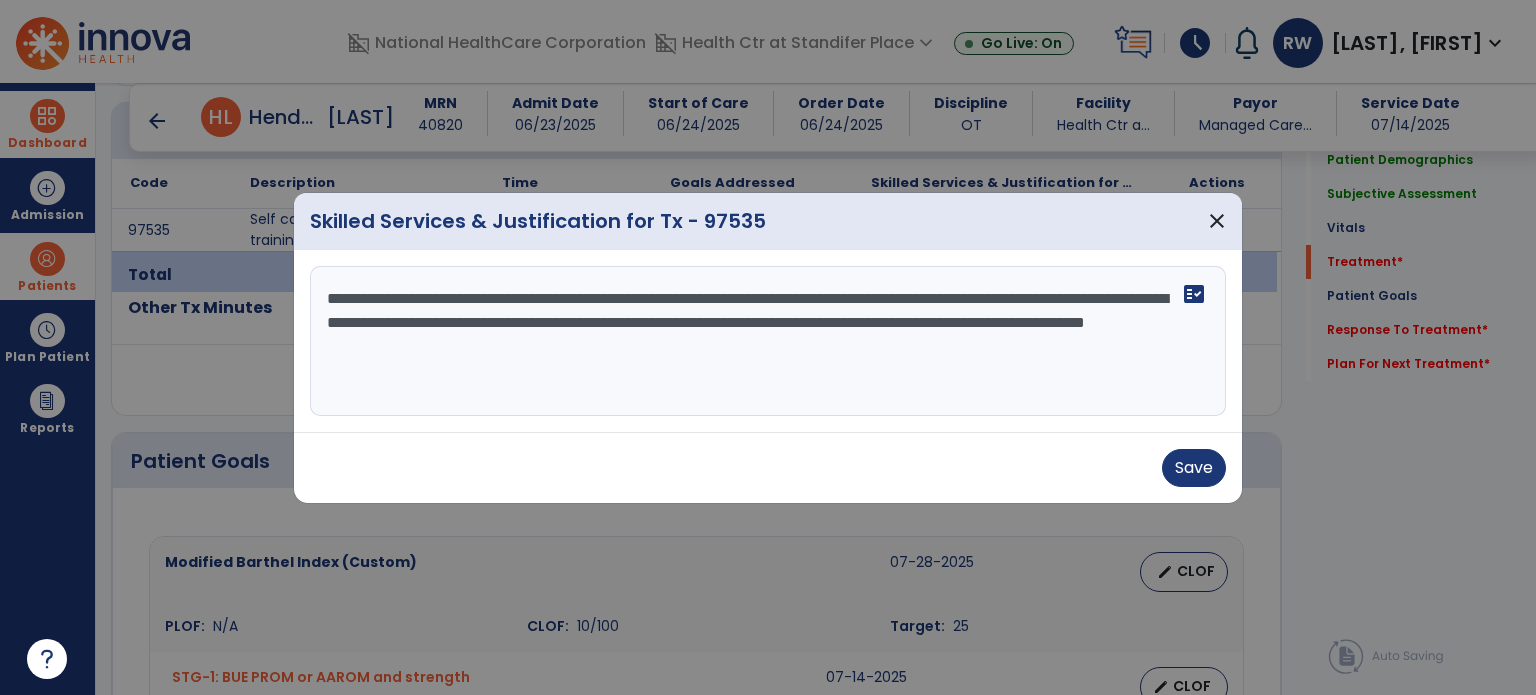 click on "**********" at bounding box center (768, 341) 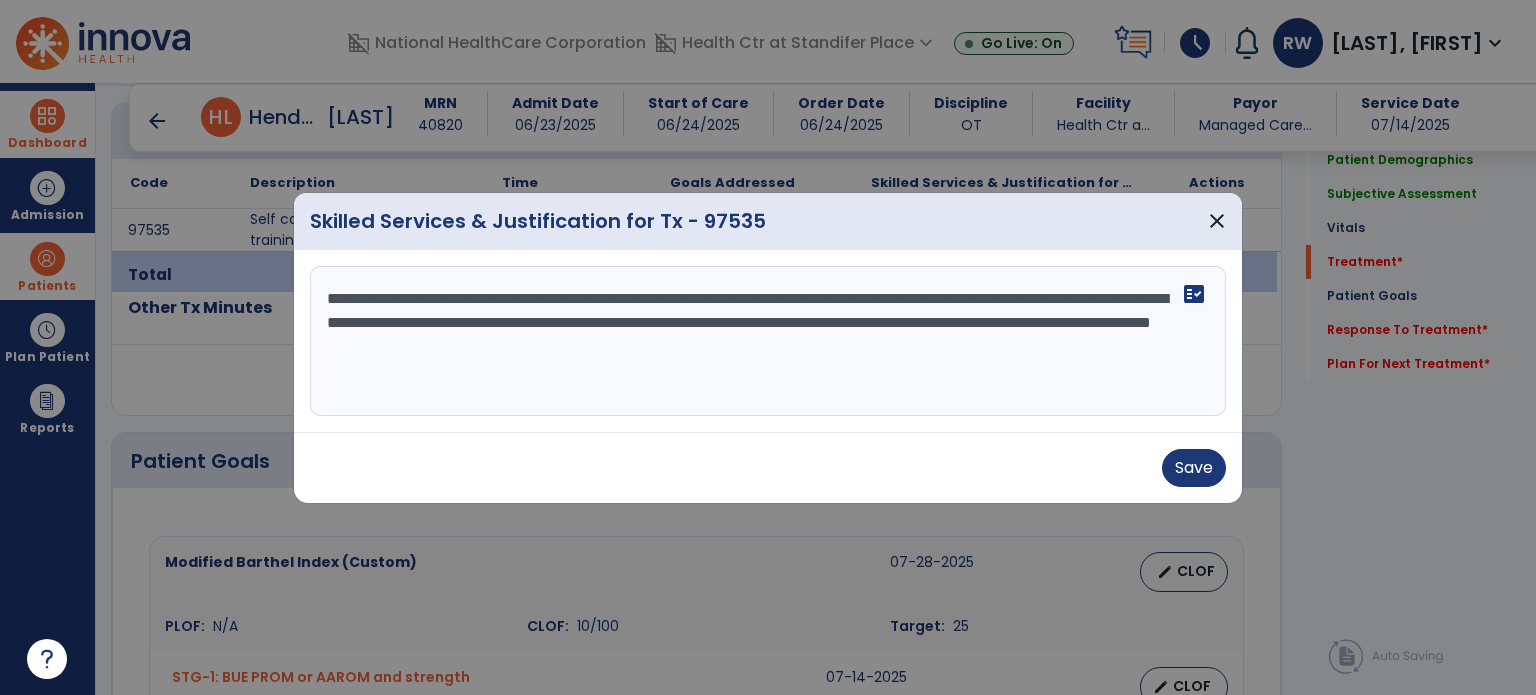 click on "**********" at bounding box center (768, 341) 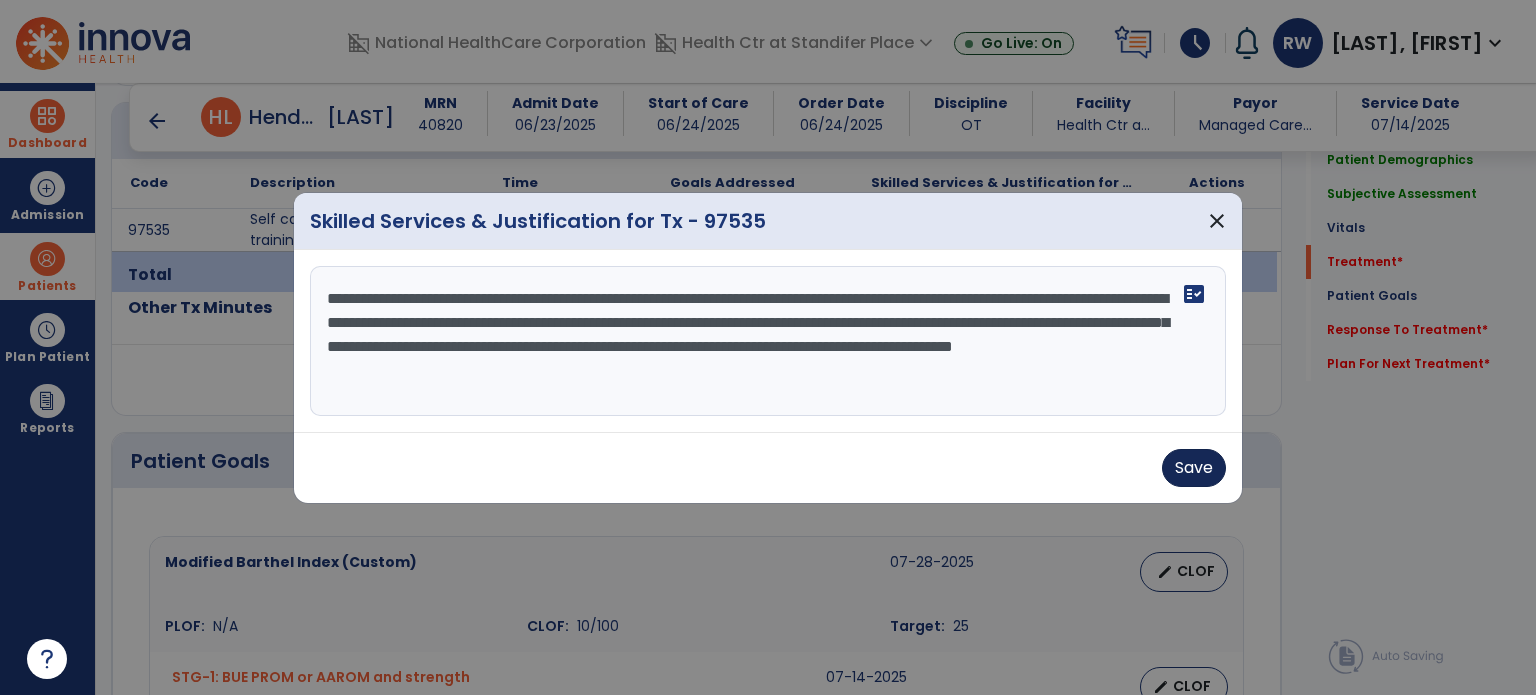 type on "**********" 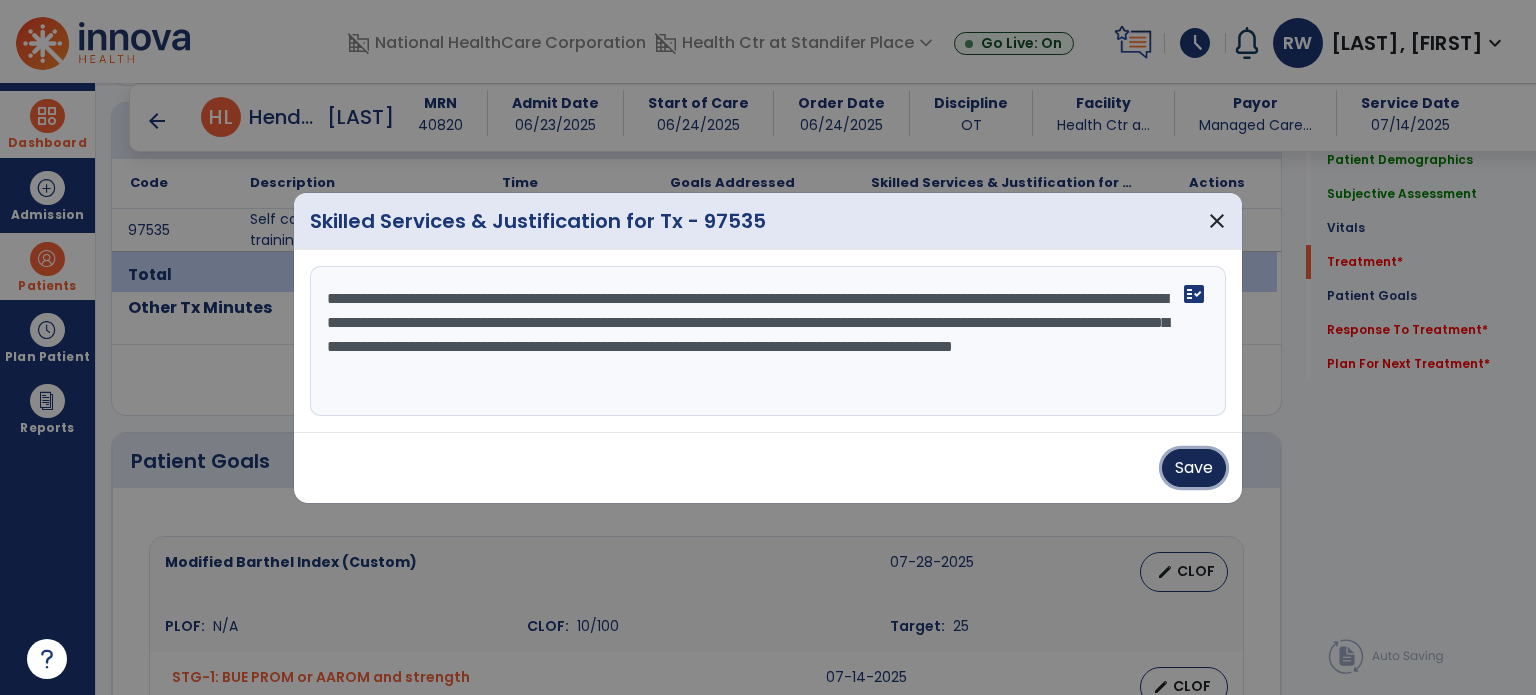 click on "Save" at bounding box center [1194, 468] 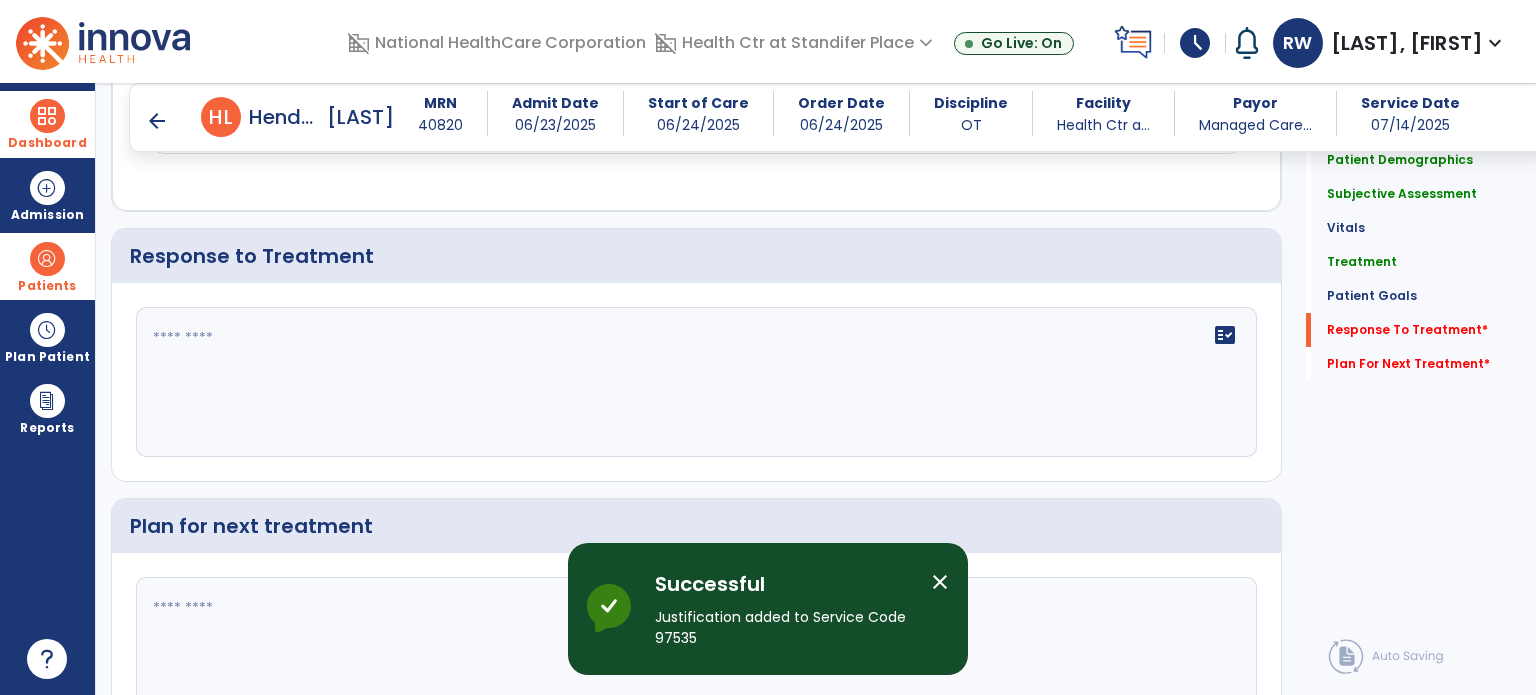scroll, scrollTop: 2492, scrollLeft: 0, axis: vertical 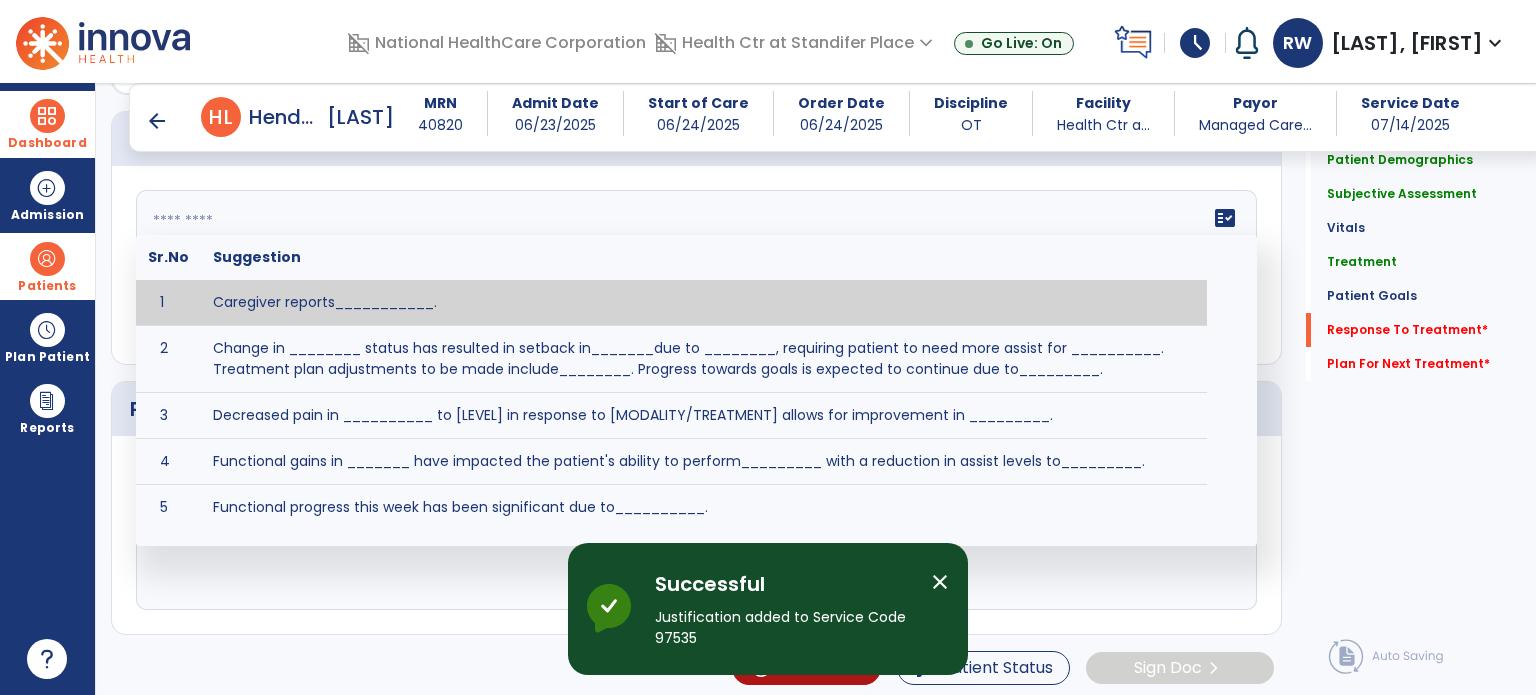 click on "fact_check  Sr.No Suggestion 1 Caregiver reports___________. 2 Change in ________ status has resulted in setback in_______due to ________, requiring patient to need more assist for __________.   Treatment plan adjustments to be made include________.  Progress towards goals is expected to continue due to_________. 3 Decreased pain in __________ to [LEVEL] in response to [MODALITY/TREATMENT] allows for improvement in _________. 4 Functional gains in _______ have impacted the patient's ability to perform_________ with a reduction in assist levels to_________. 5 Functional progress this week has been significant due to__________. 6 Gains in ________ have improved the patient's ability to perform ______with decreased levels of assist to___________. 7 Improvement in ________allows patient to tolerate higher levels of challenges in_________. 8 Pain in [AREA] has decreased to [LEVEL] in response to [TREATMENT/MODALITY], allowing fore ease in completing__________. 9 10 11 12 13 14 15 16 17 18 19 20 21" 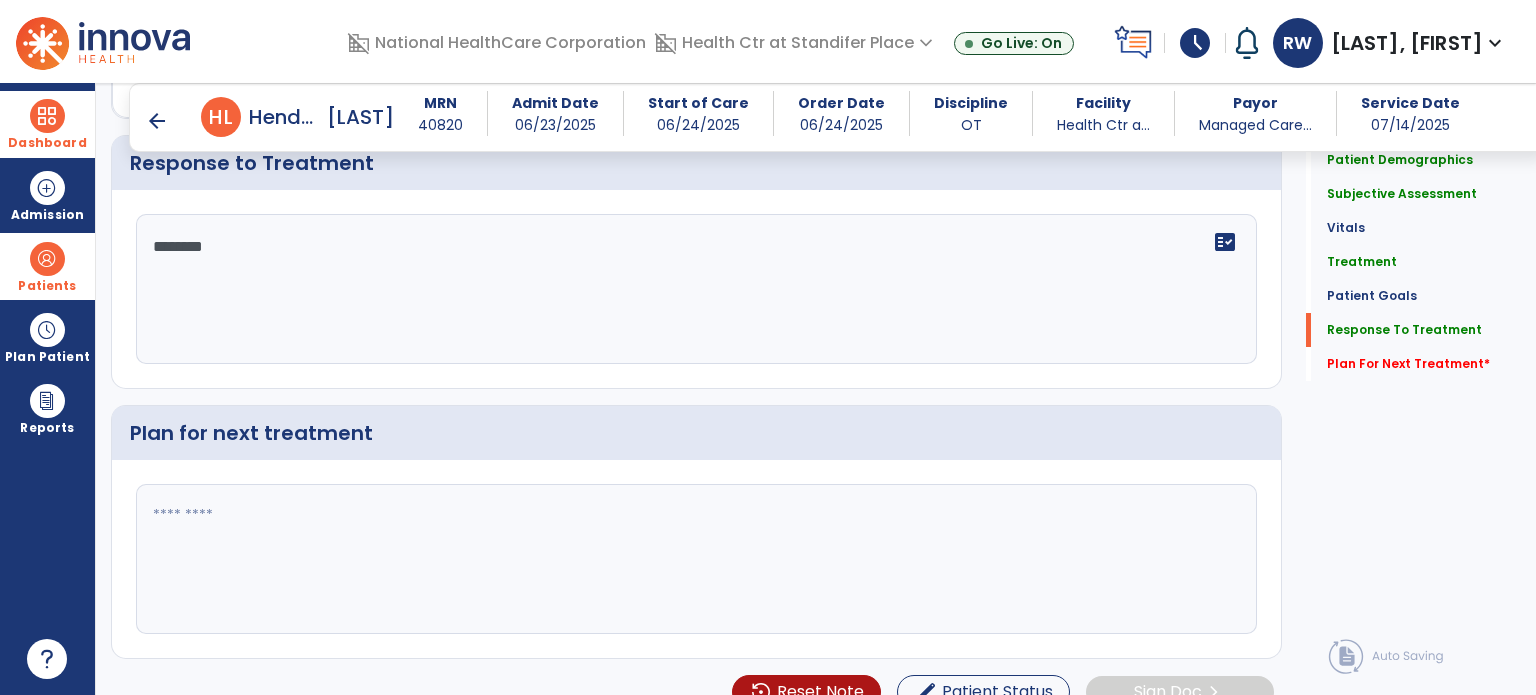 scroll, scrollTop: 2492, scrollLeft: 0, axis: vertical 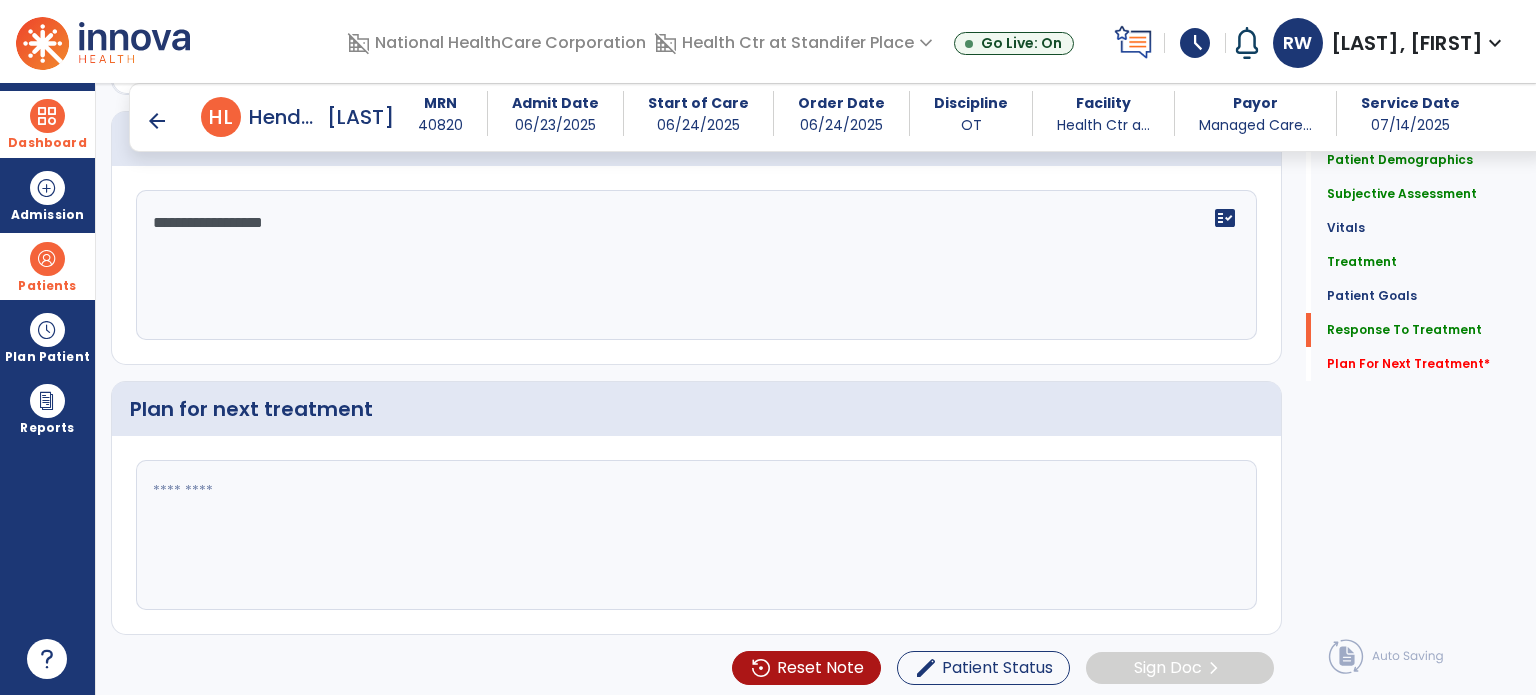 type on "**********" 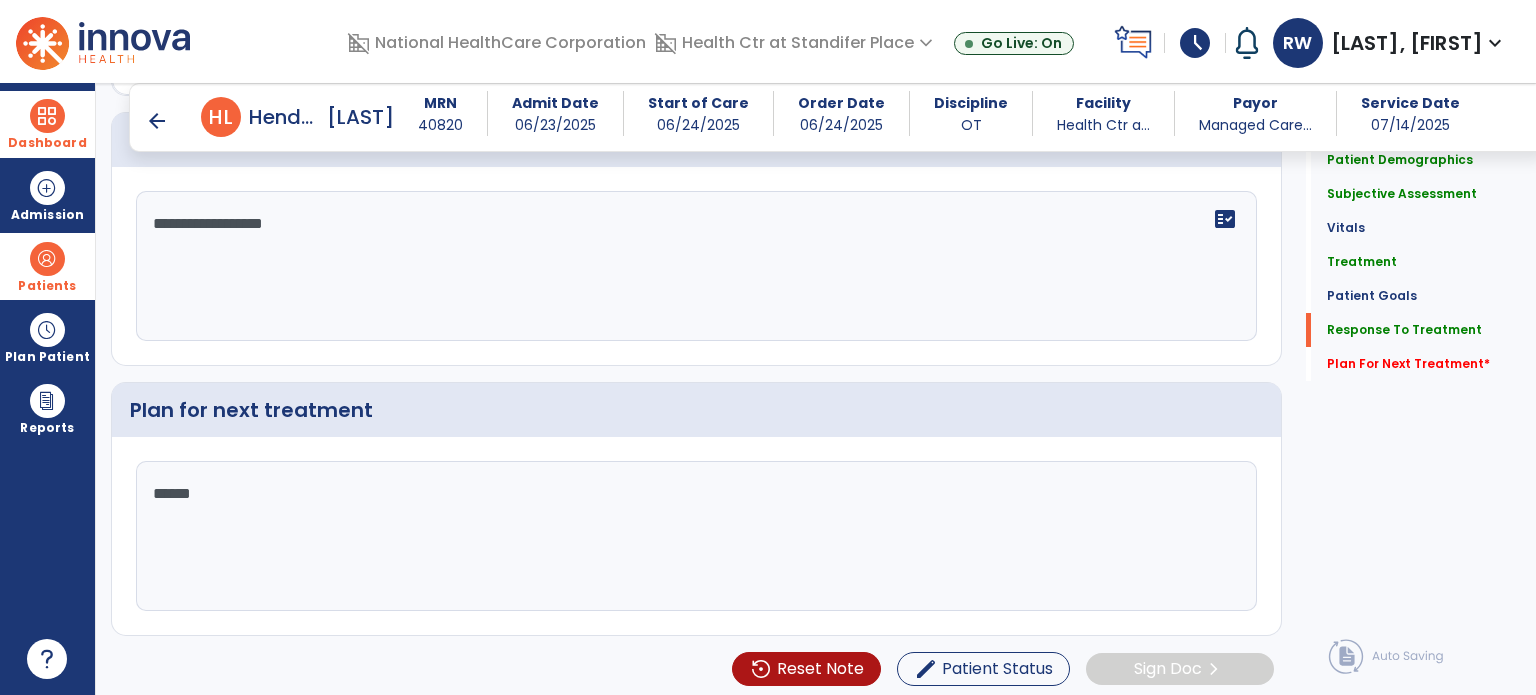 scroll, scrollTop: 2492, scrollLeft: 0, axis: vertical 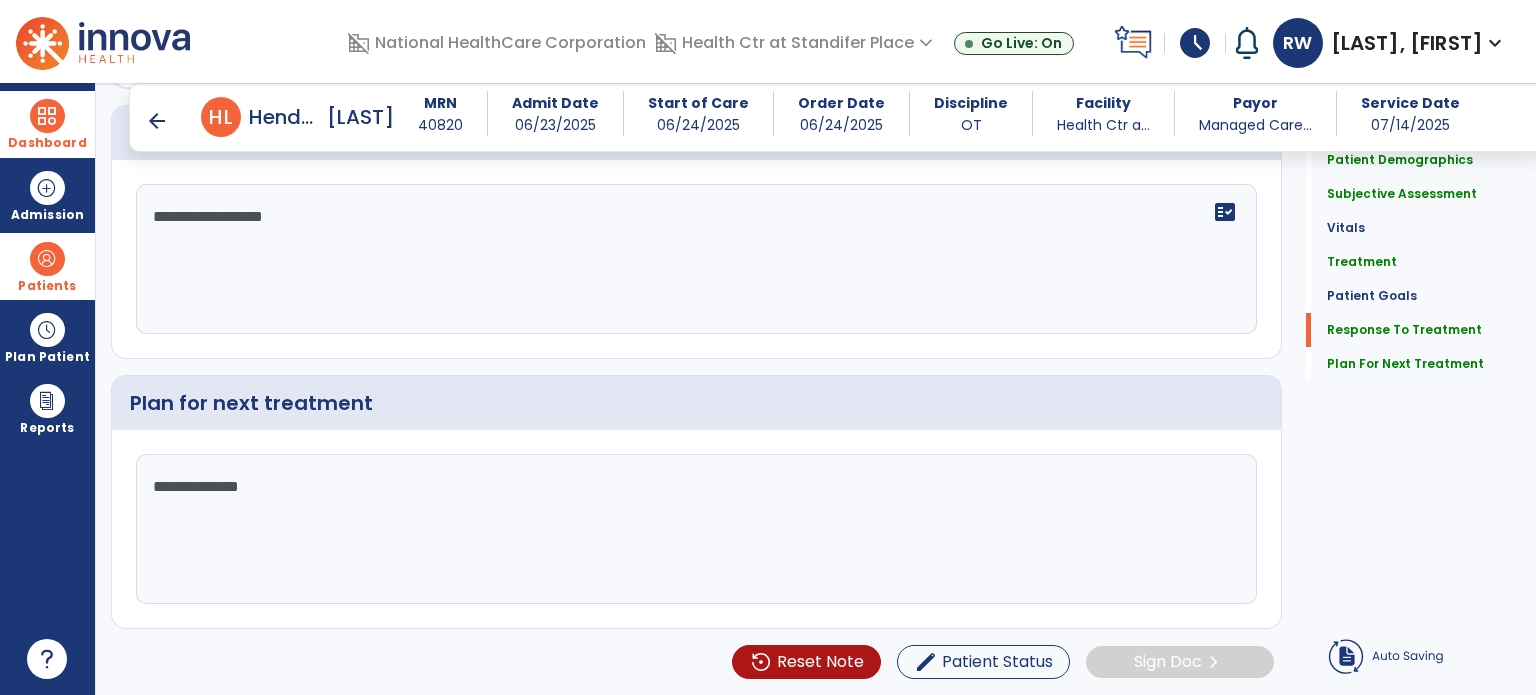 type on "**********" 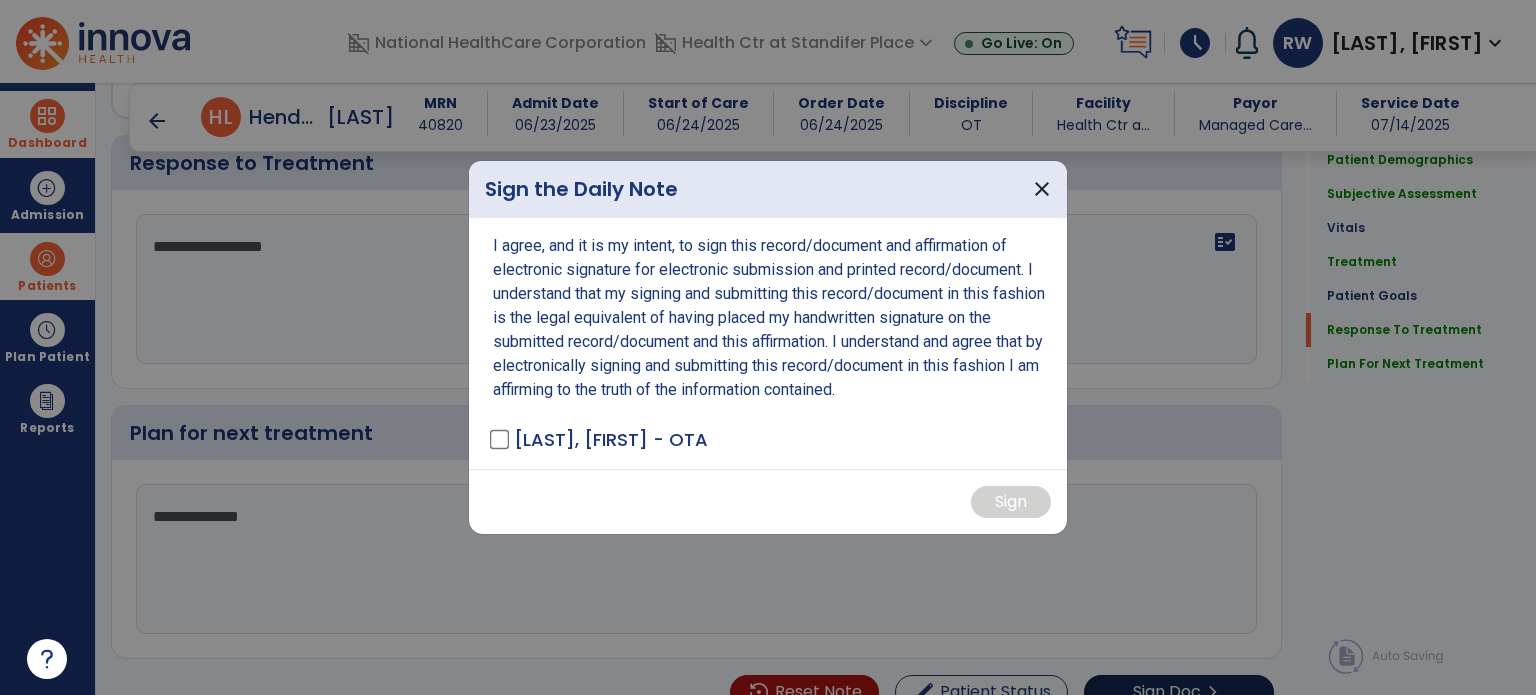 scroll, scrollTop: 2492, scrollLeft: 0, axis: vertical 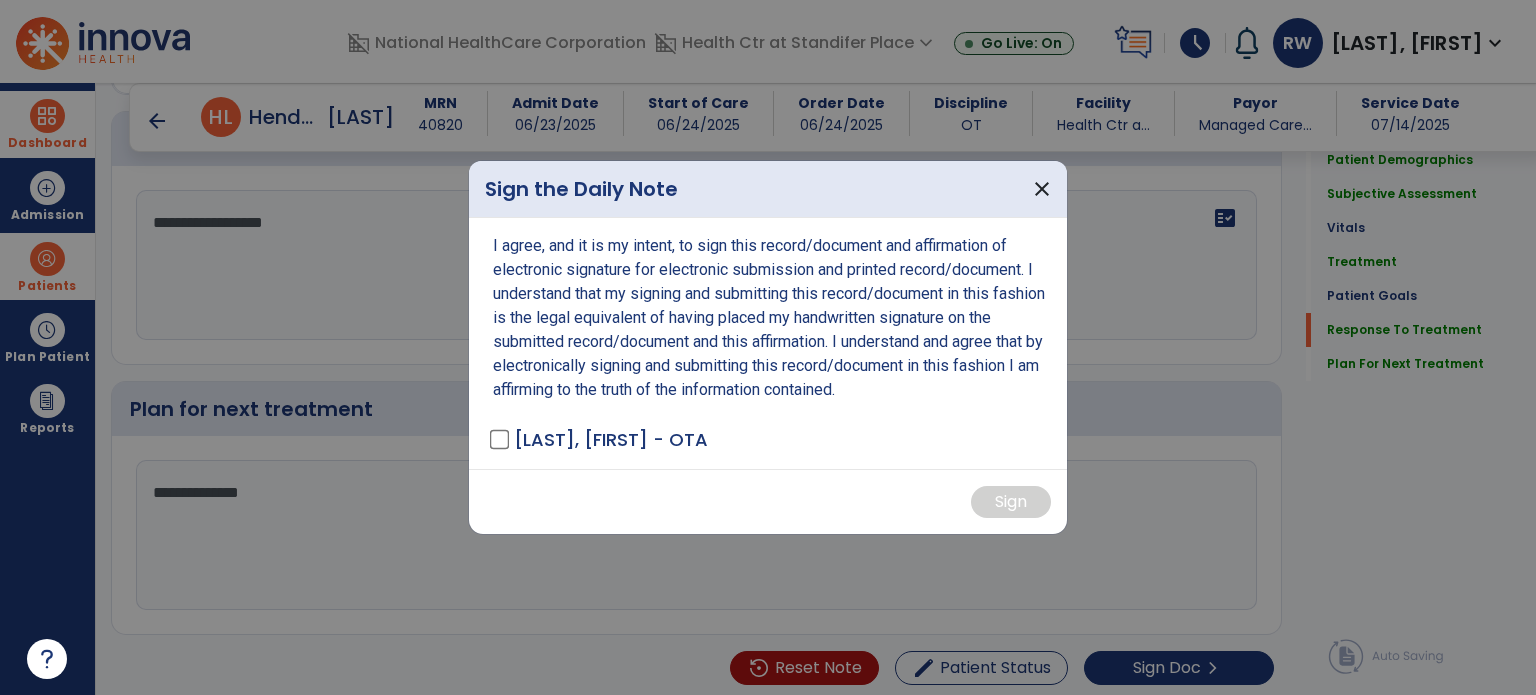 click on "[LAST], [FIRST]  - OTA" at bounding box center (600, 439) 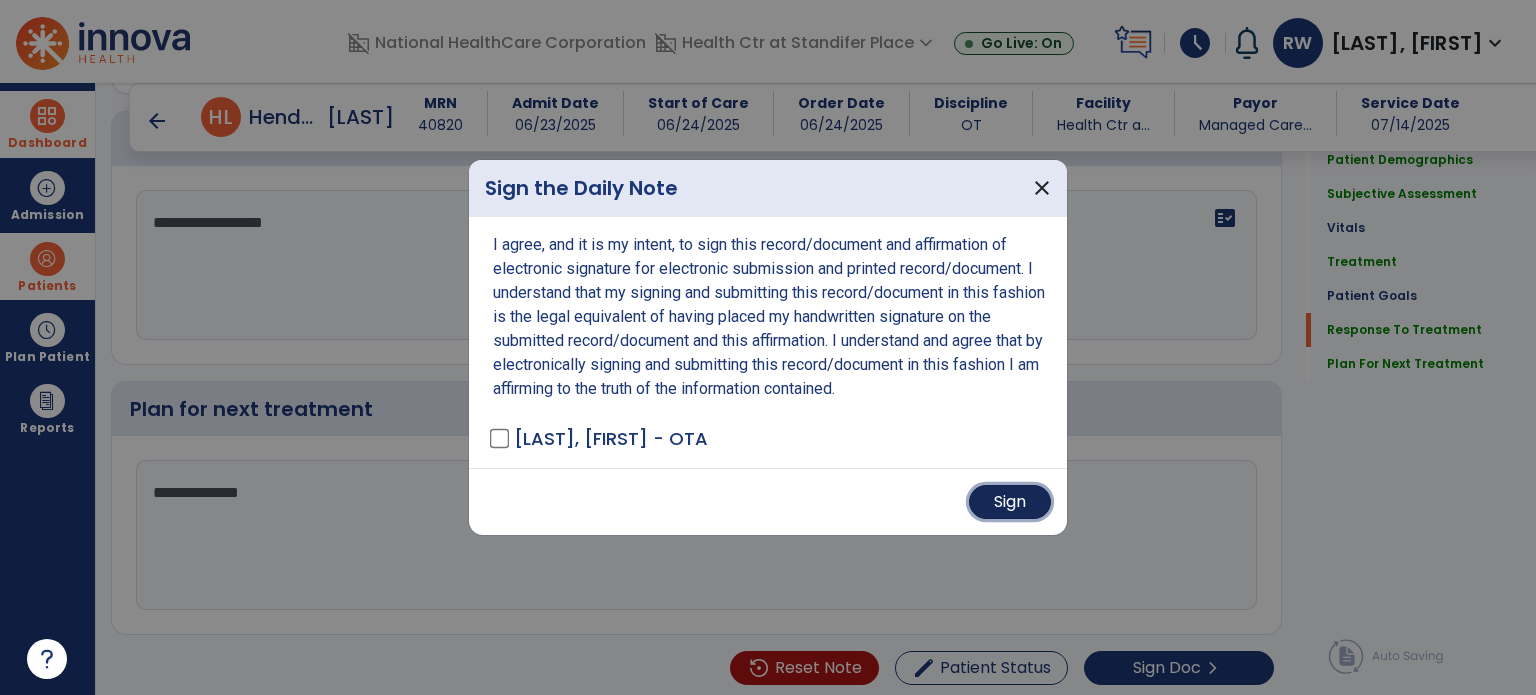 click on "Sign" at bounding box center [1010, 502] 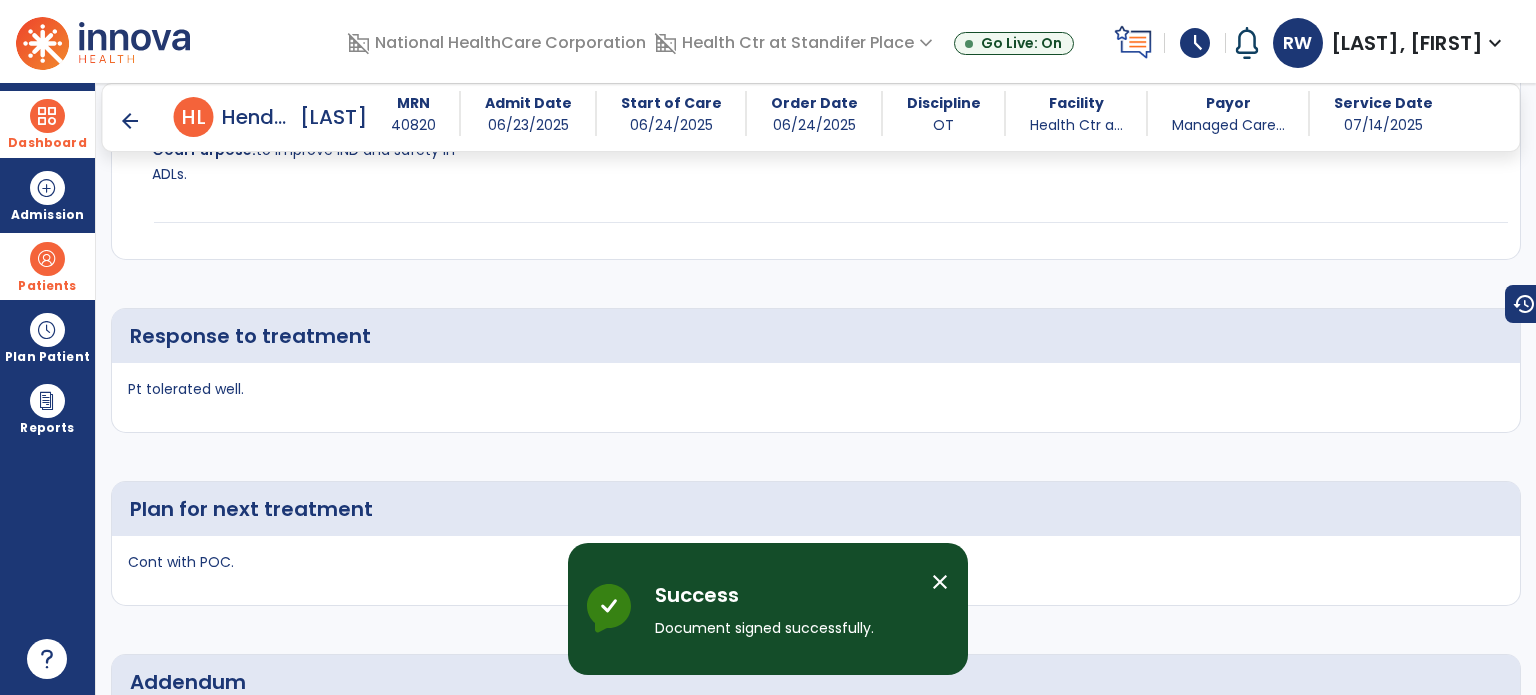 scroll, scrollTop: 3731, scrollLeft: 0, axis: vertical 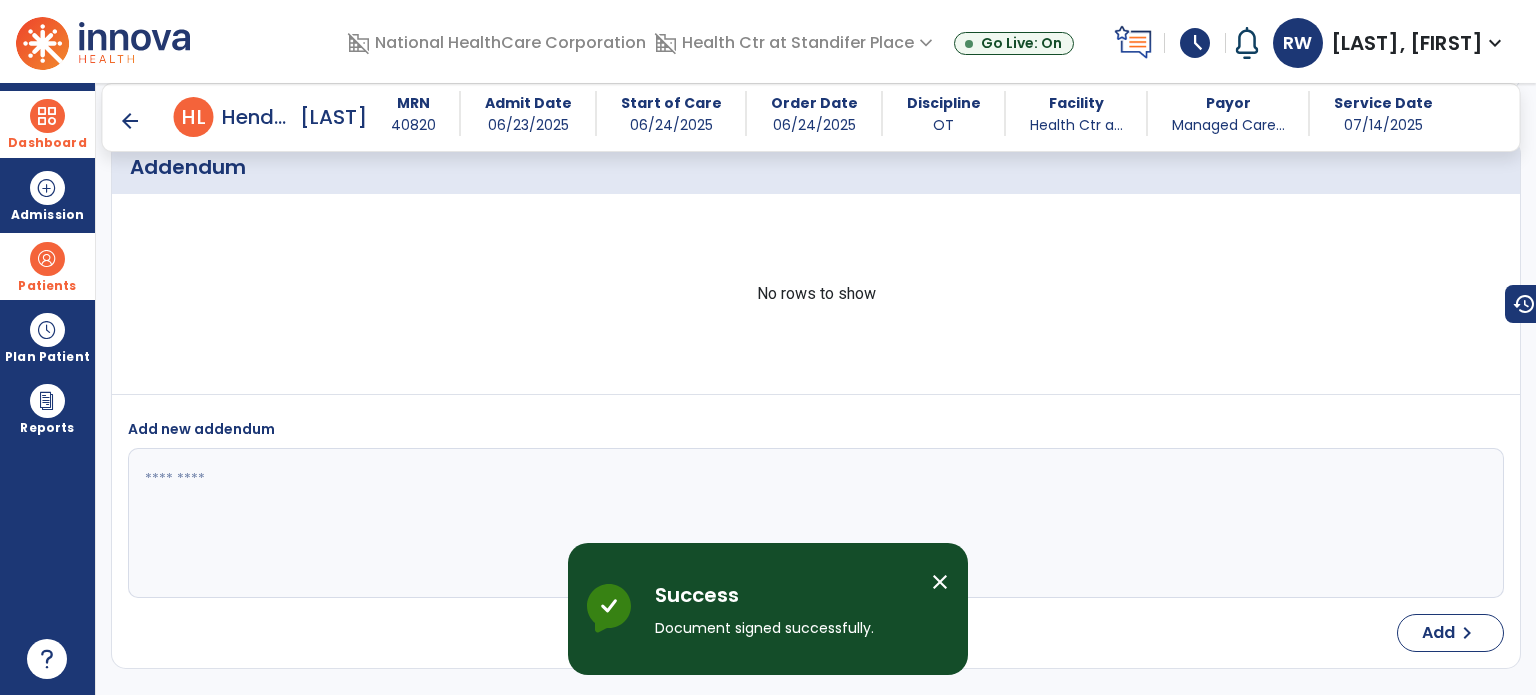 click on "arrow_back" at bounding box center (130, 121) 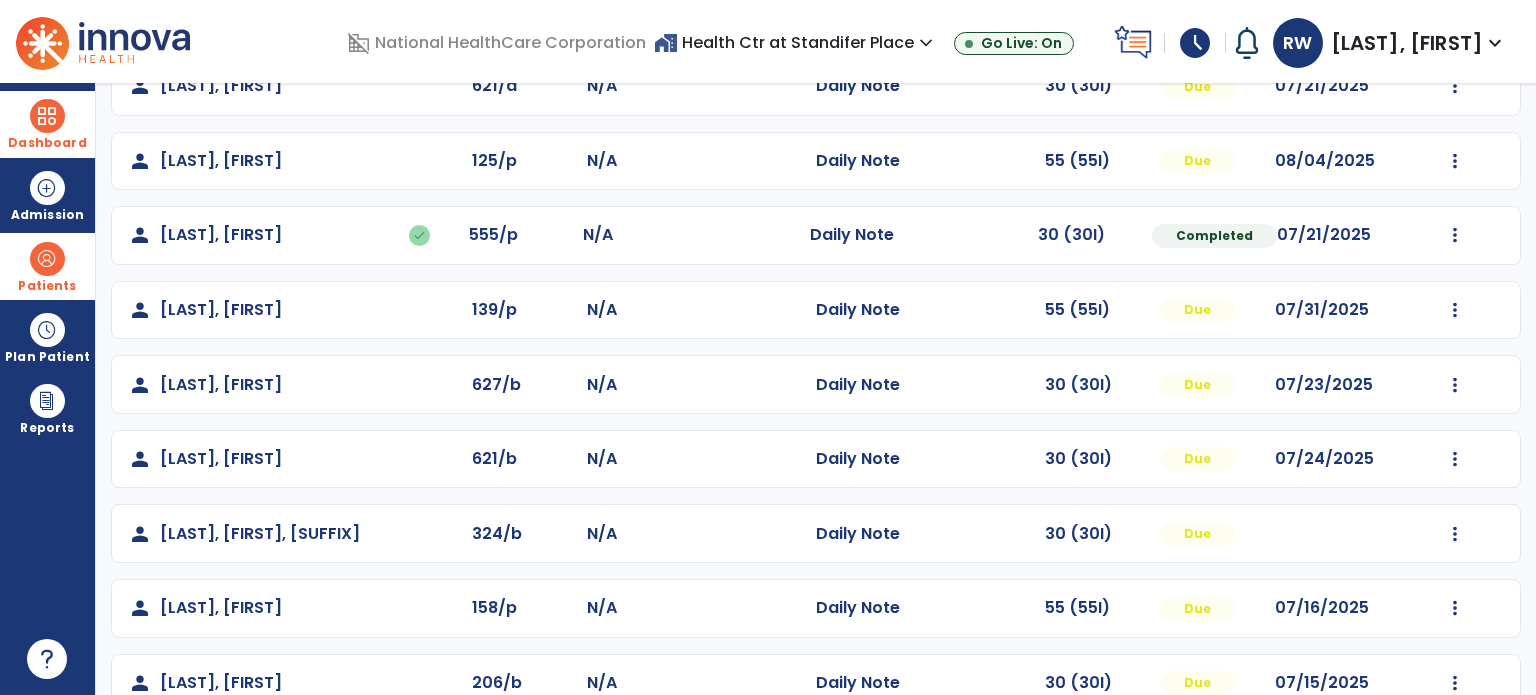 scroll, scrollTop: 502, scrollLeft: 0, axis: vertical 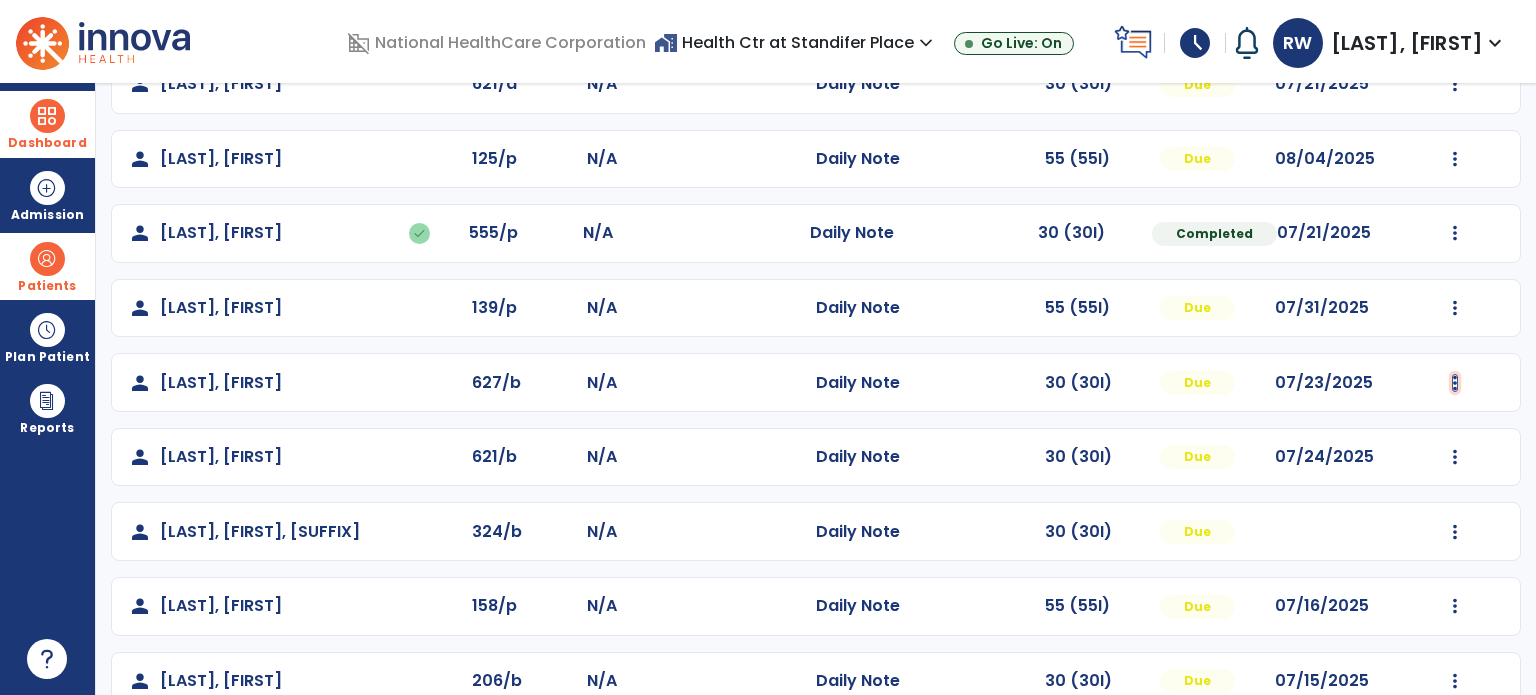 click at bounding box center (1455, -214) 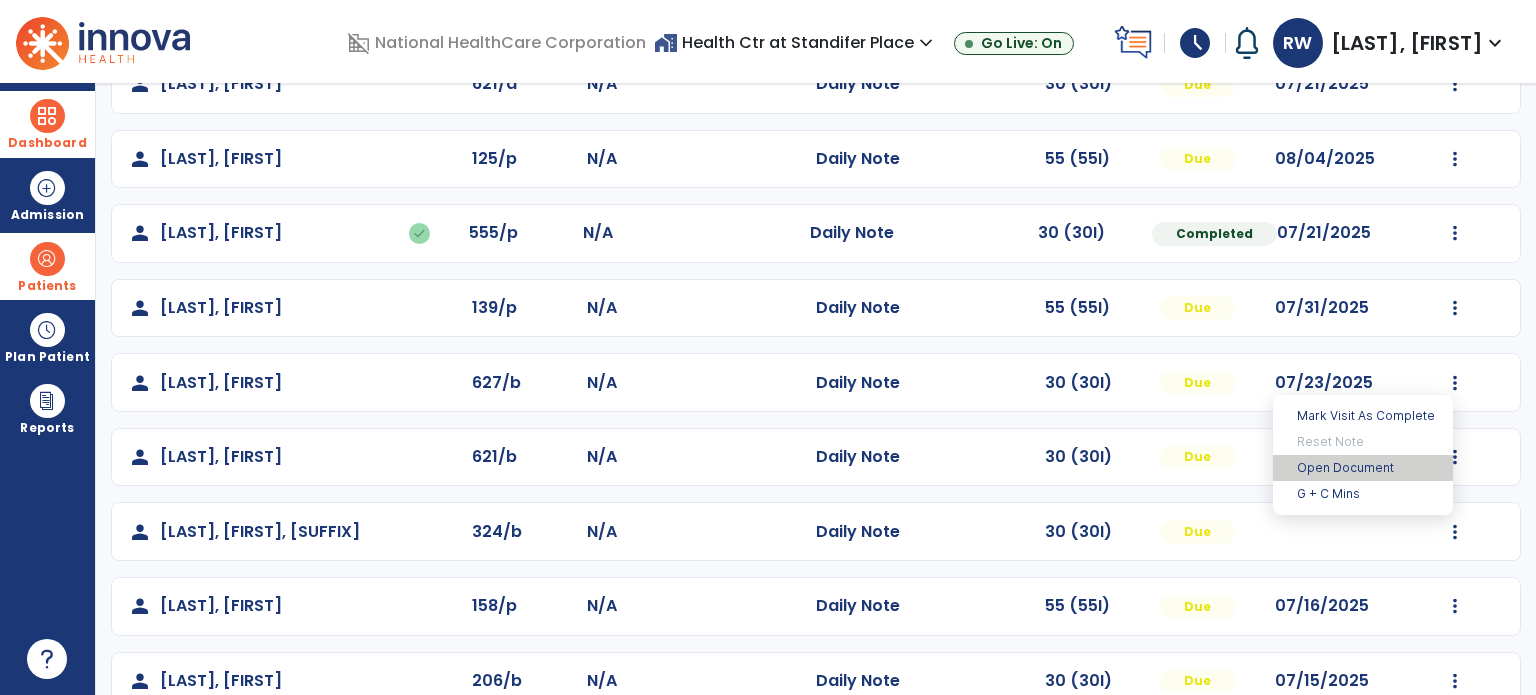 click on "Open Document" at bounding box center [1363, 468] 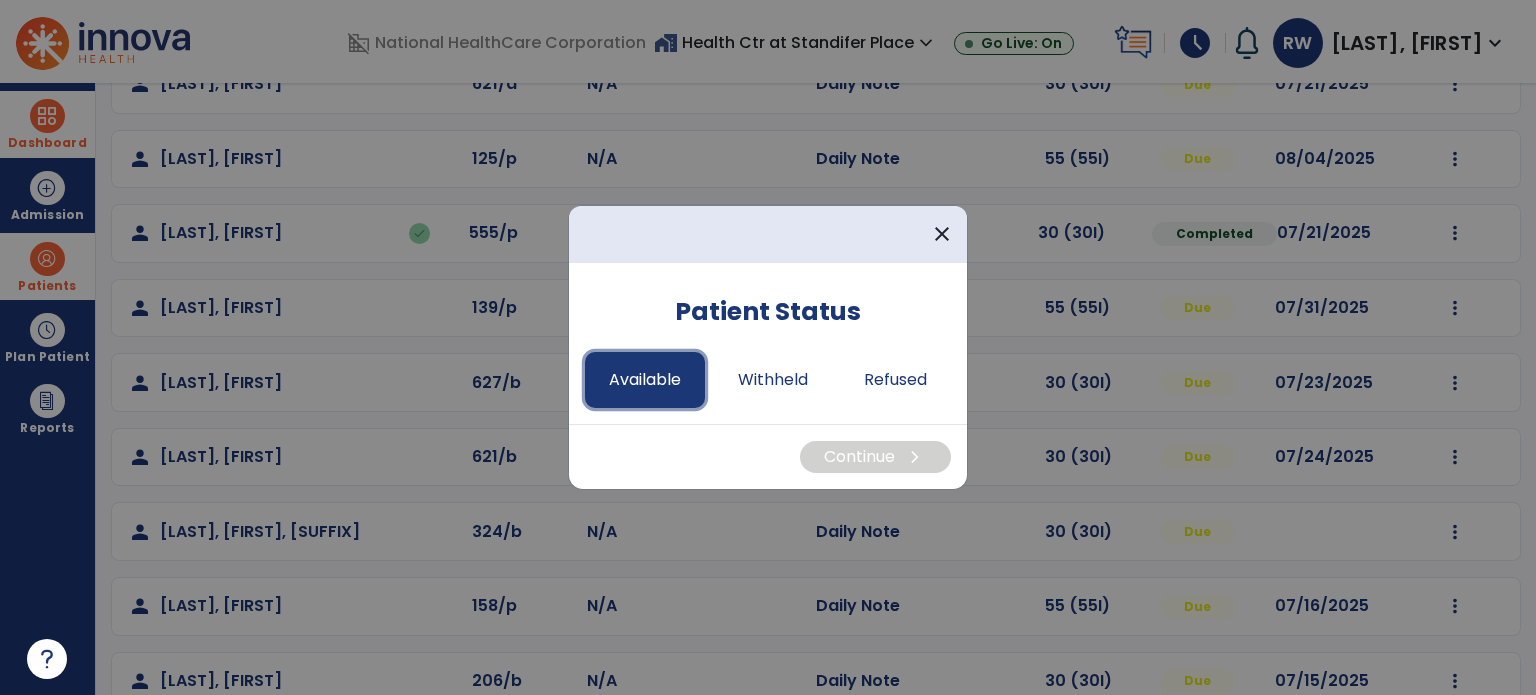 click on "Available" at bounding box center (645, 380) 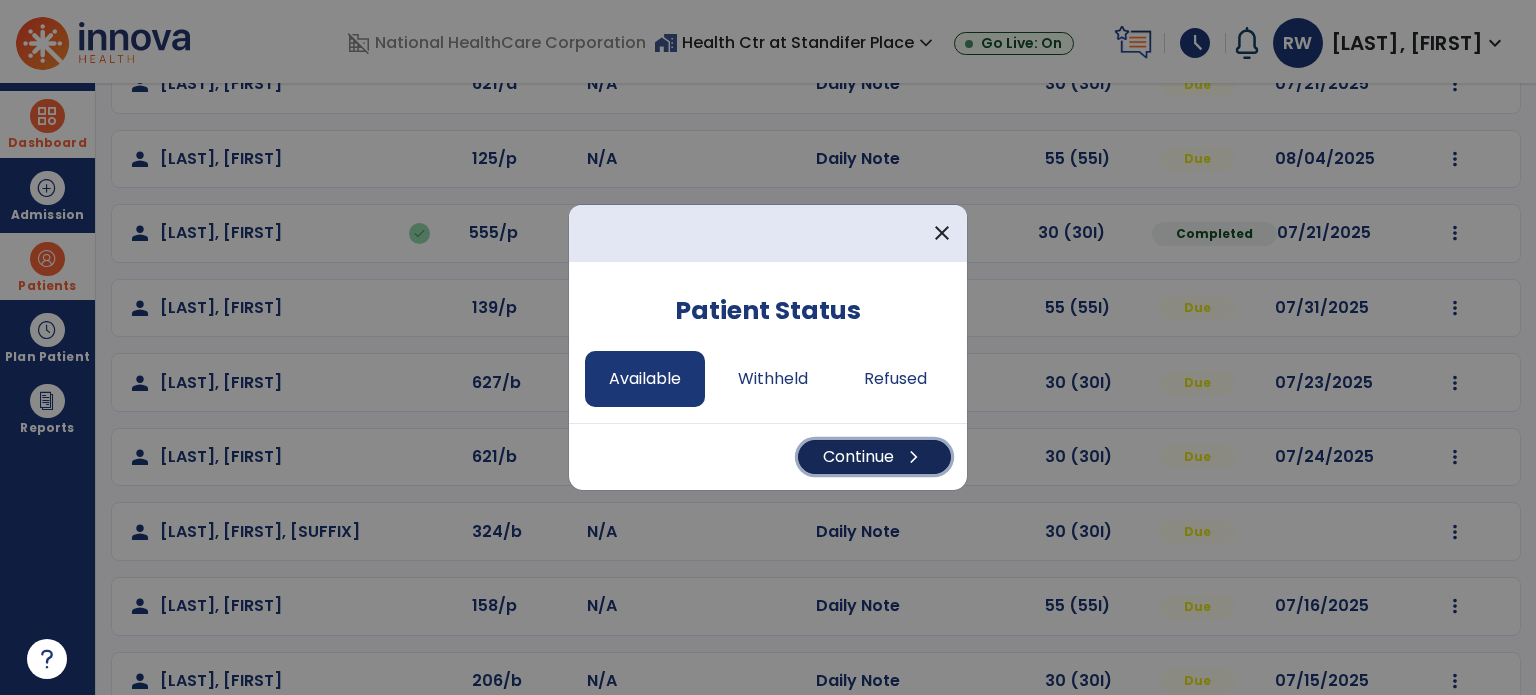 click on "Continue   chevron_right" at bounding box center (874, 457) 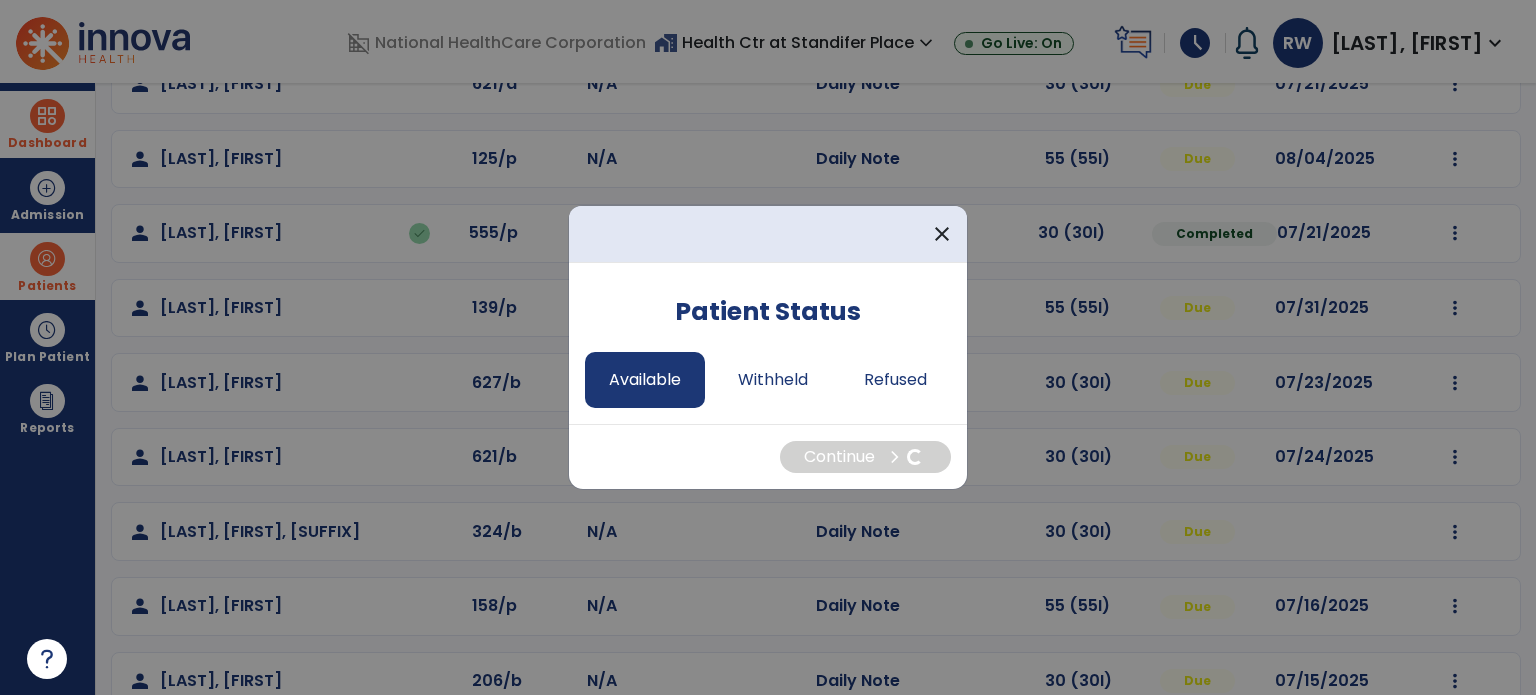 select on "*" 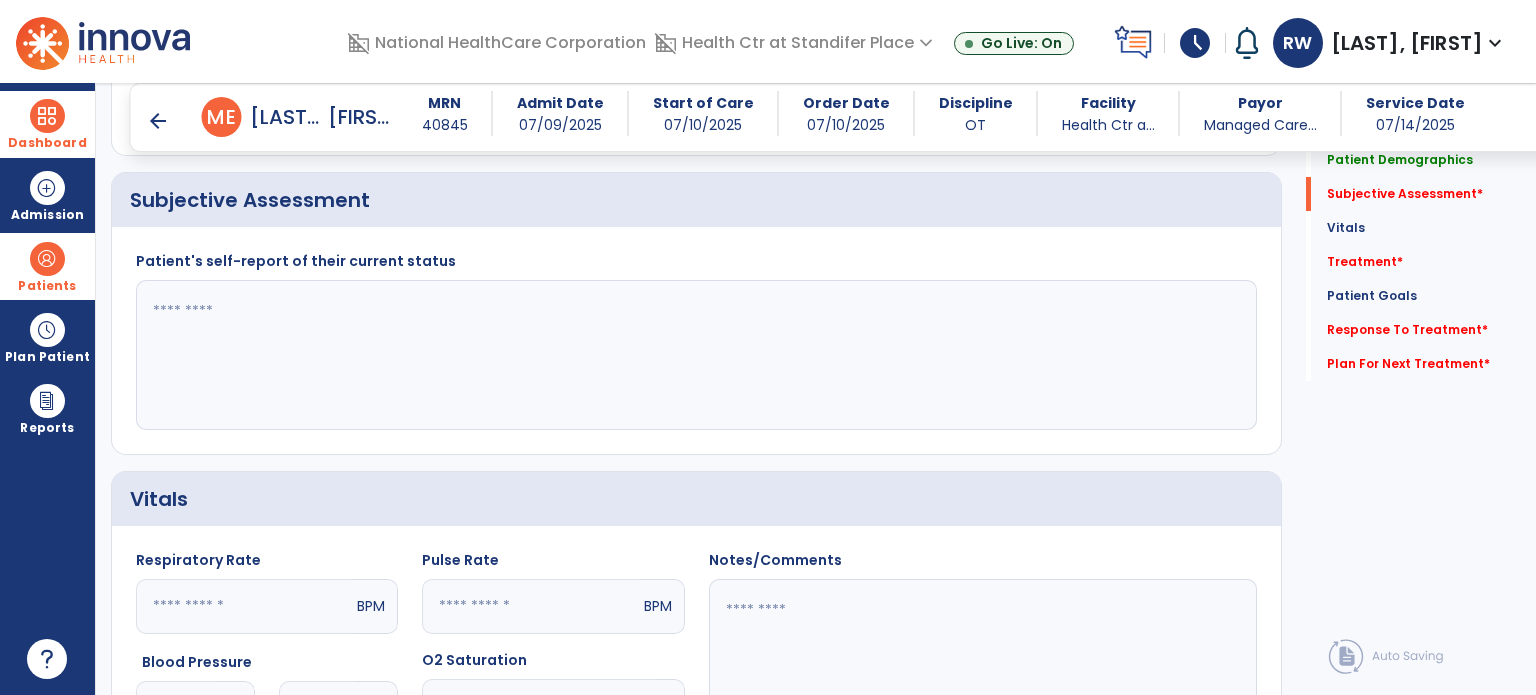 scroll, scrollTop: 387, scrollLeft: 0, axis: vertical 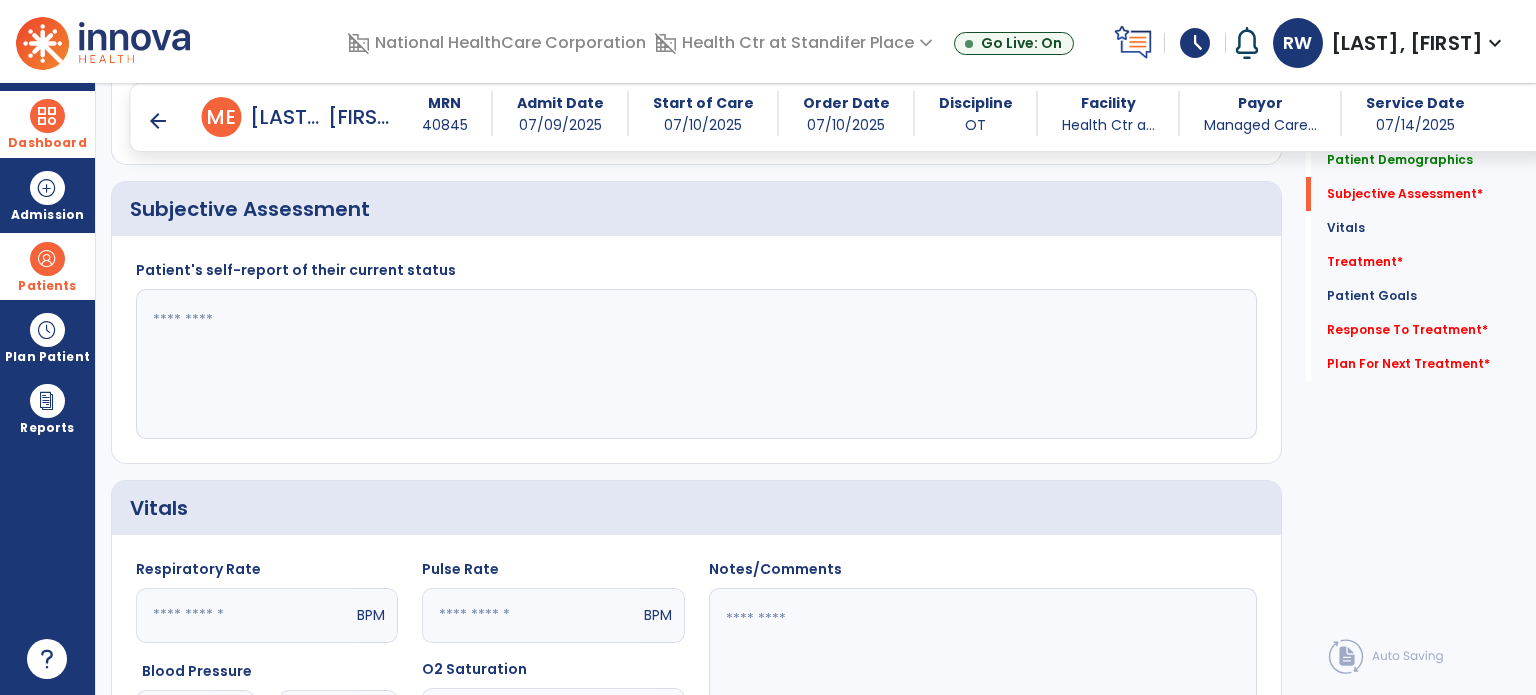 click 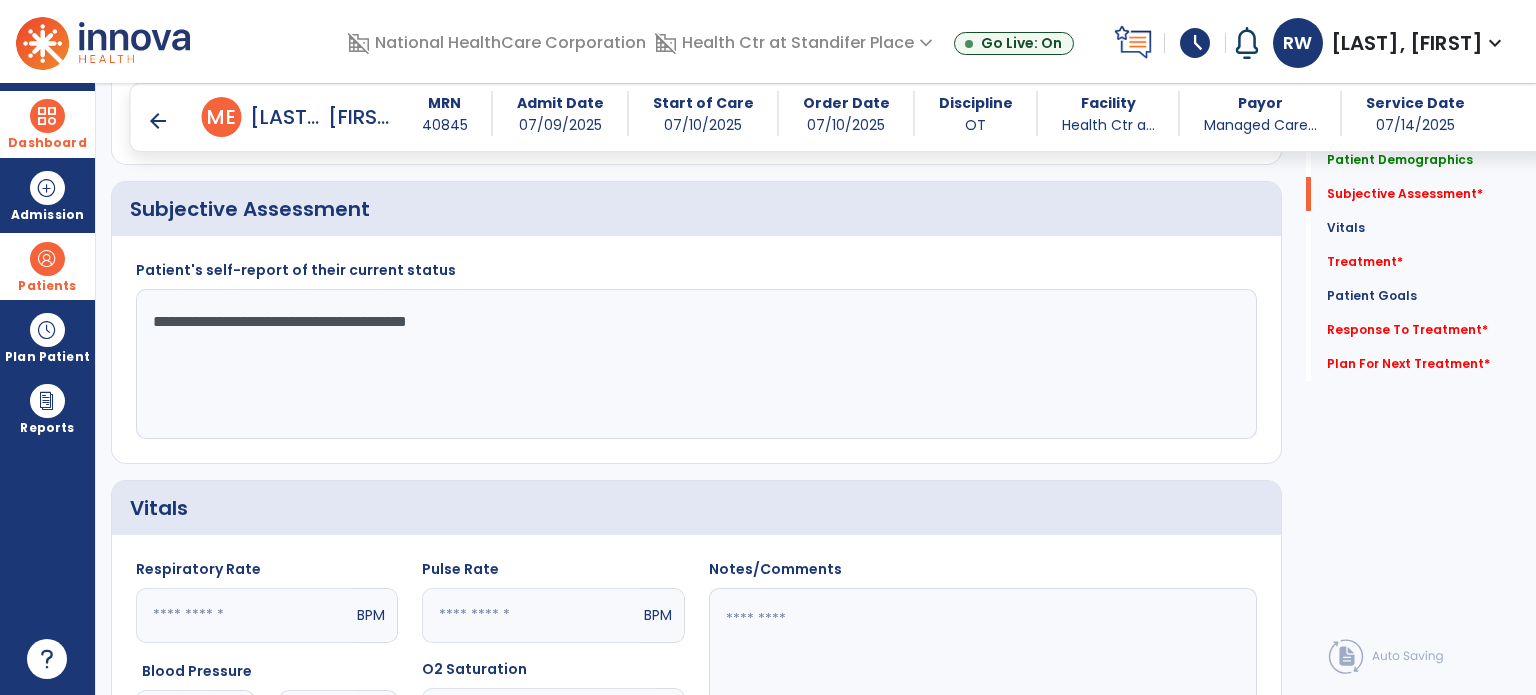 type on "**********" 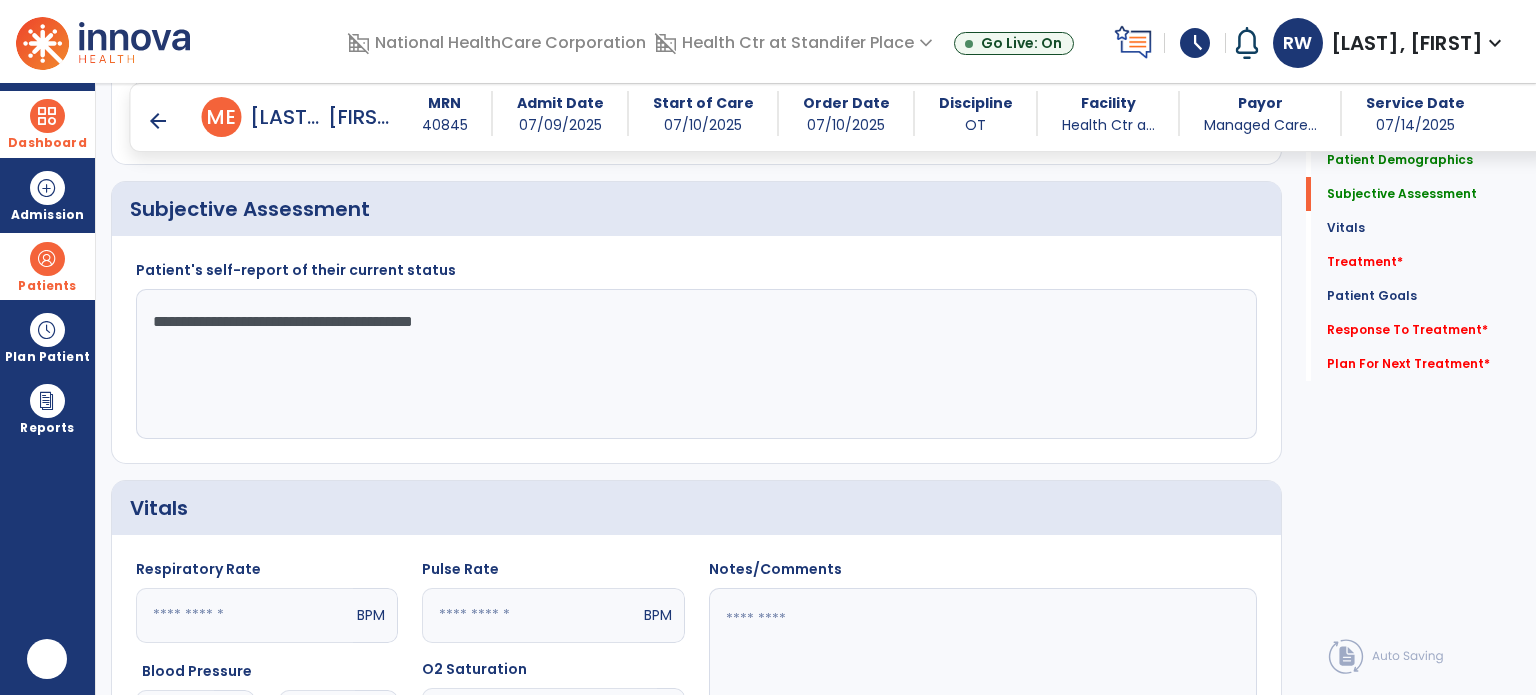 scroll, scrollTop: 0, scrollLeft: 0, axis: both 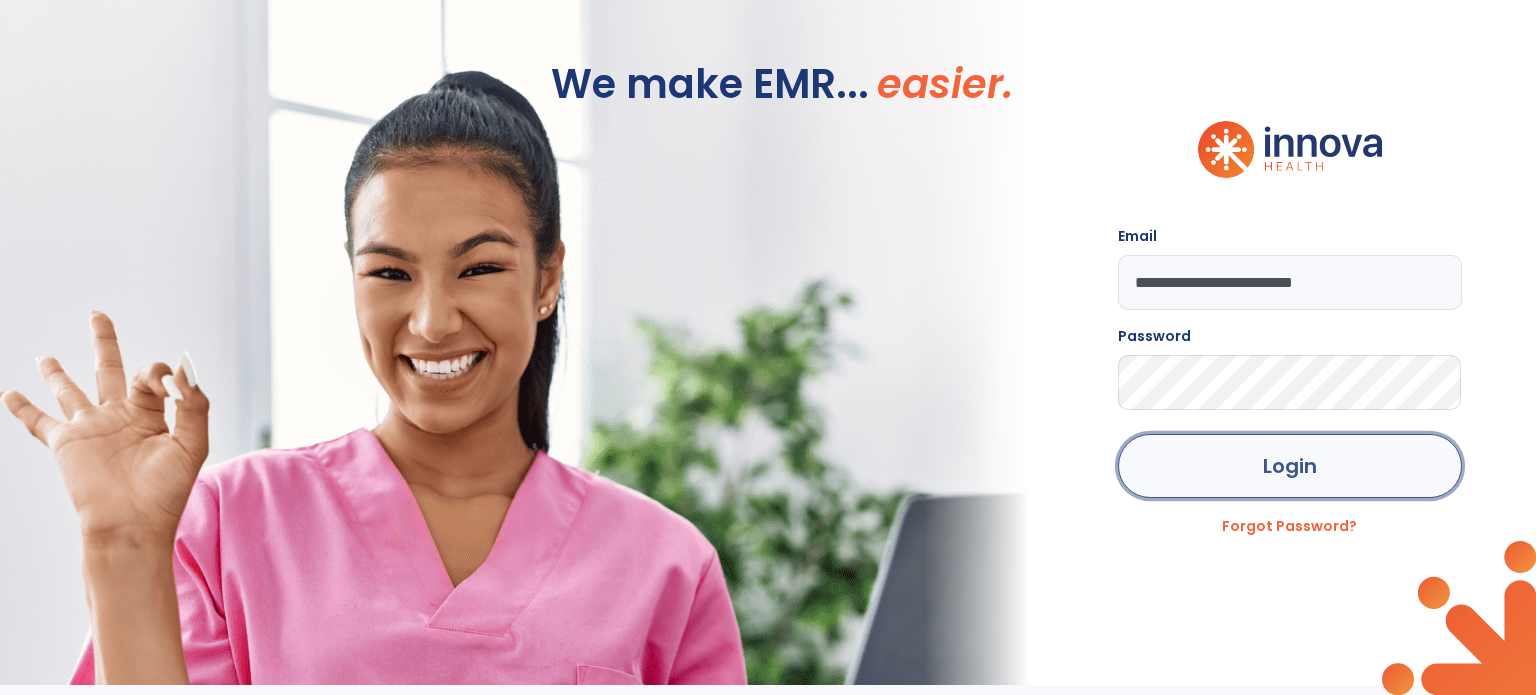 click on "Login" 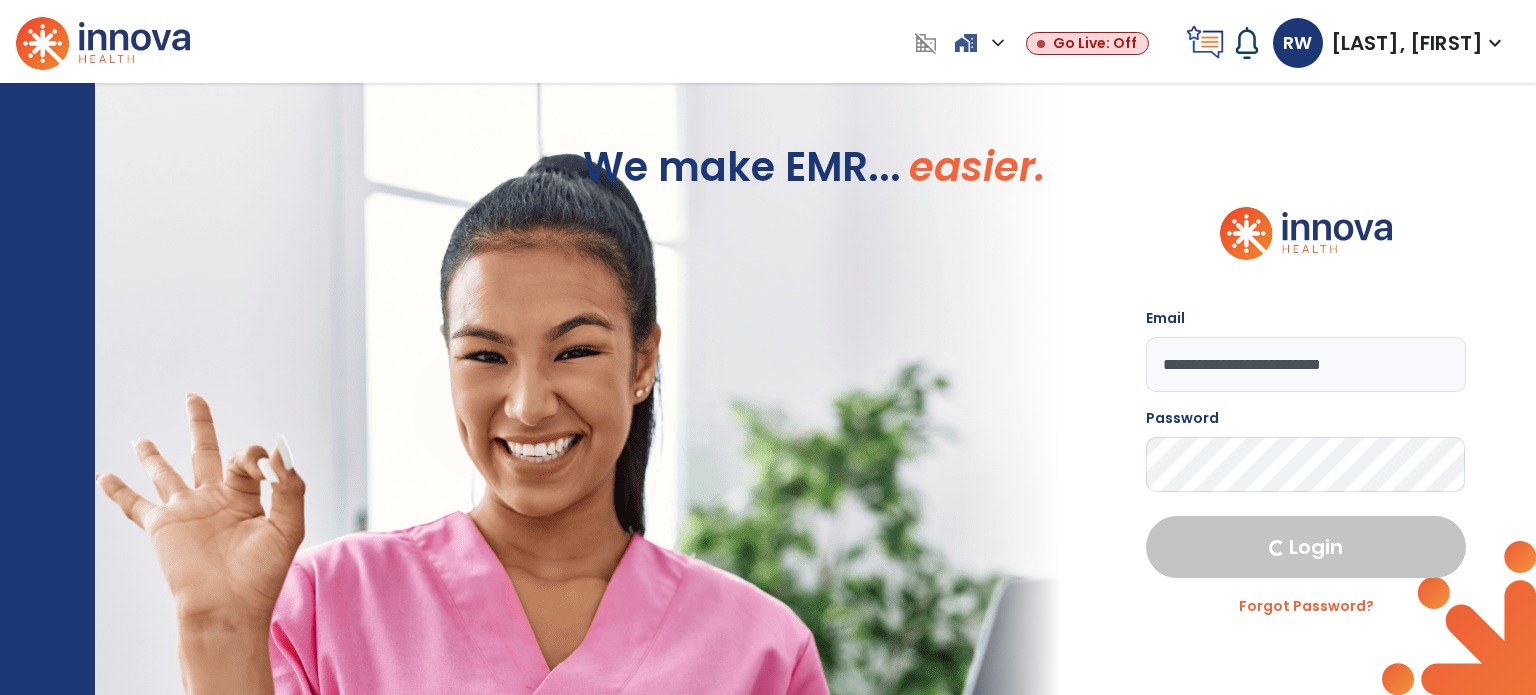 select on "****" 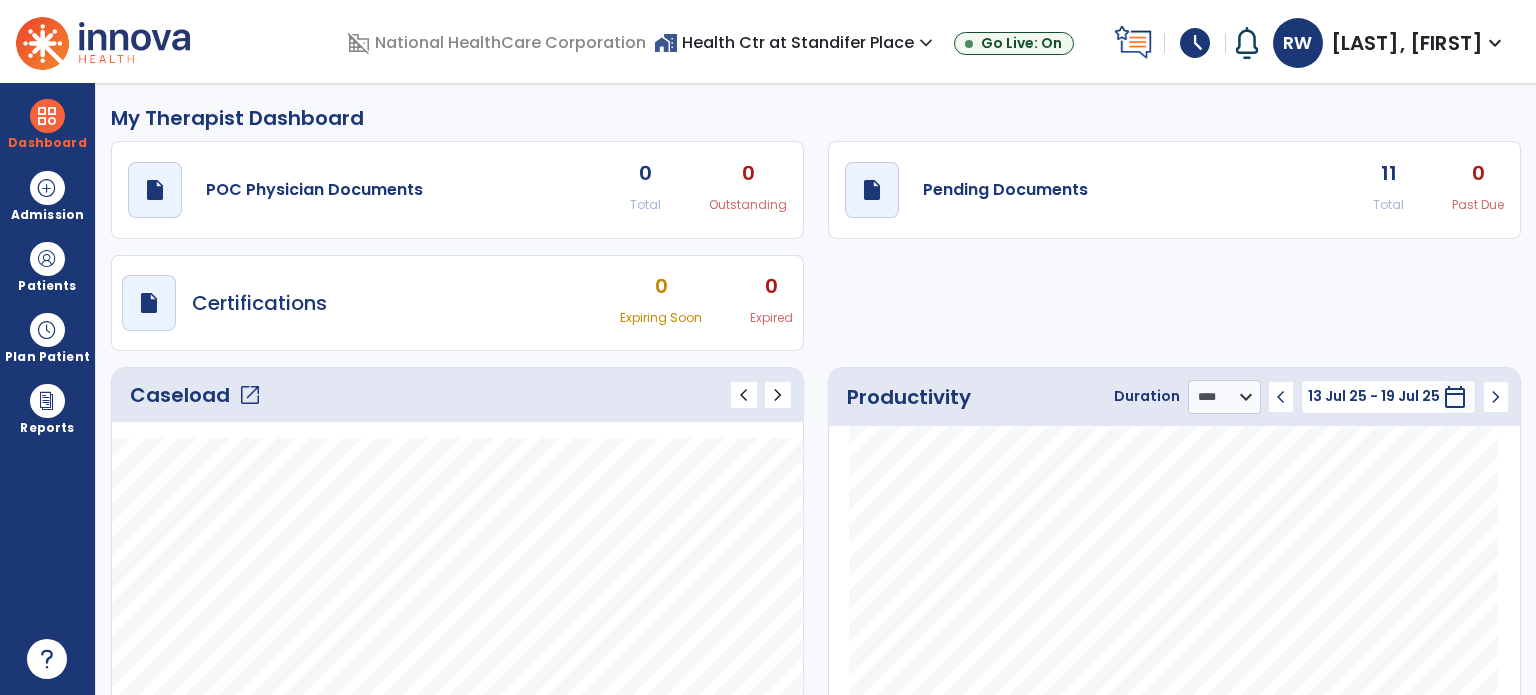 click on "Caseload   open_in_new" 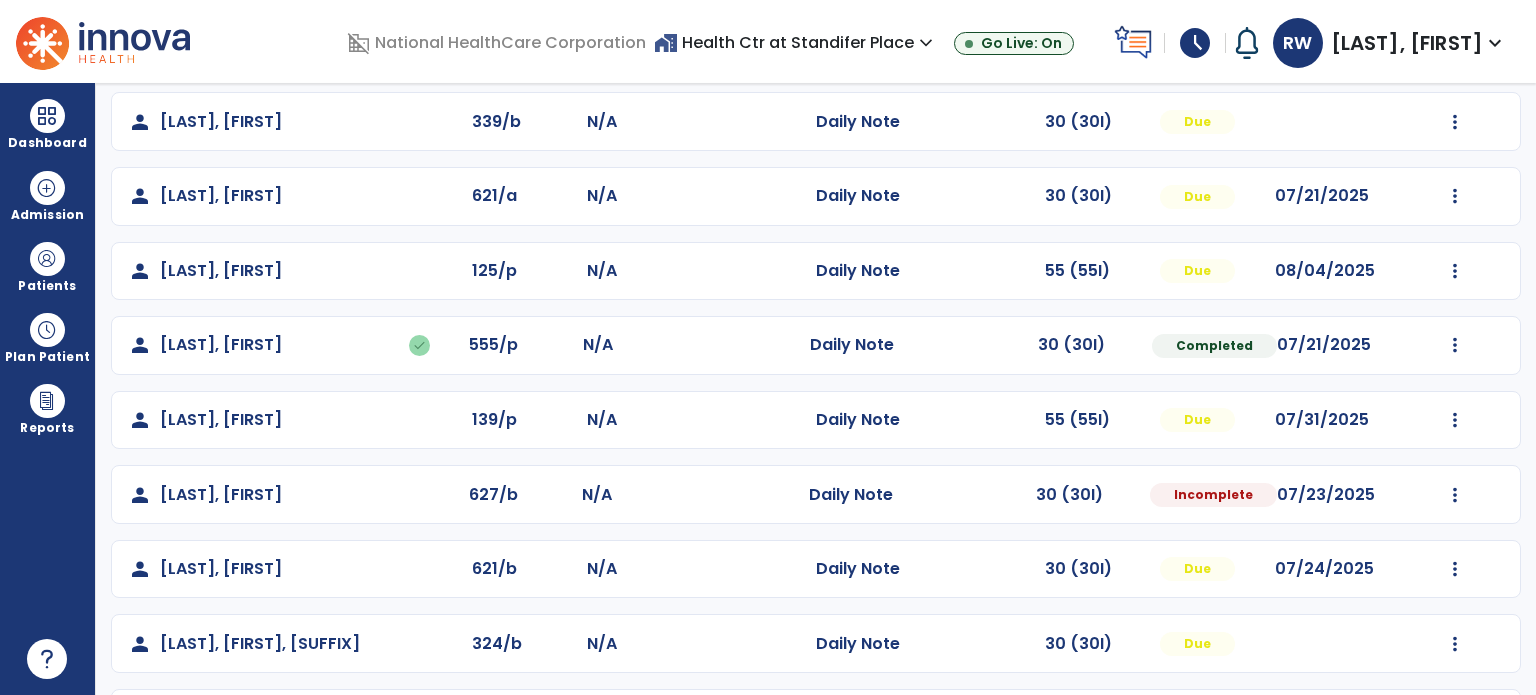 scroll, scrollTop: 392, scrollLeft: 0, axis: vertical 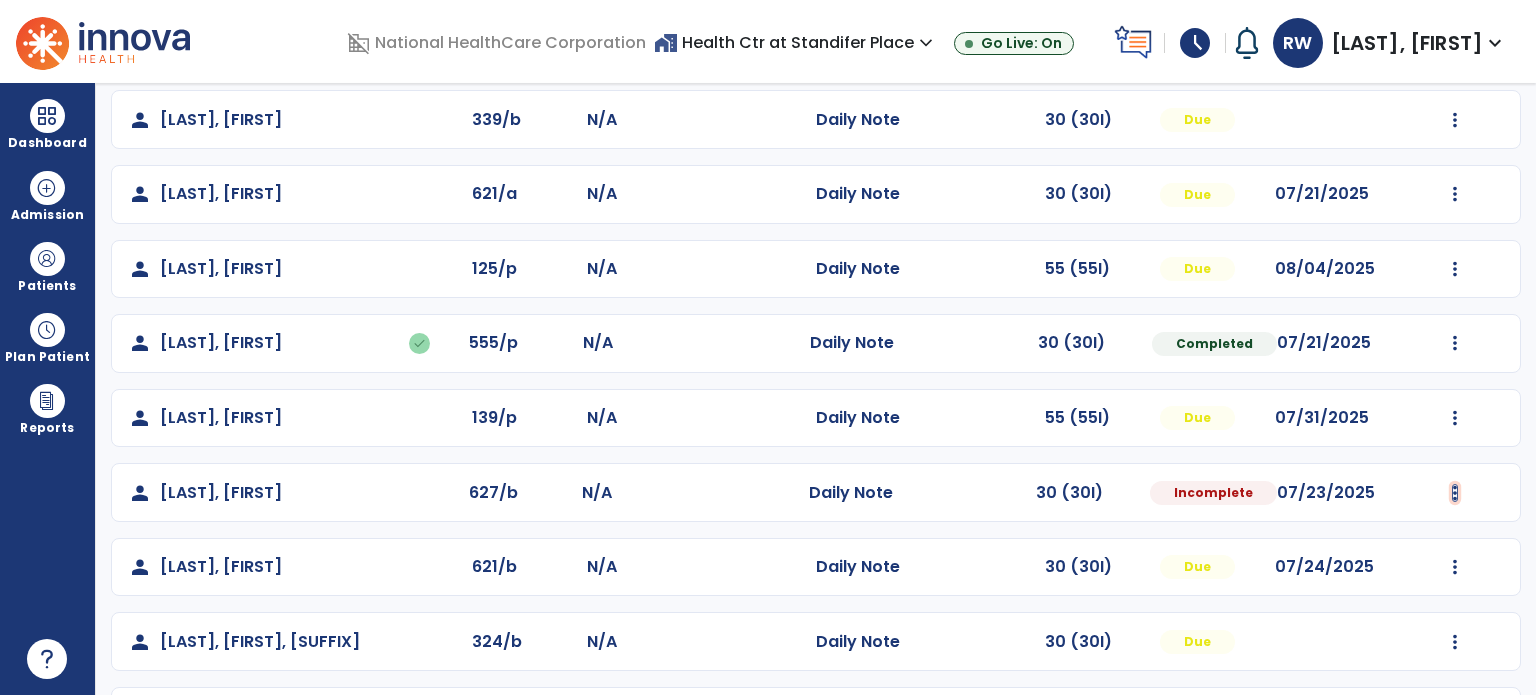 click at bounding box center [1455, -104] 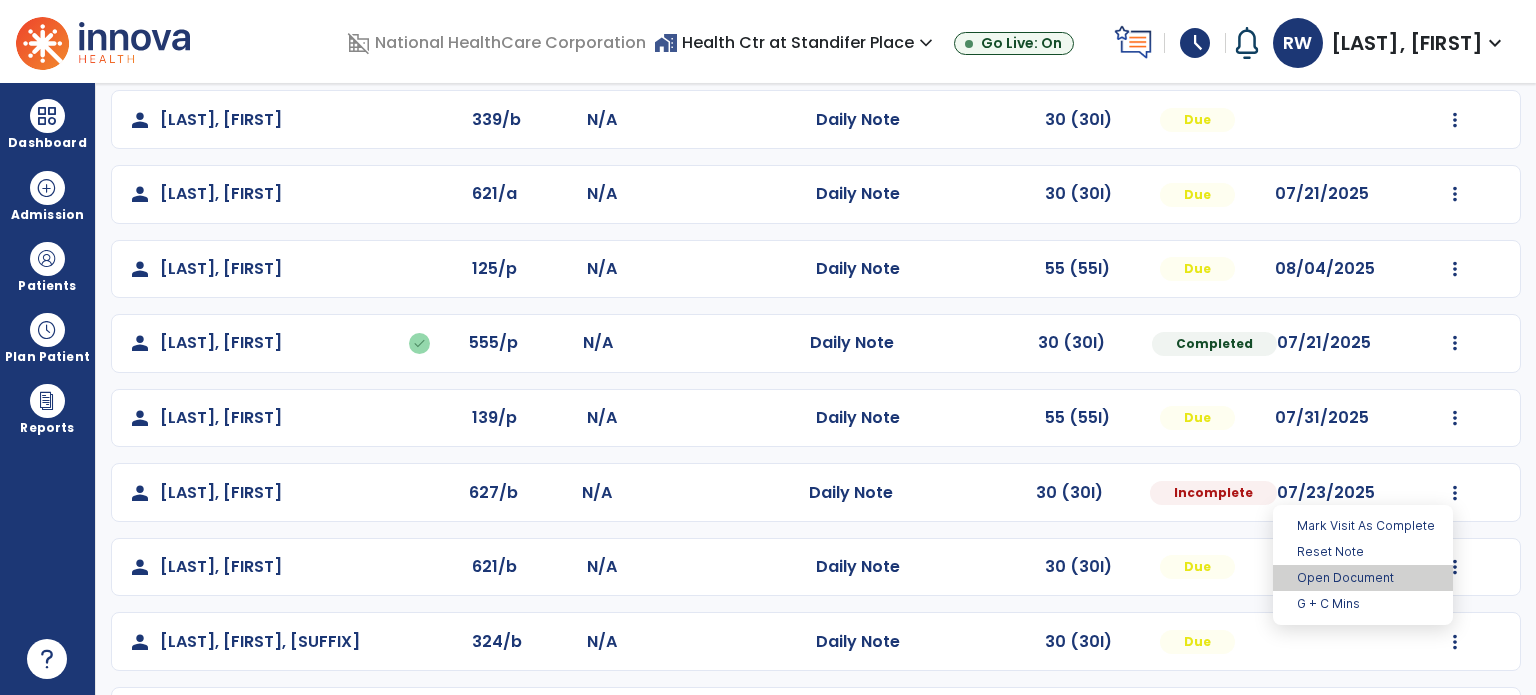 click on "Open Document" at bounding box center (1363, 578) 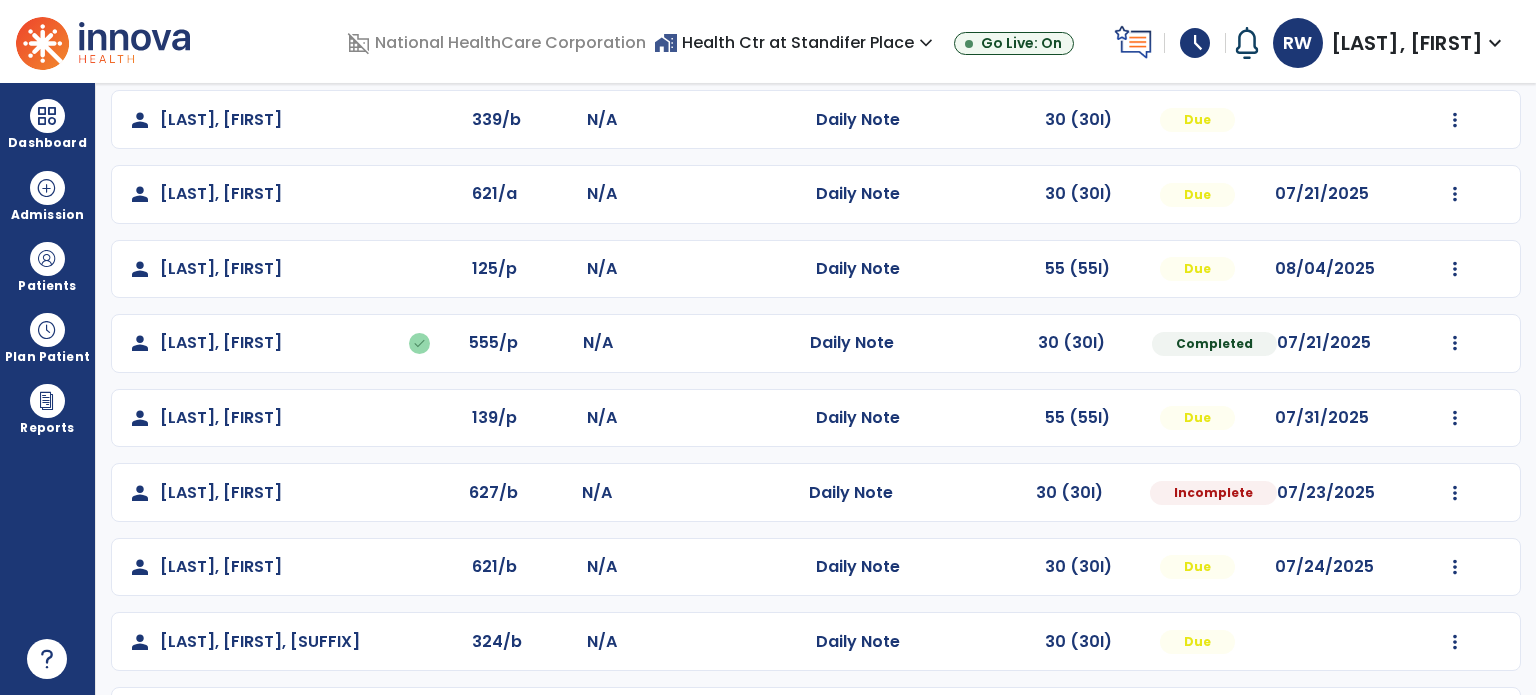 select on "*" 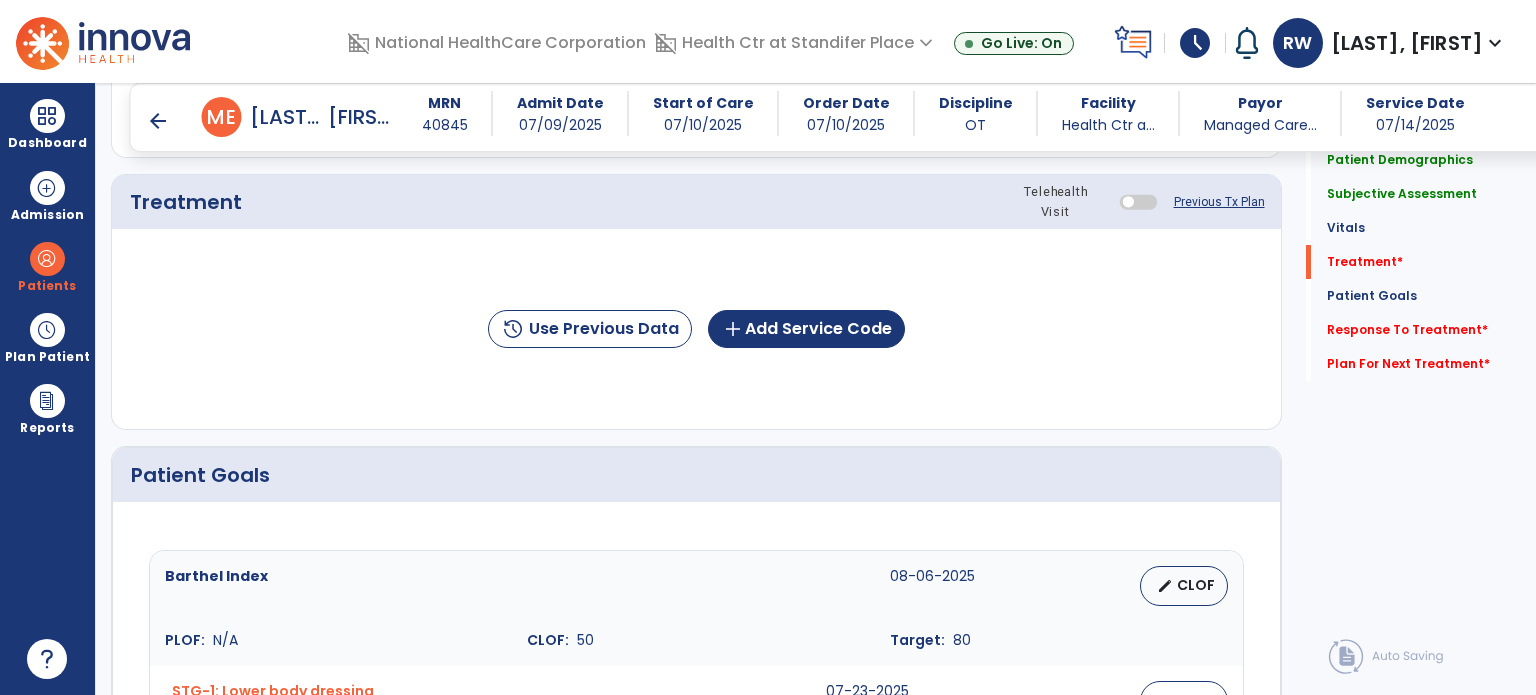 scroll, scrollTop: 1114, scrollLeft: 0, axis: vertical 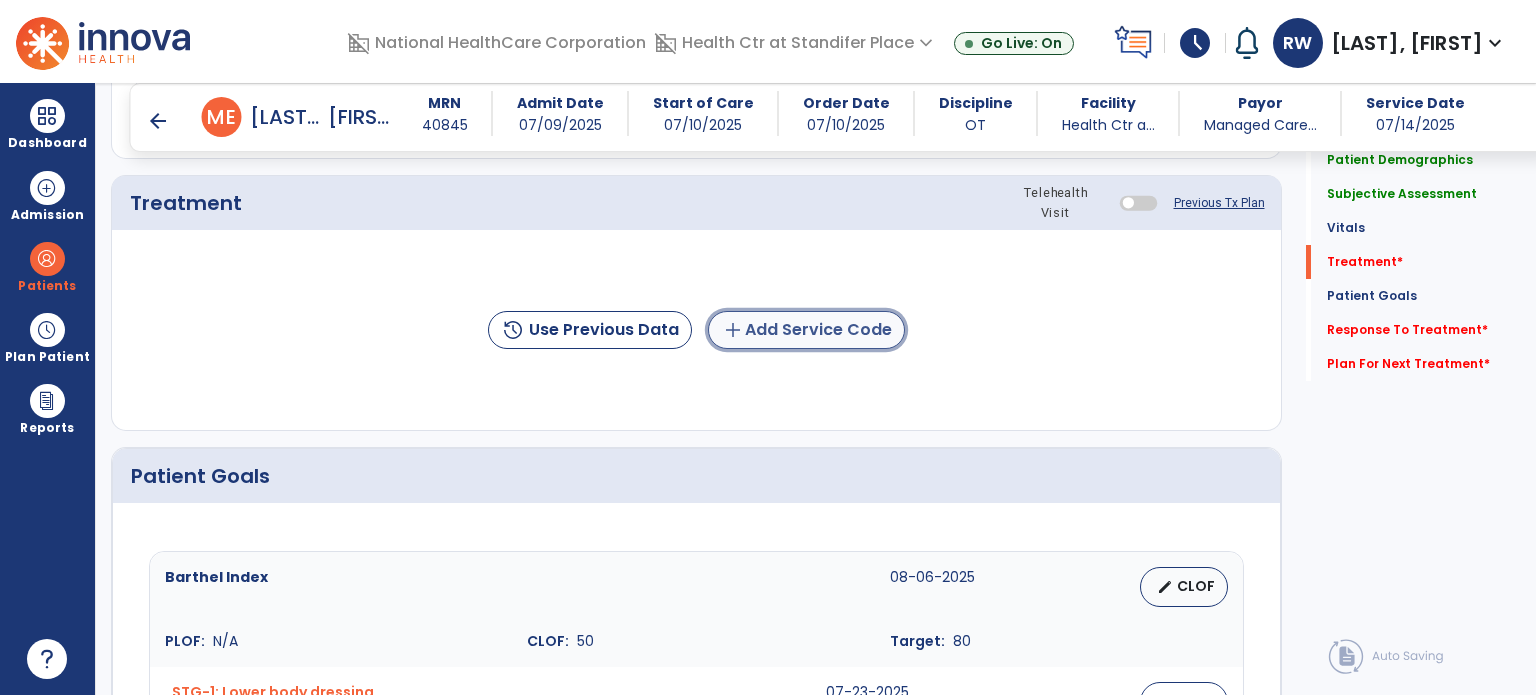 click on "add  Add Service Code" 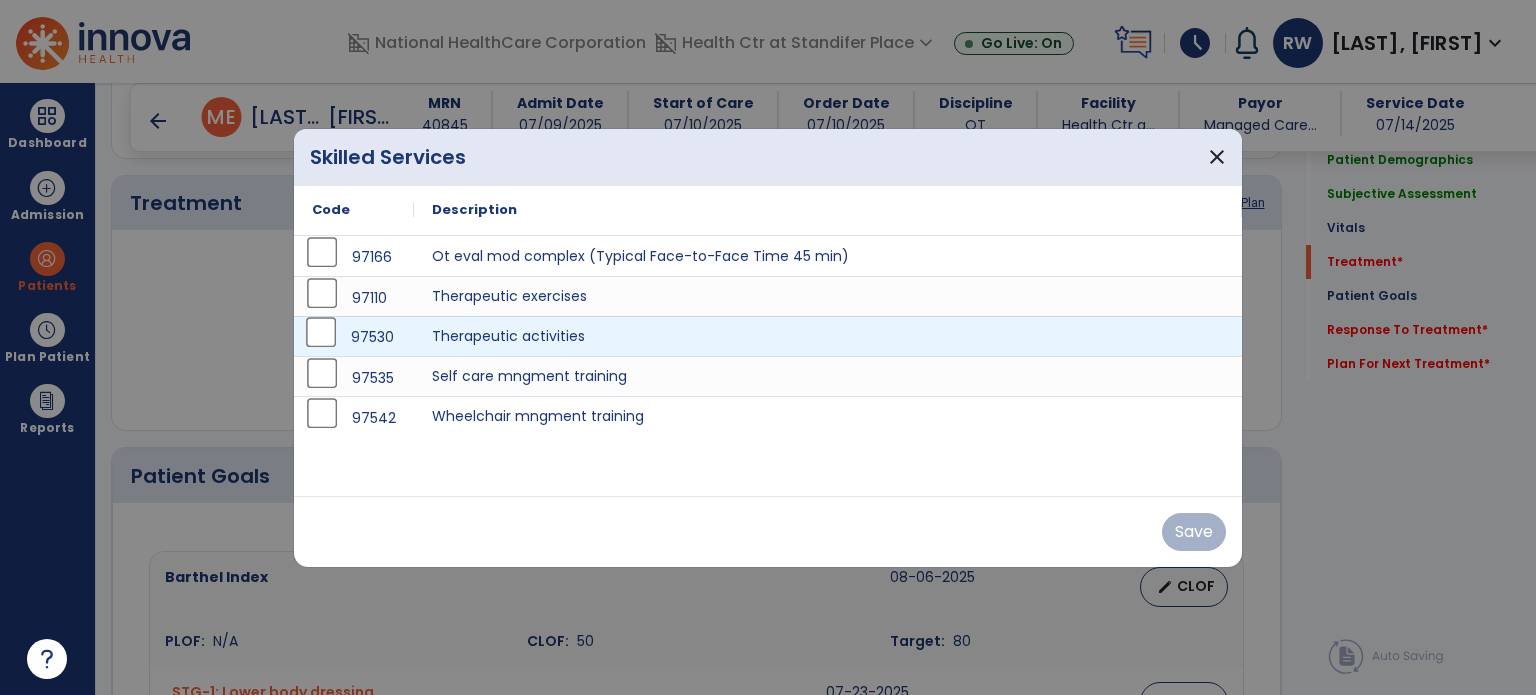 click on "97530" at bounding box center [354, 337] 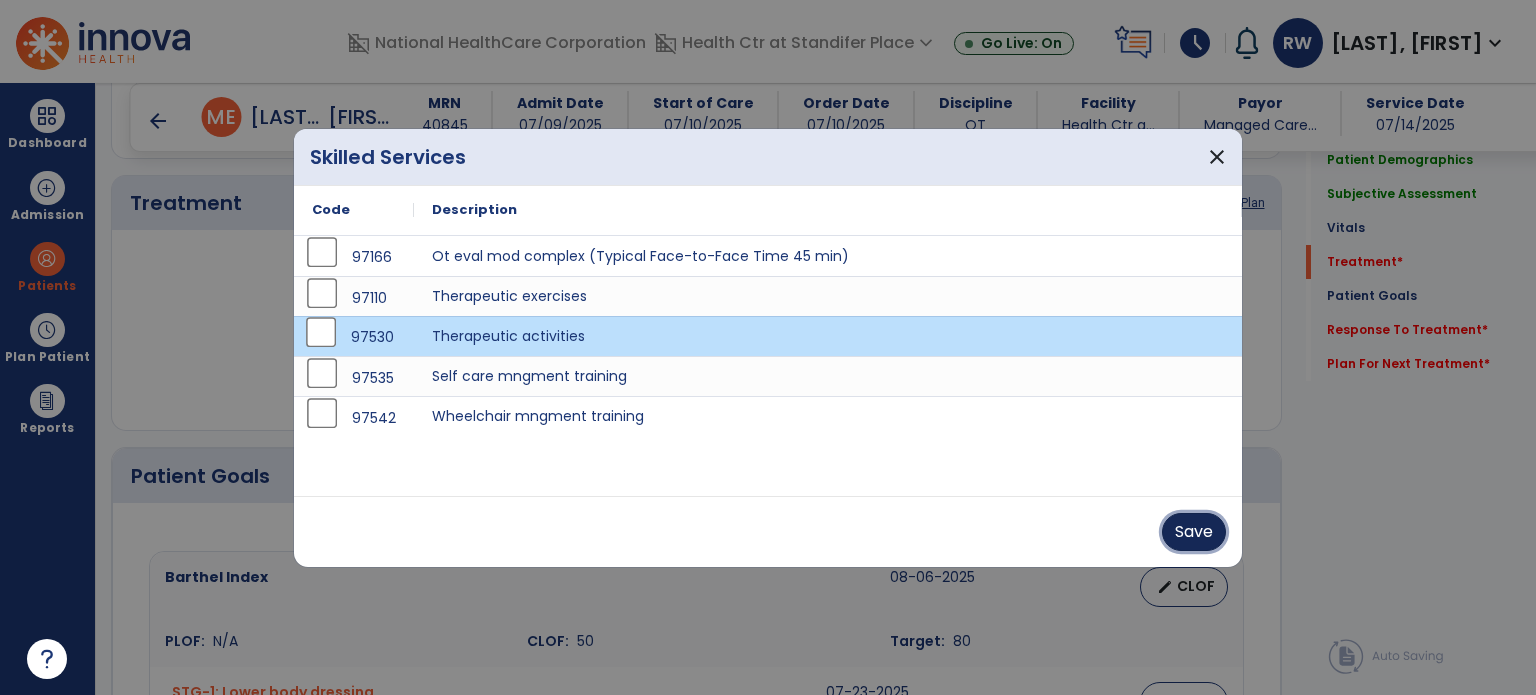 click on "Save" at bounding box center (1194, 532) 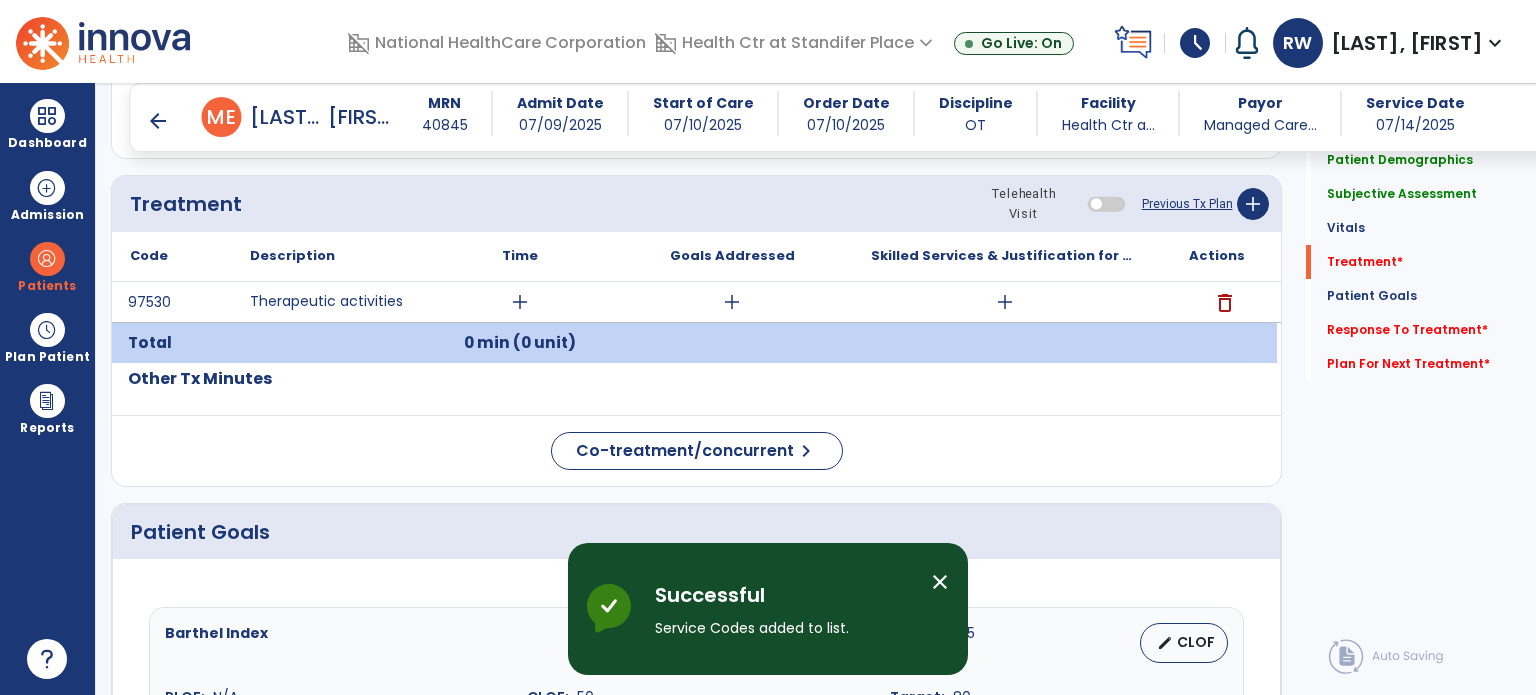click on "arrow_back" at bounding box center (158, 121) 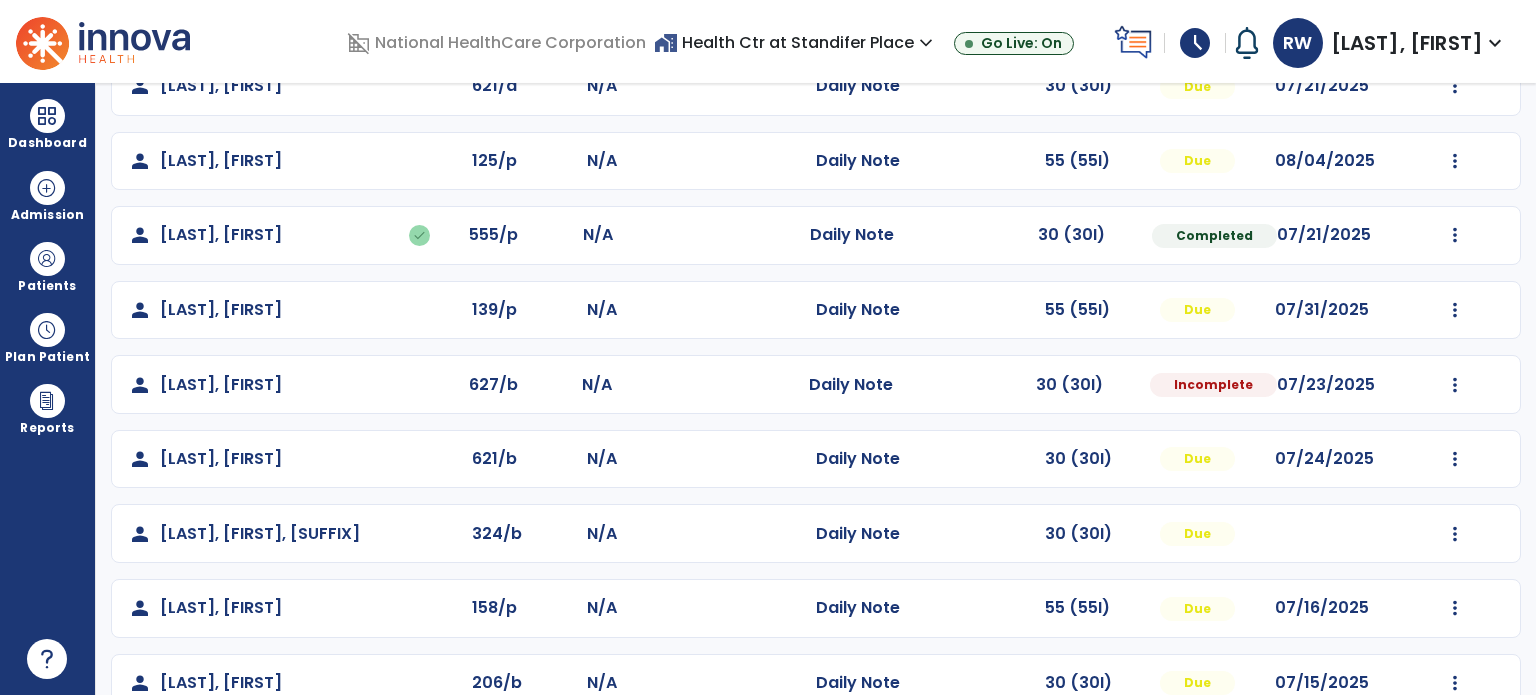 scroll, scrollTop: 543, scrollLeft: 0, axis: vertical 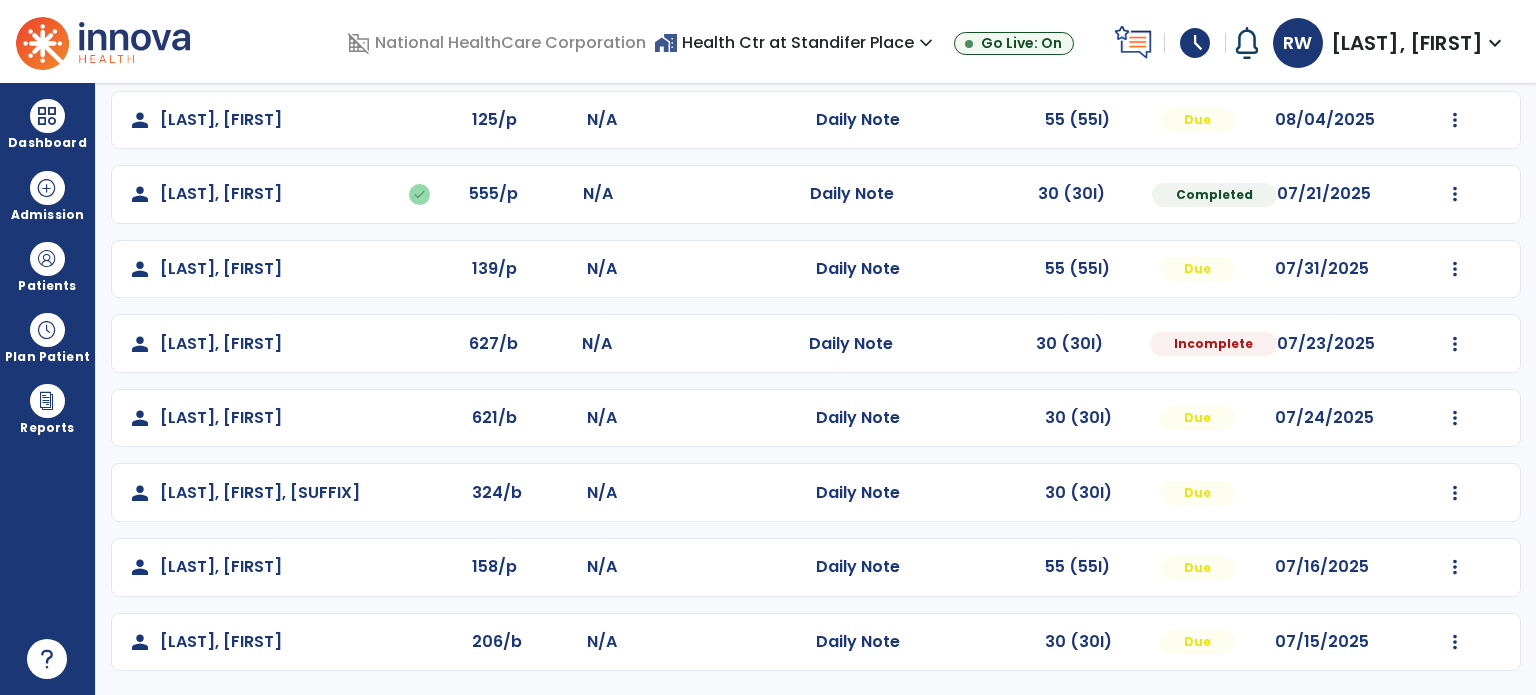 click on "Mark Visit As Complete   Reset Note   Open Document   G + C Mins" 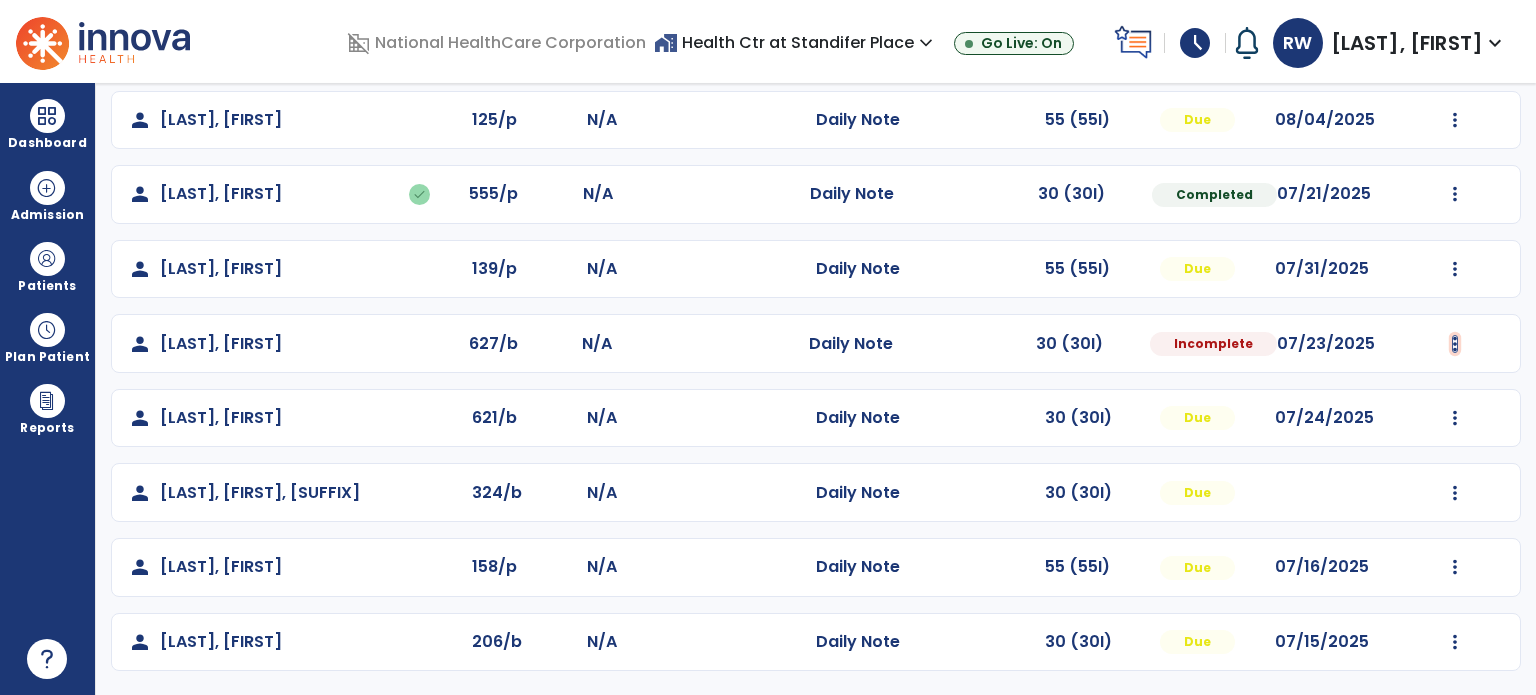 click at bounding box center (1455, -253) 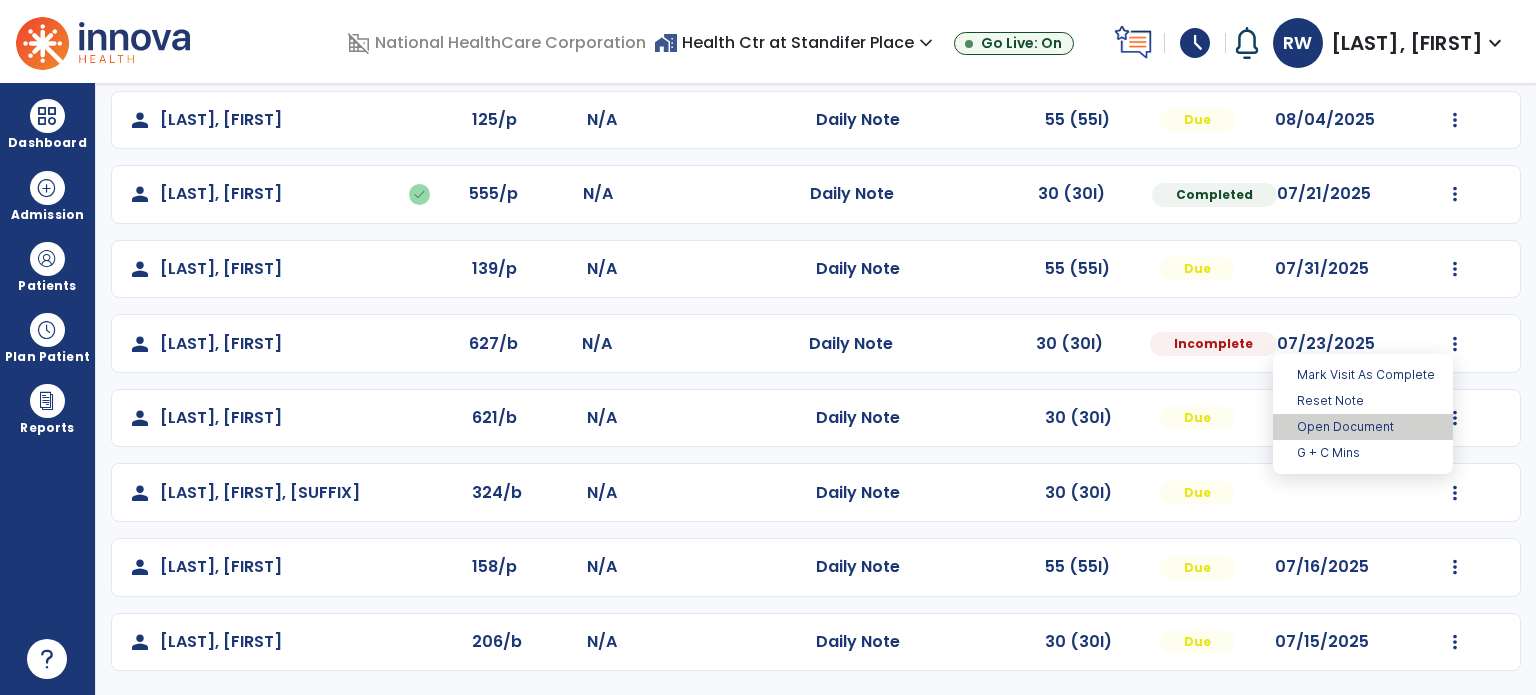 click on "Open Document" at bounding box center (1363, 427) 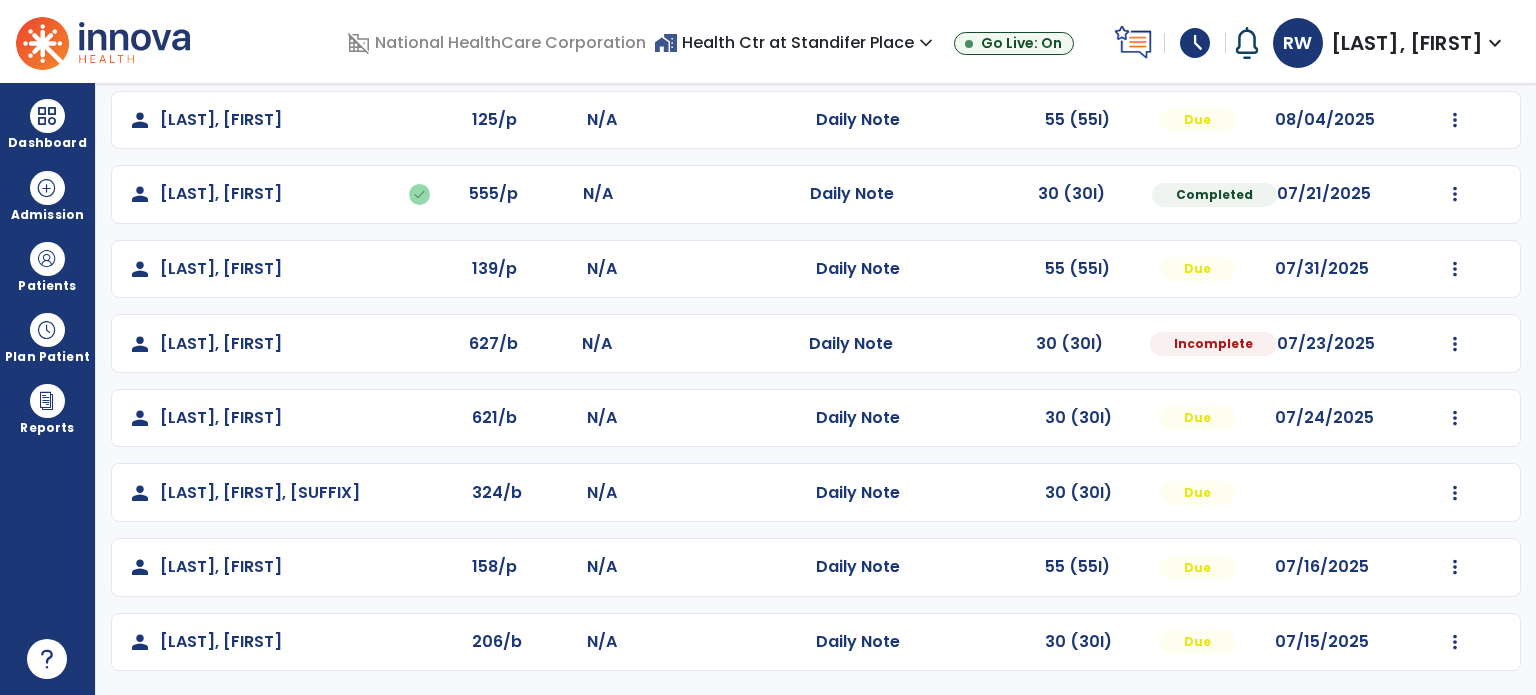 select on "*" 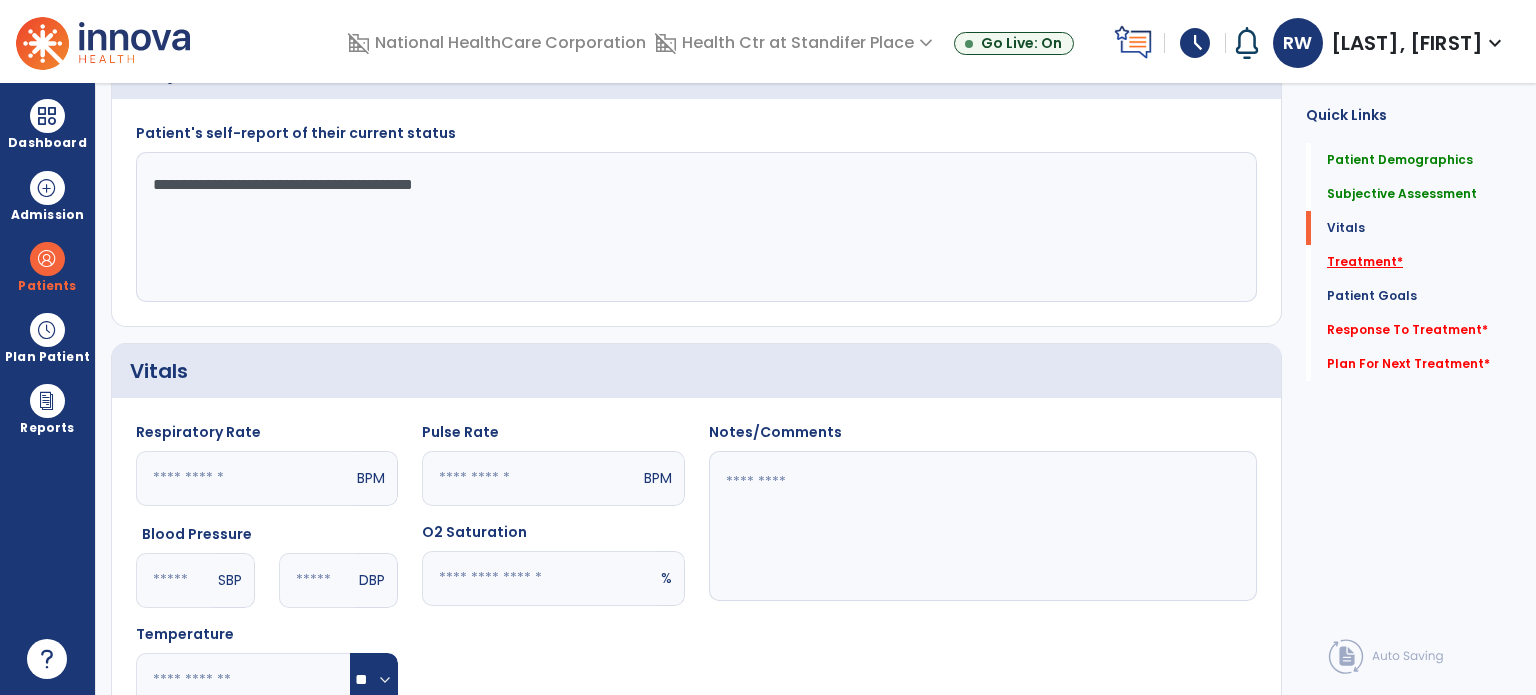 click on "Treatment   *" 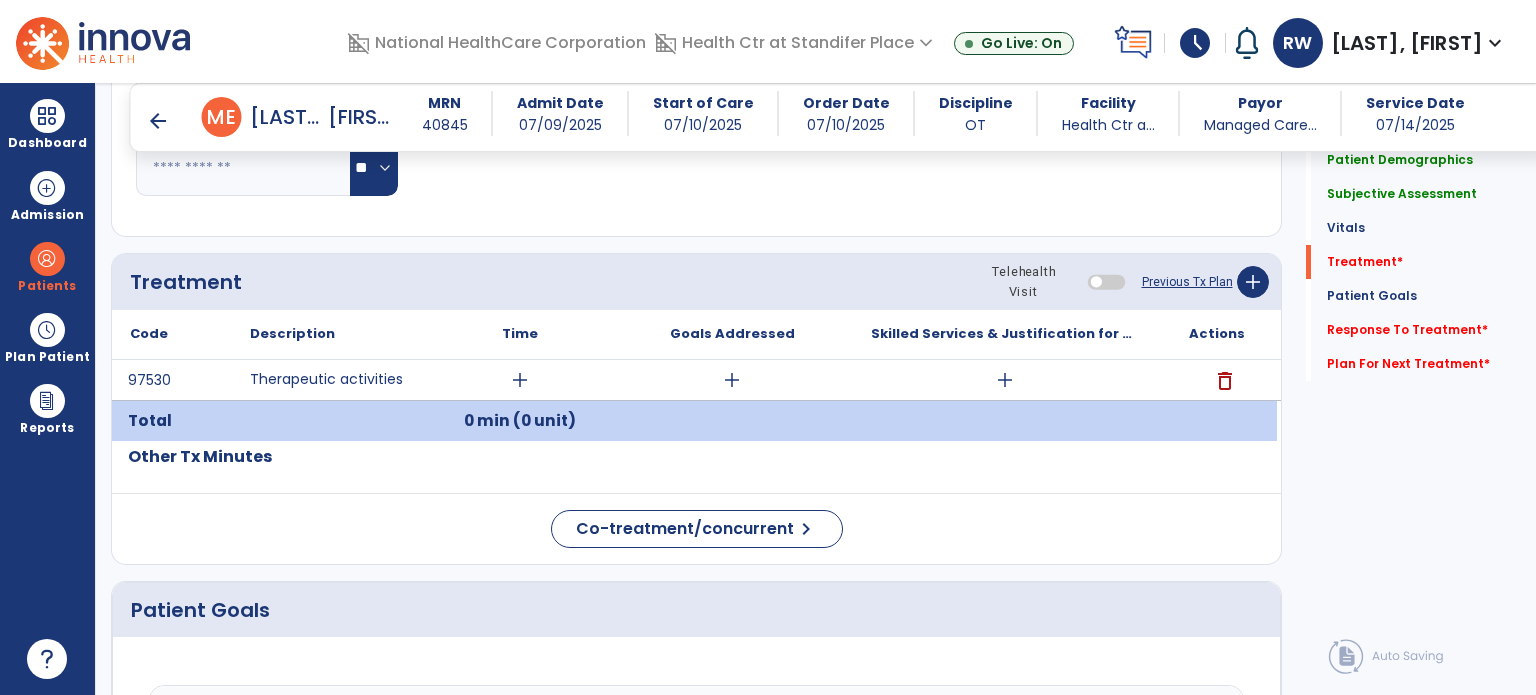 scroll, scrollTop: 1073, scrollLeft: 0, axis: vertical 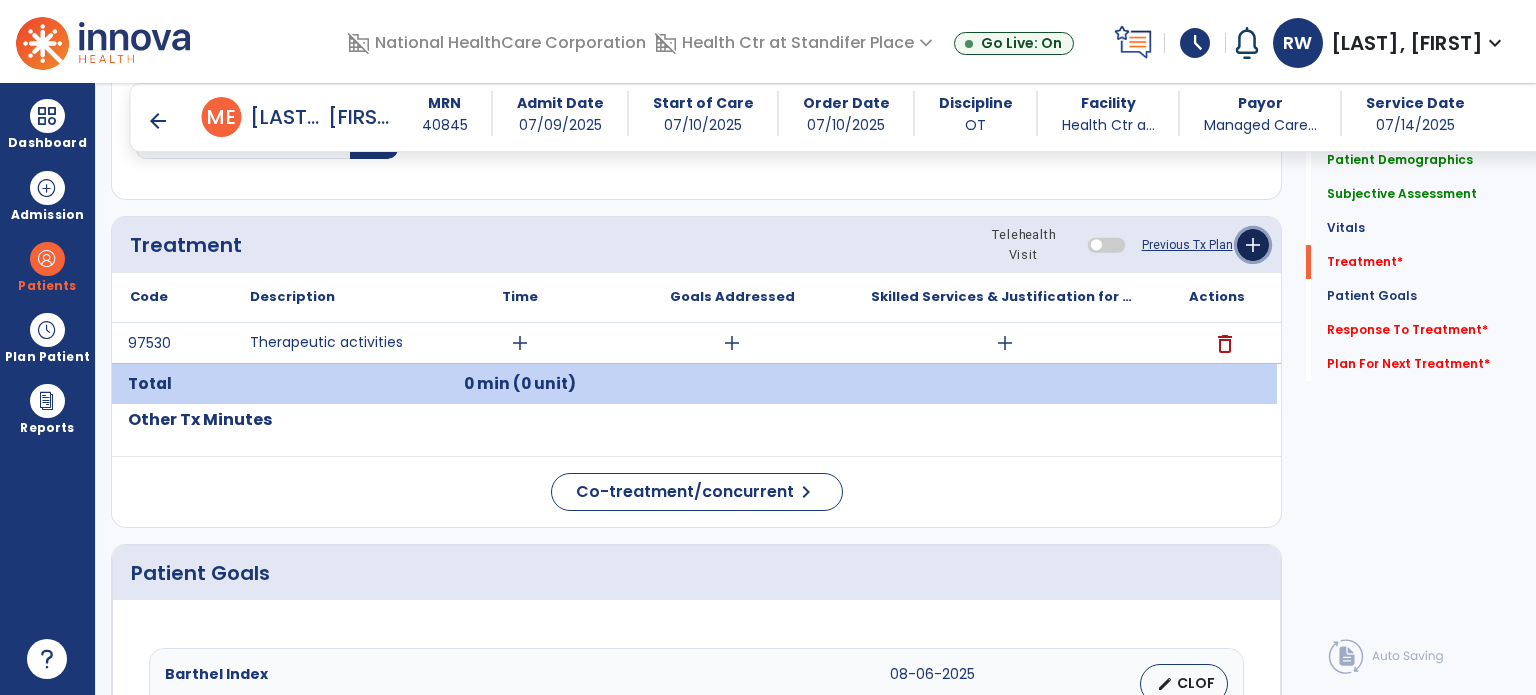 click on "add" 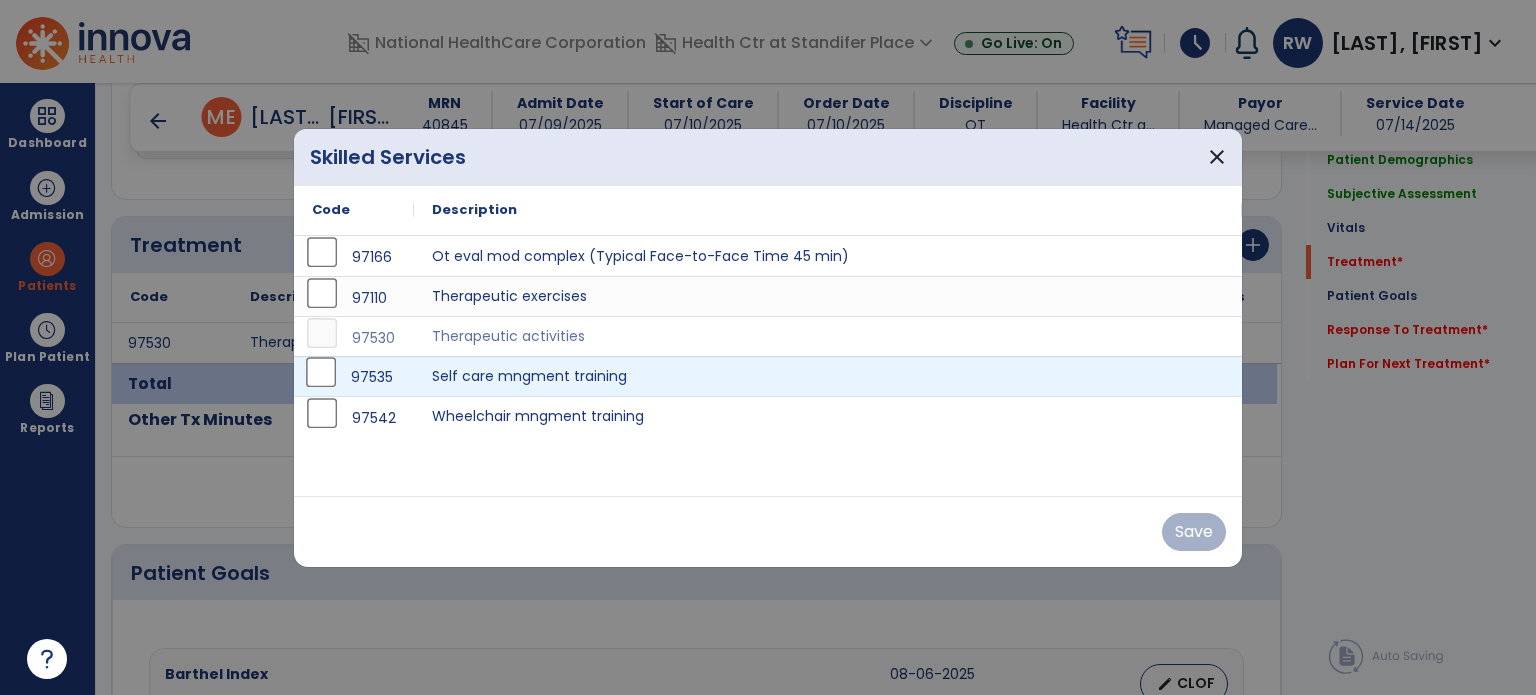 click on "97535" at bounding box center (354, 376) 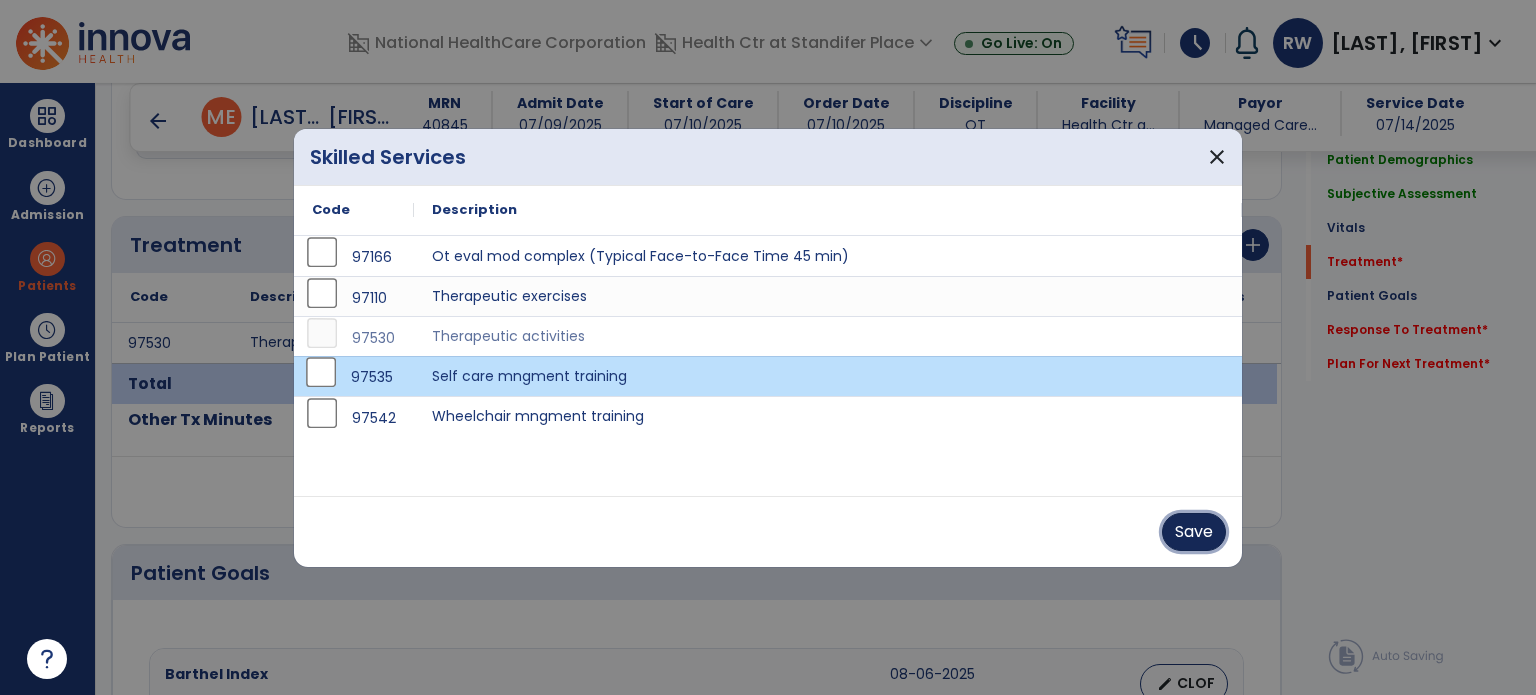 click on "Save" at bounding box center [1194, 532] 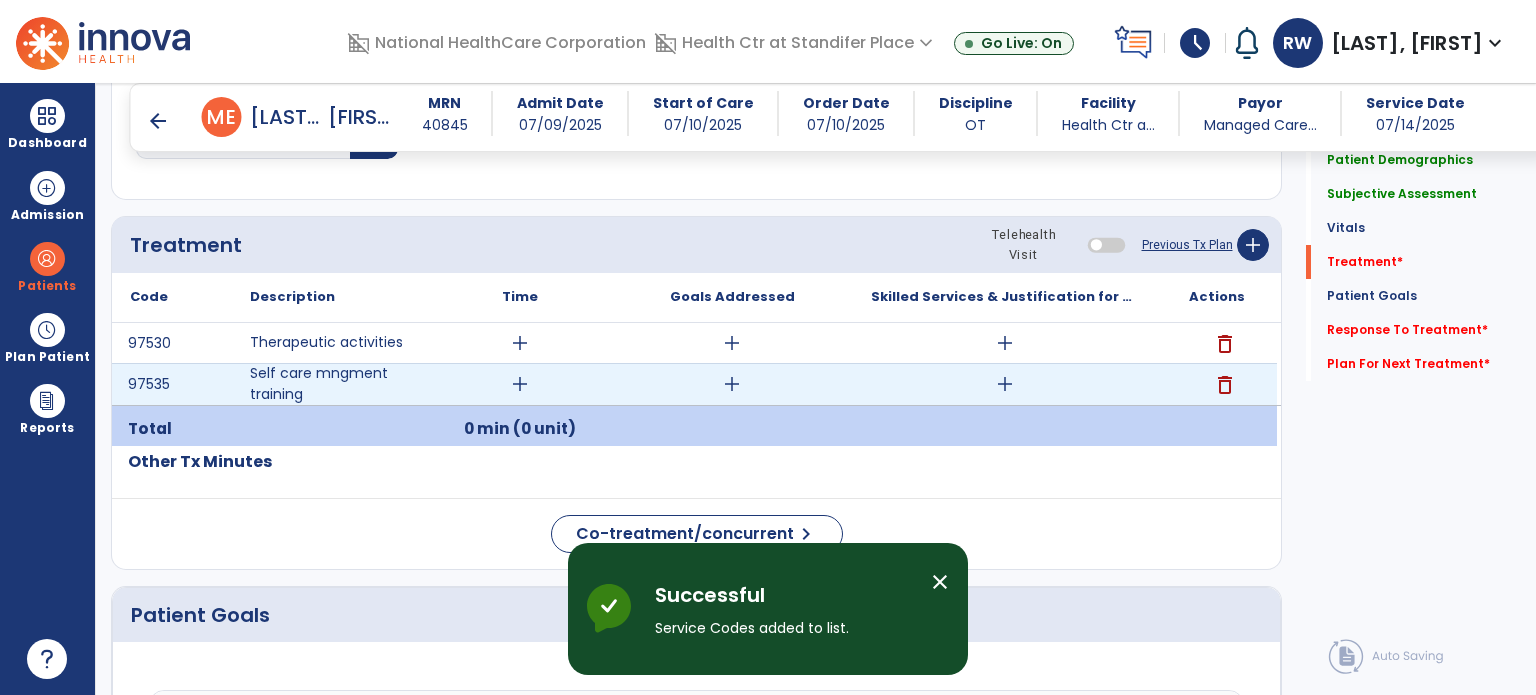 click on "add" at bounding box center (520, 384) 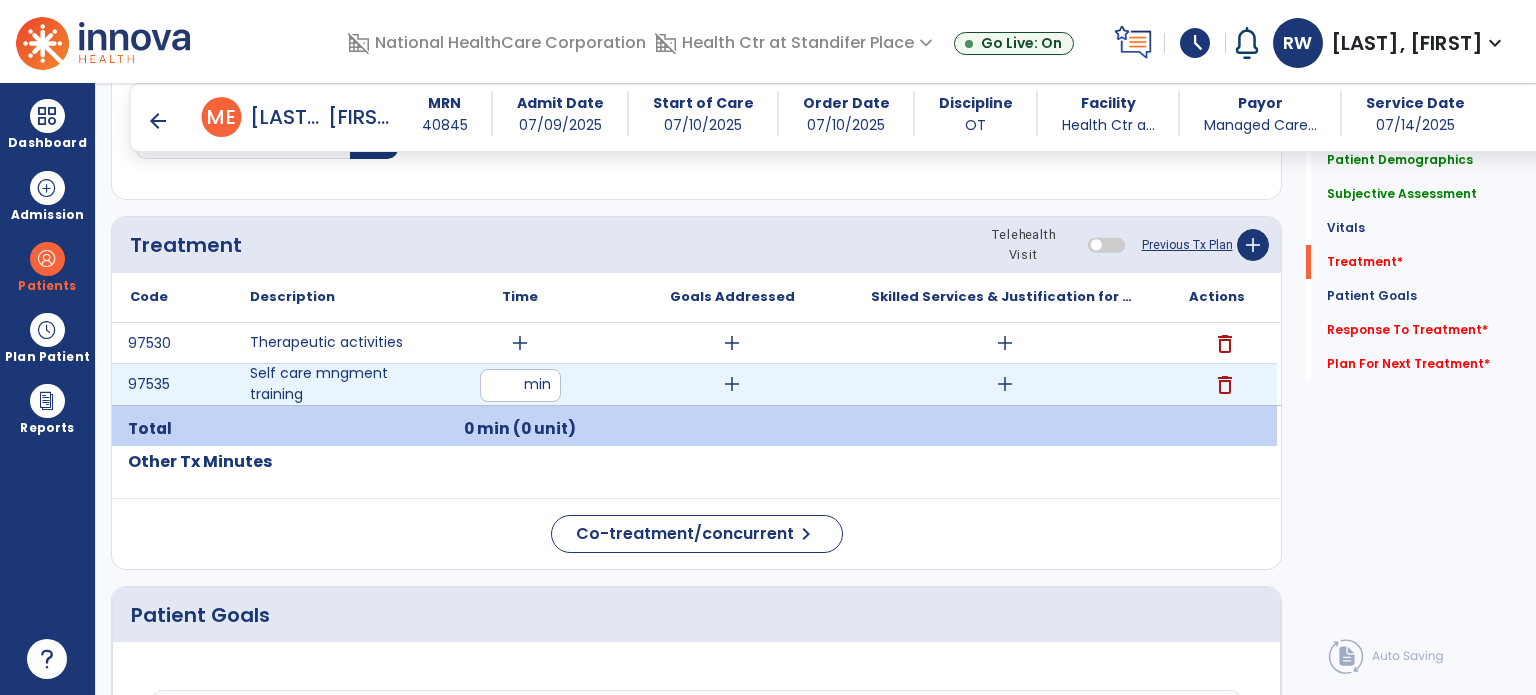 type on "**" 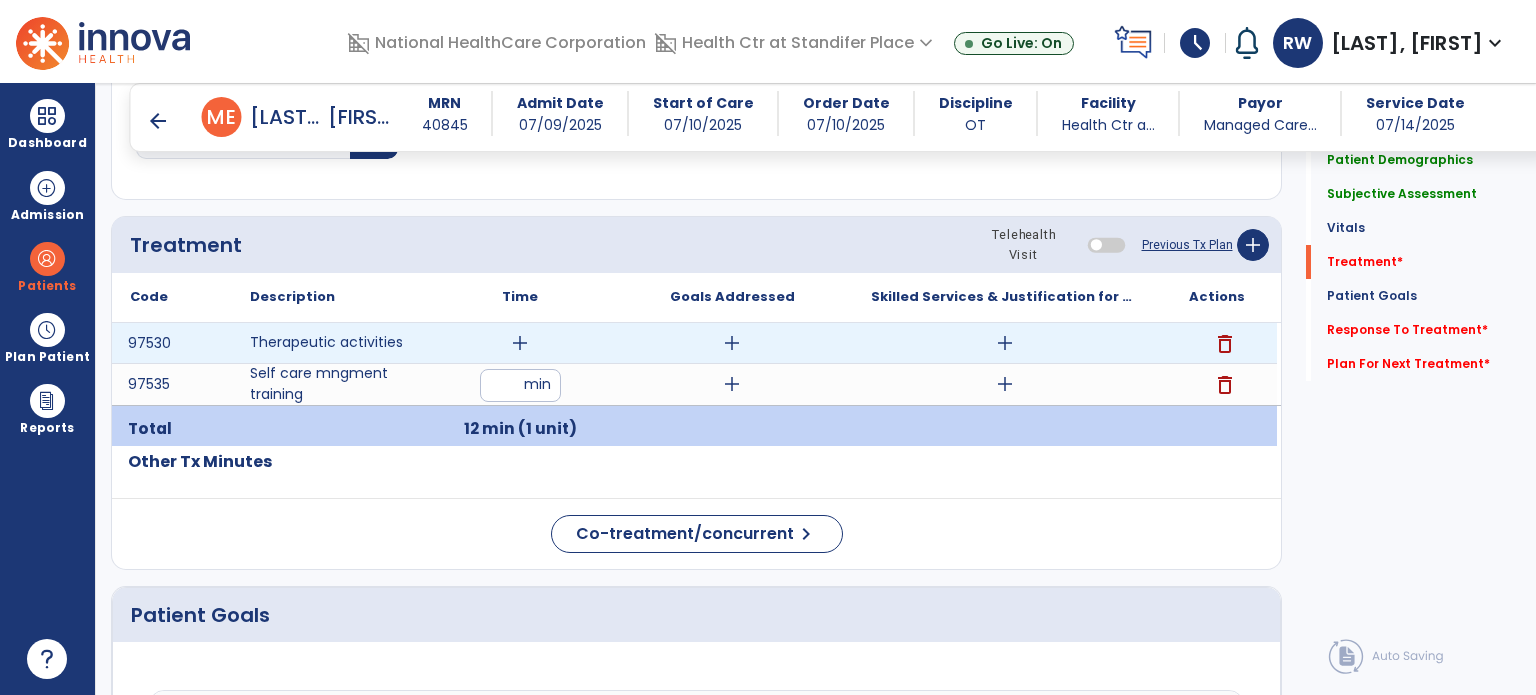 click on "add" at bounding box center [520, 343] 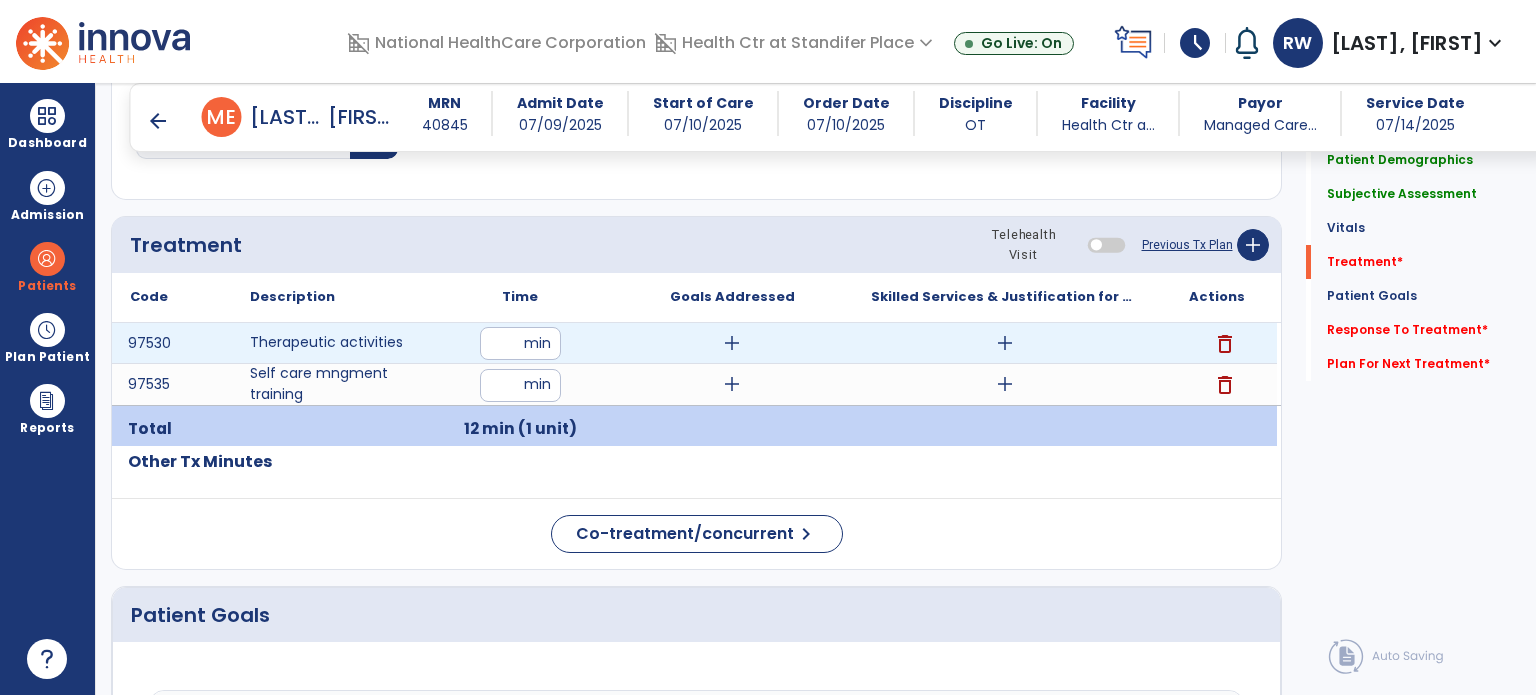 type on "*" 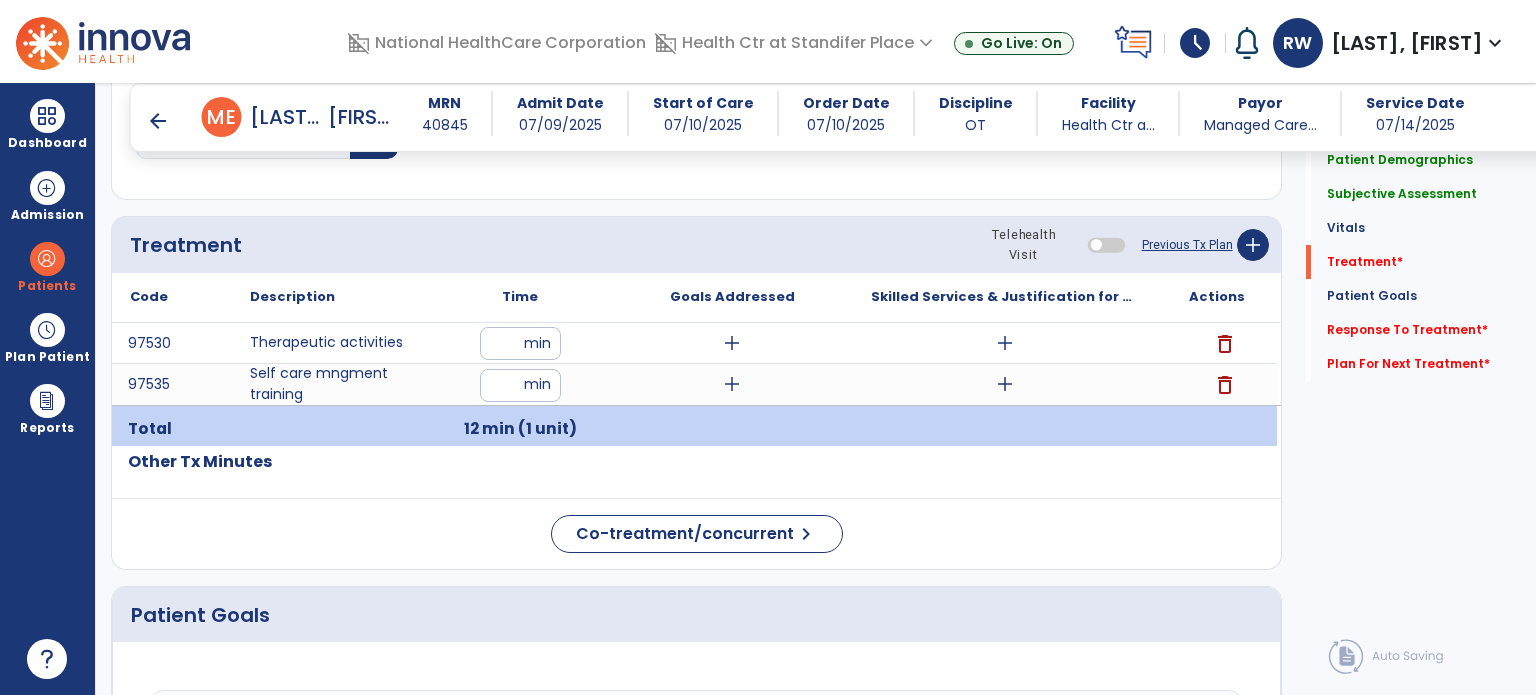 type on "**" 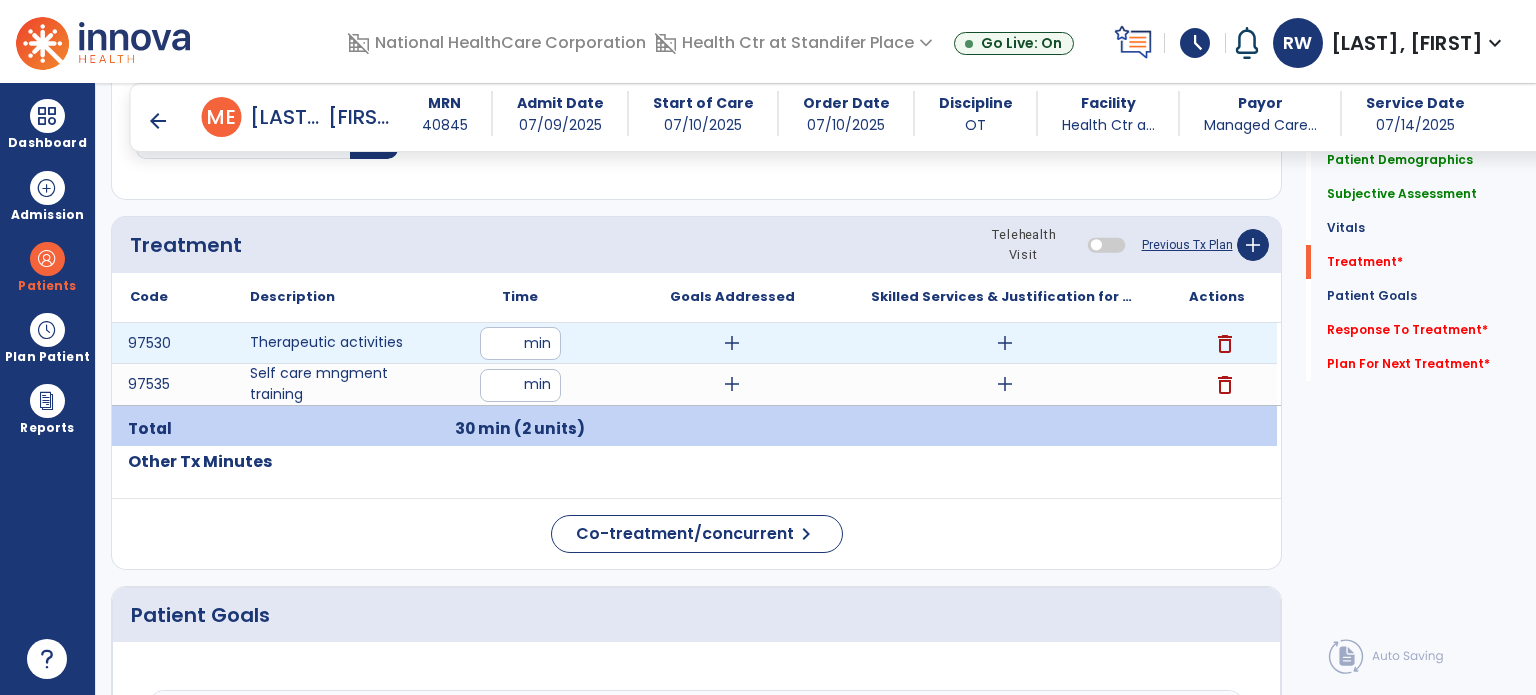 click on "**" at bounding box center (520, 343) 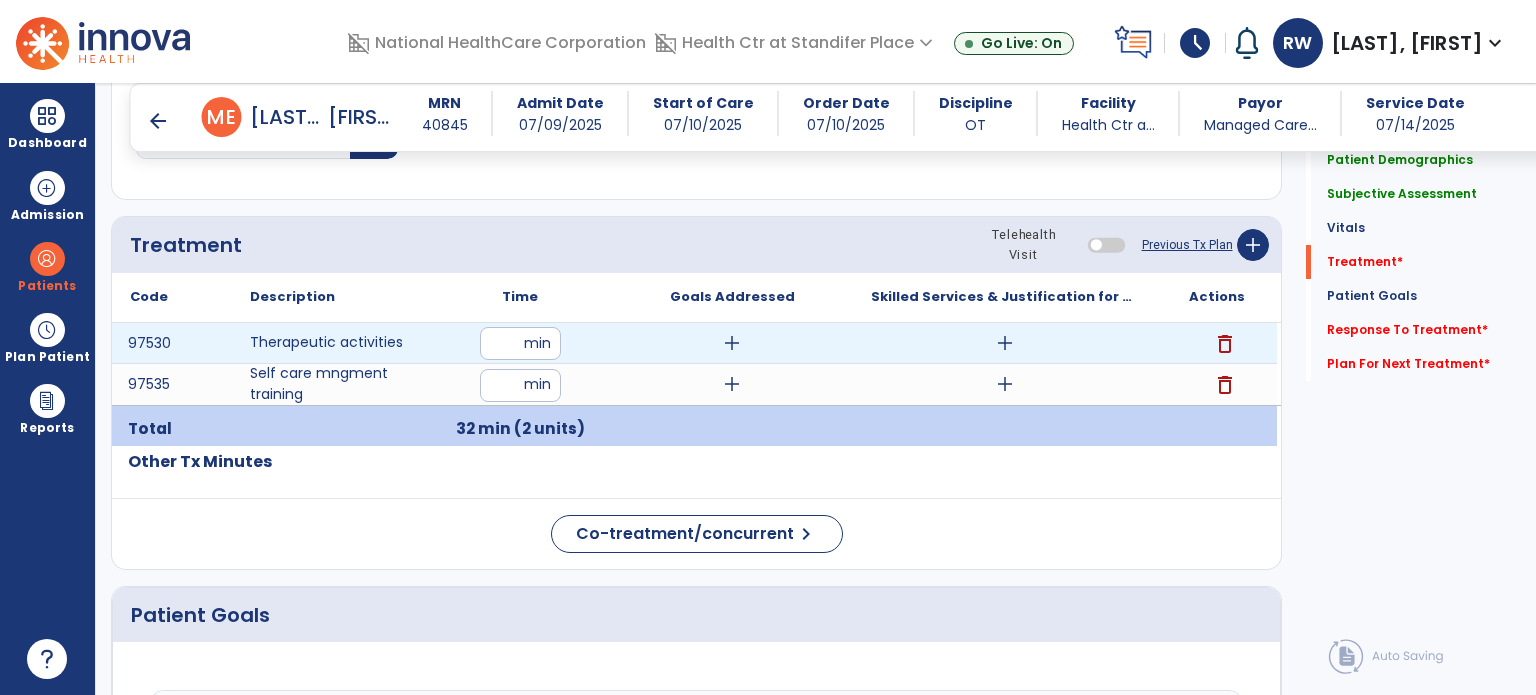 drag, startPoint x: 728, startPoint y: 347, endPoint x: 680, endPoint y: 351, distance: 48.166378 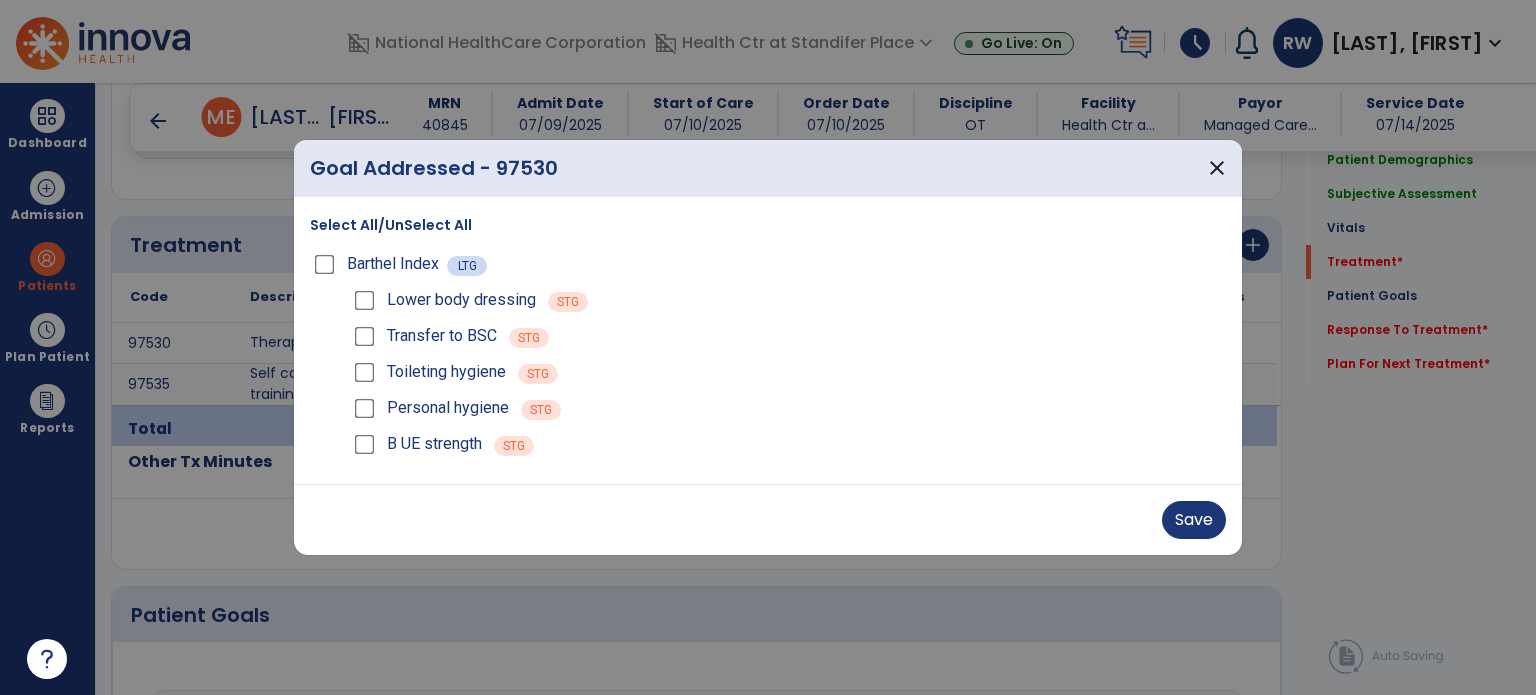 click on "Save" at bounding box center [768, 519] 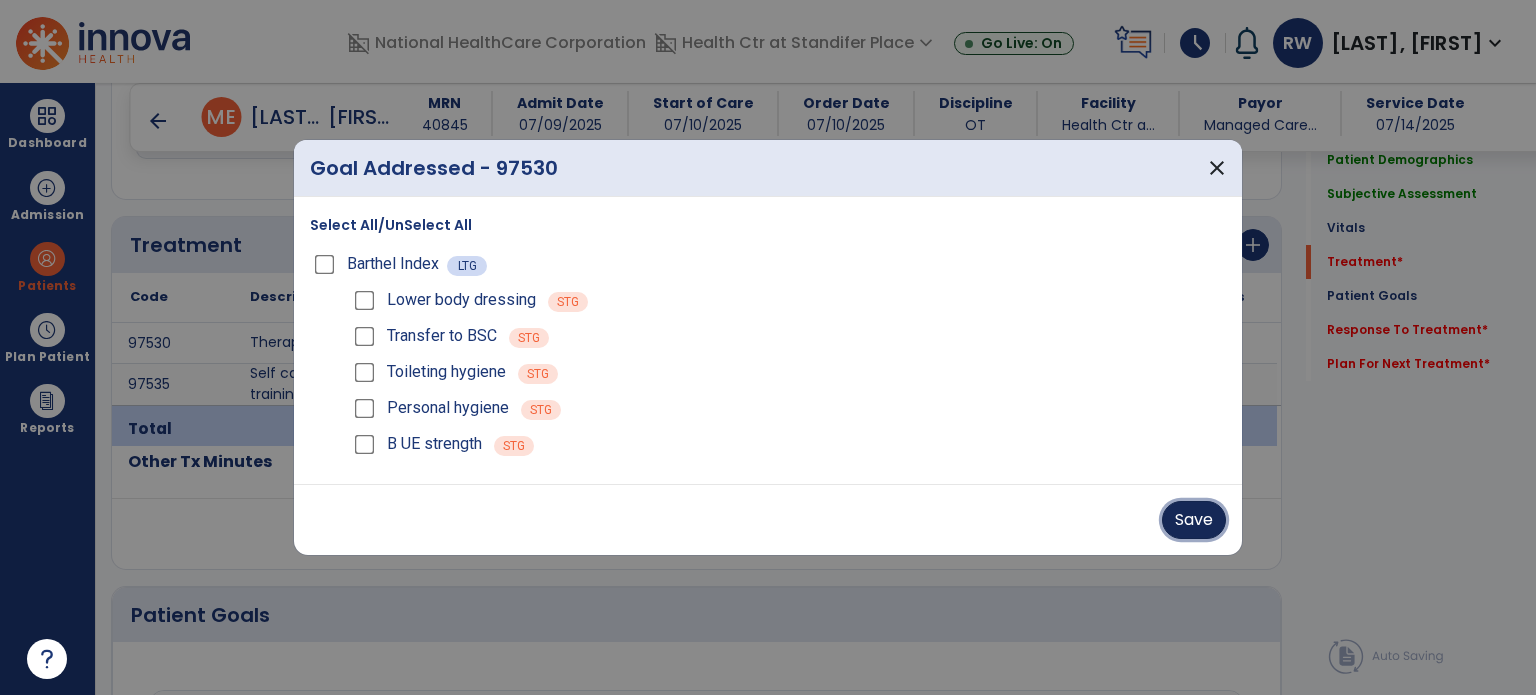 click on "Save" at bounding box center (1194, 520) 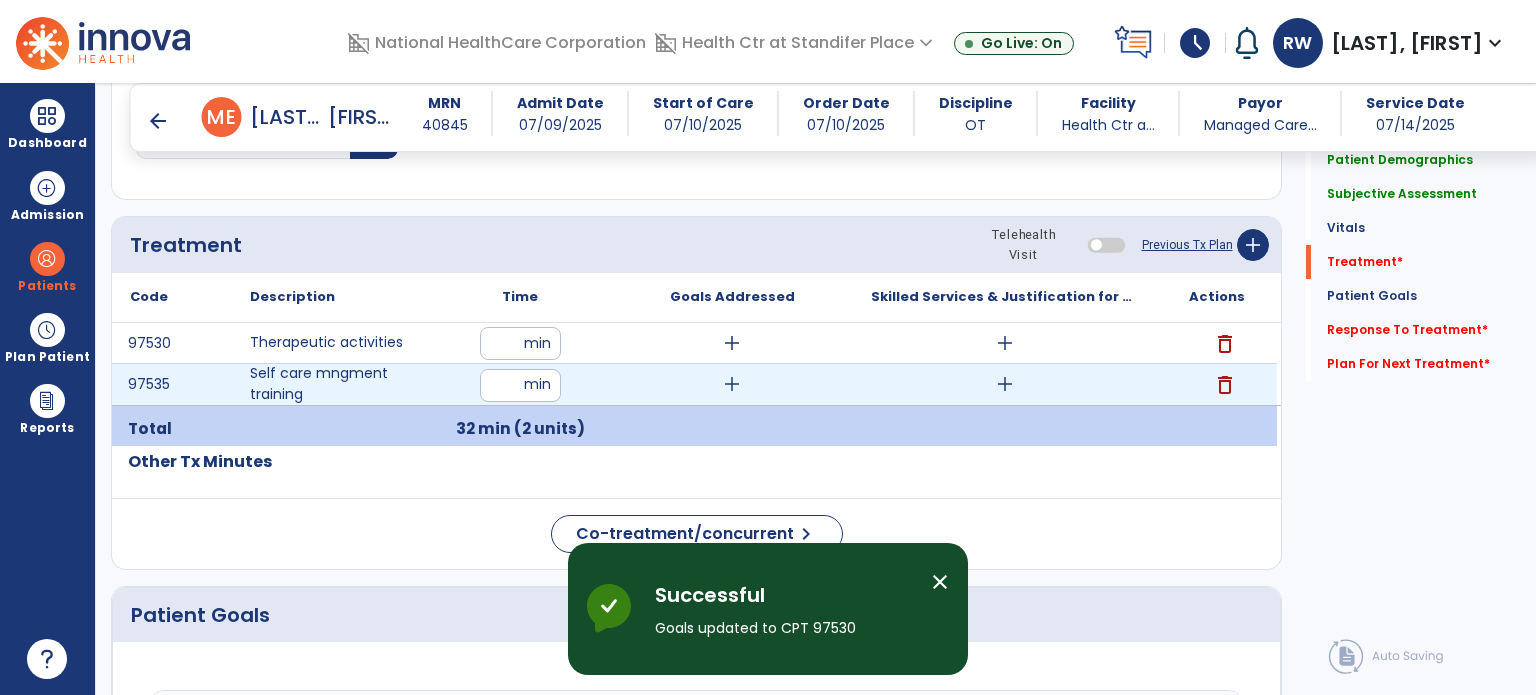 click on "add" at bounding box center [732, 384] 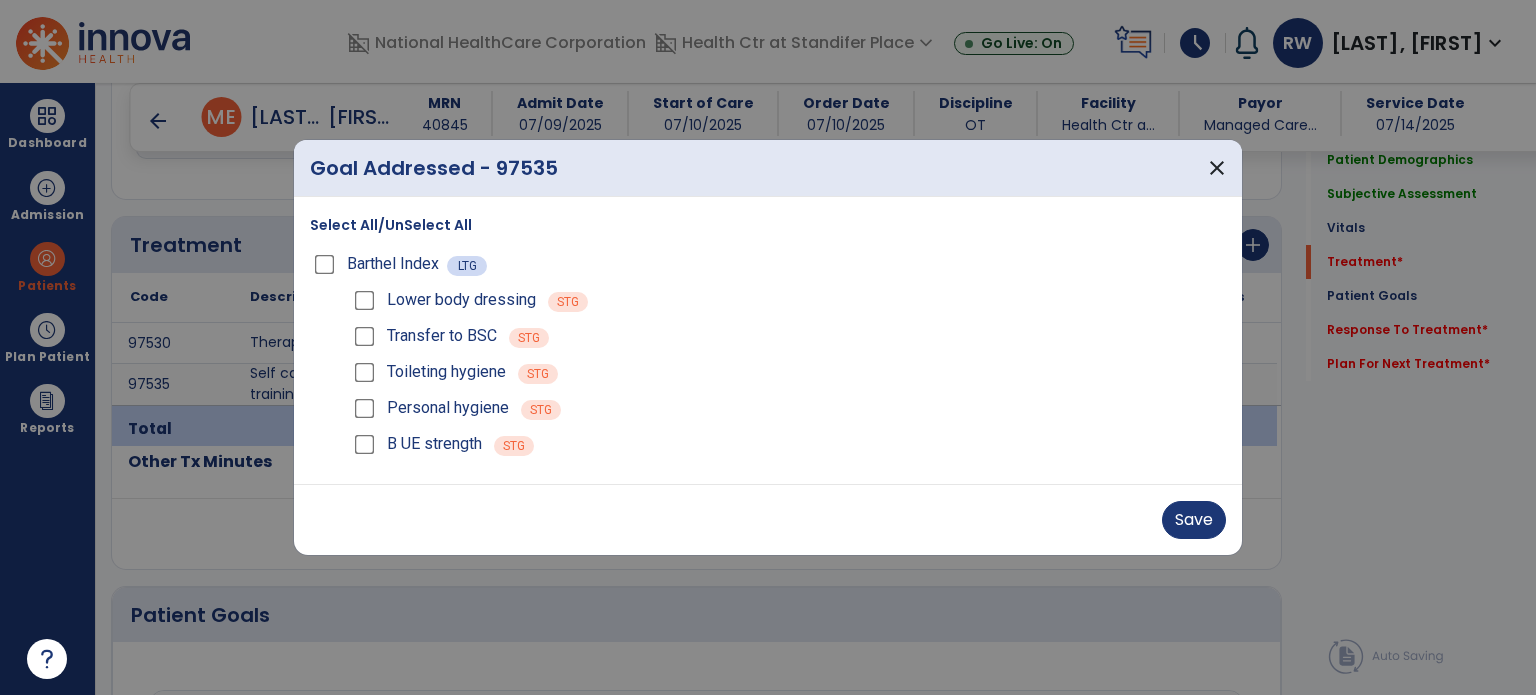 click on "Toileting hygiene" at bounding box center [428, 372] 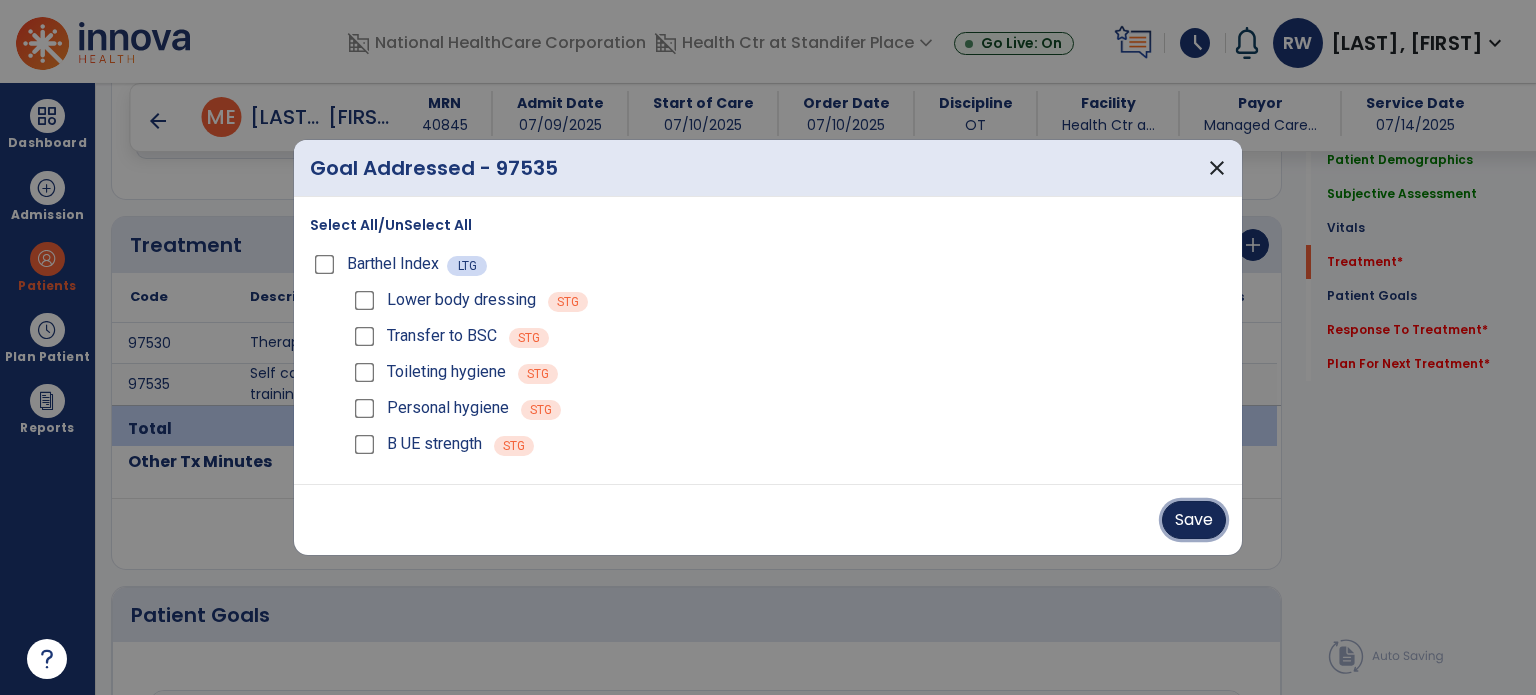 click on "Save" at bounding box center [1194, 520] 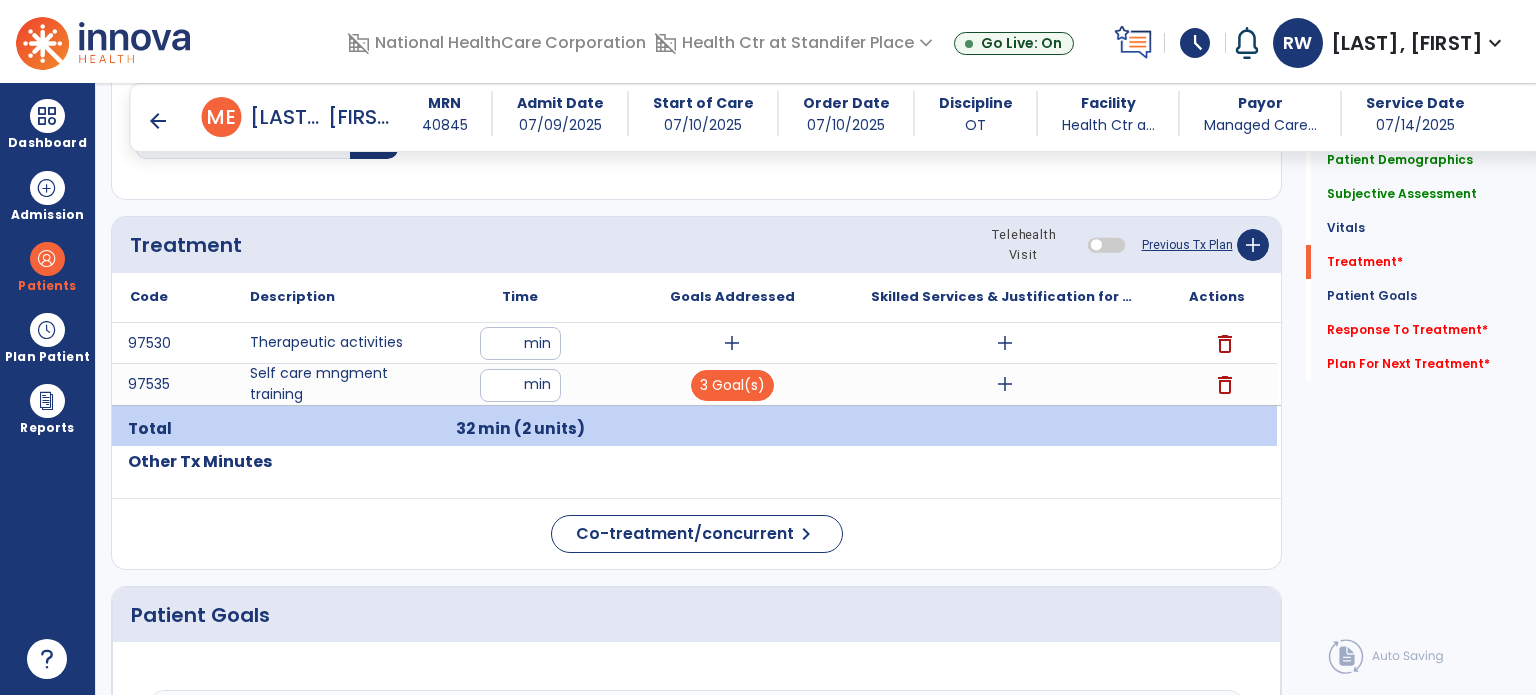 click on "arrow_back" at bounding box center (158, 121) 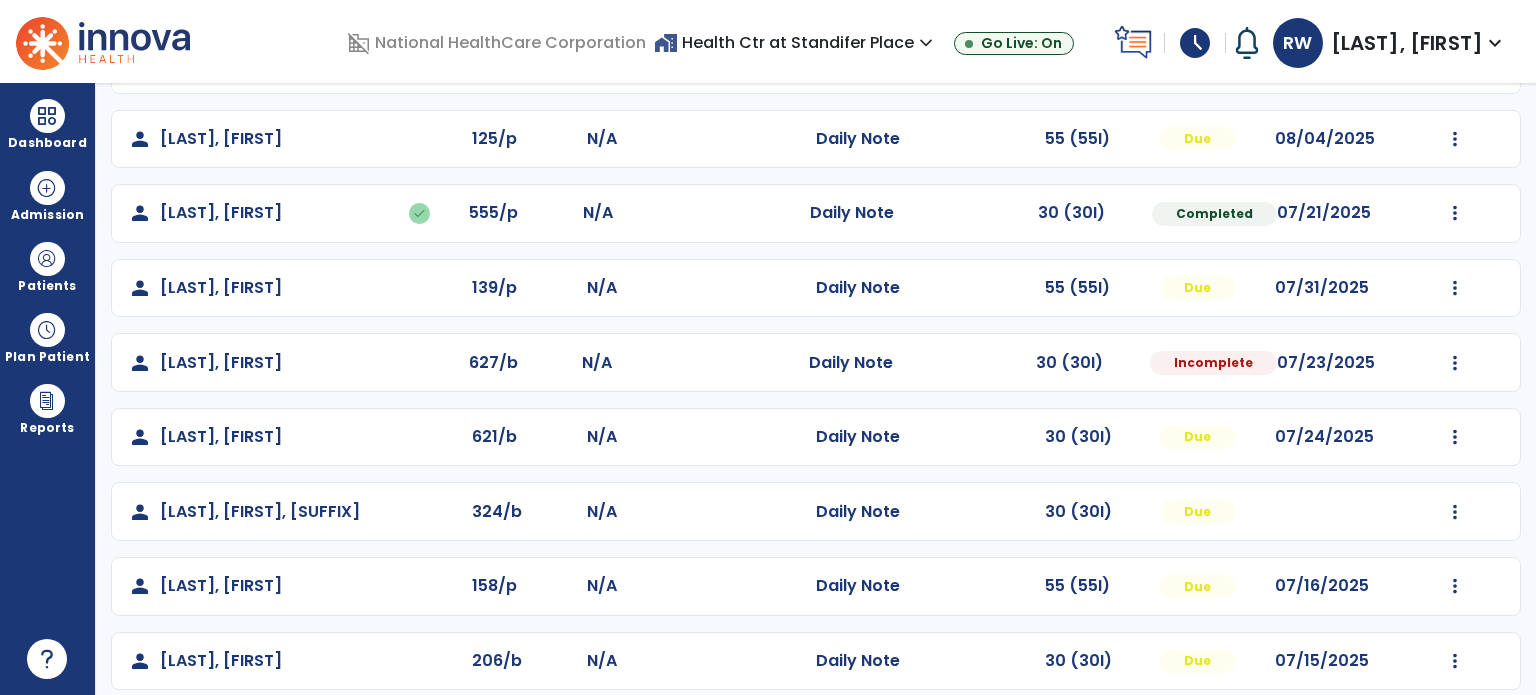 scroll, scrollTop: 543, scrollLeft: 0, axis: vertical 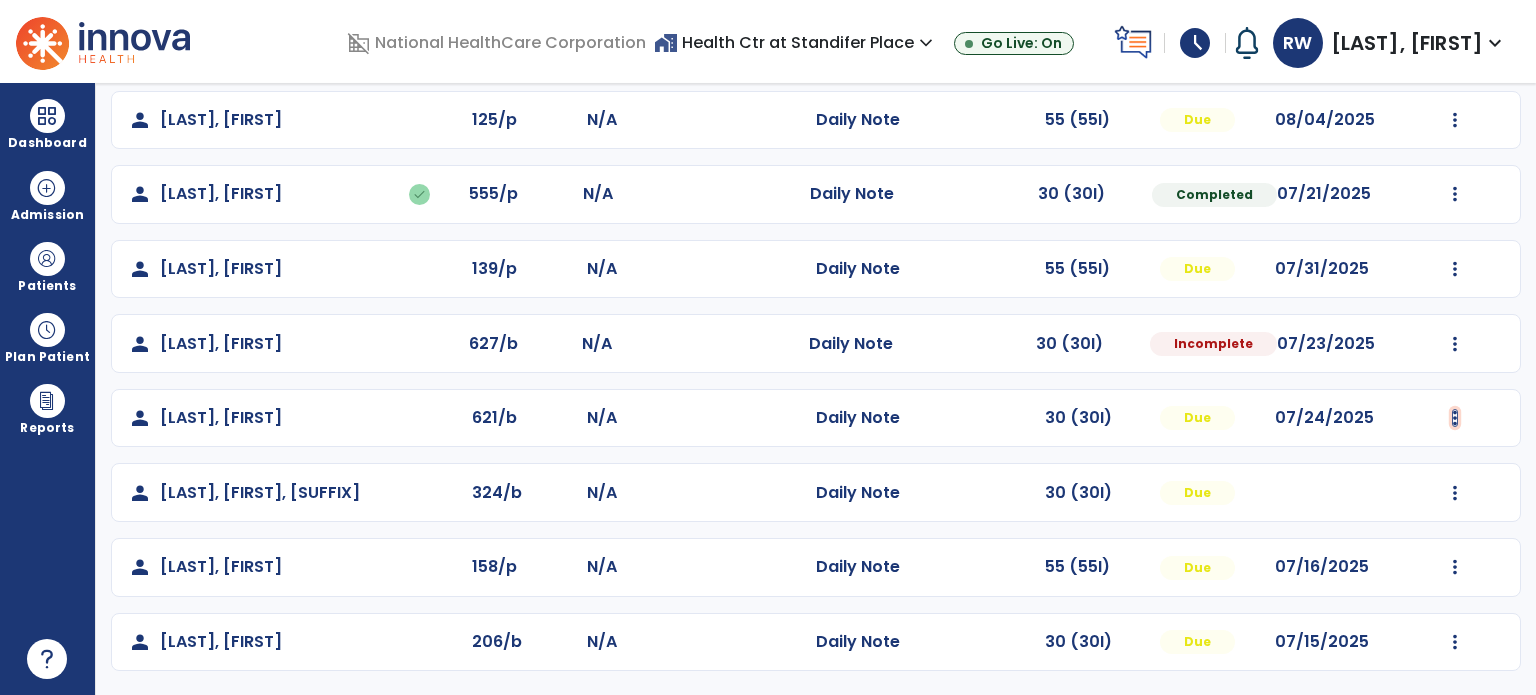 click at bounding box center [1455, -253] 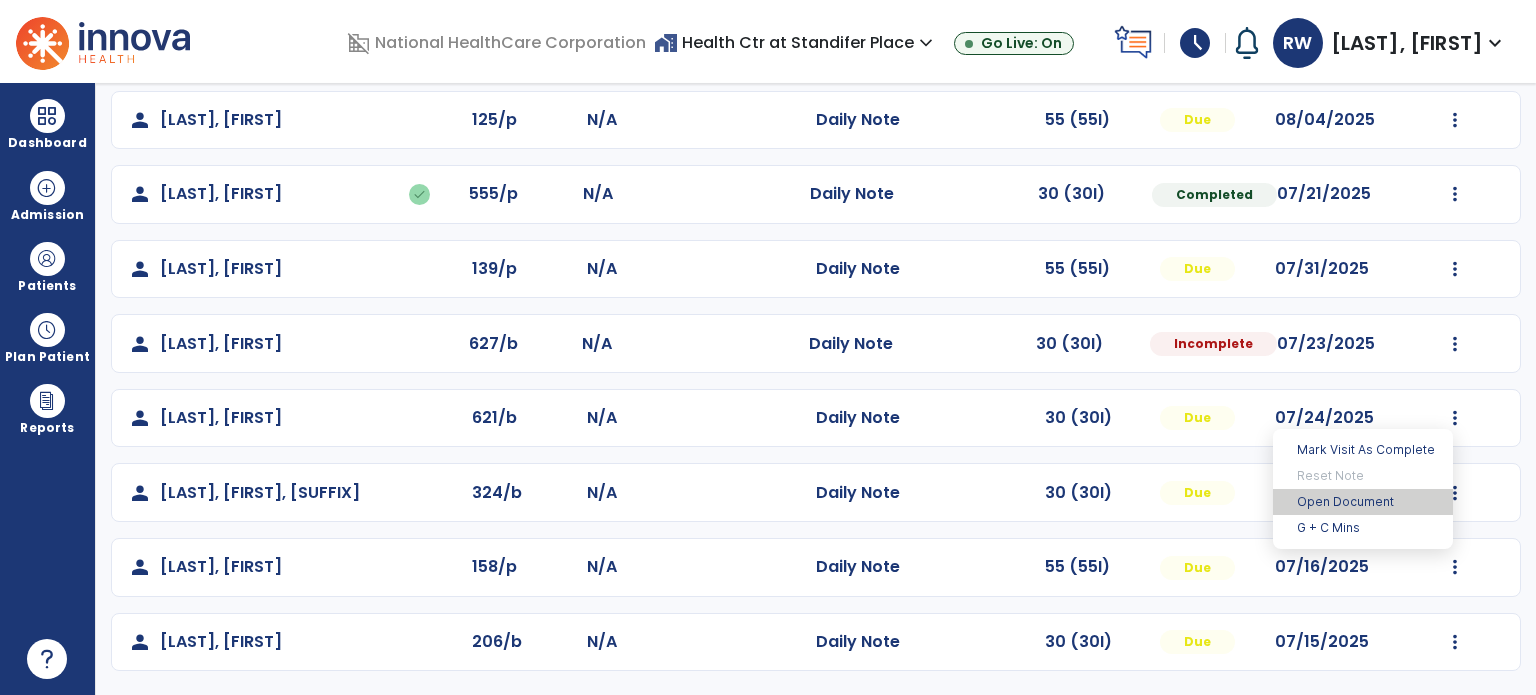 click on "Open Document" at bounding box center [1363, 502] 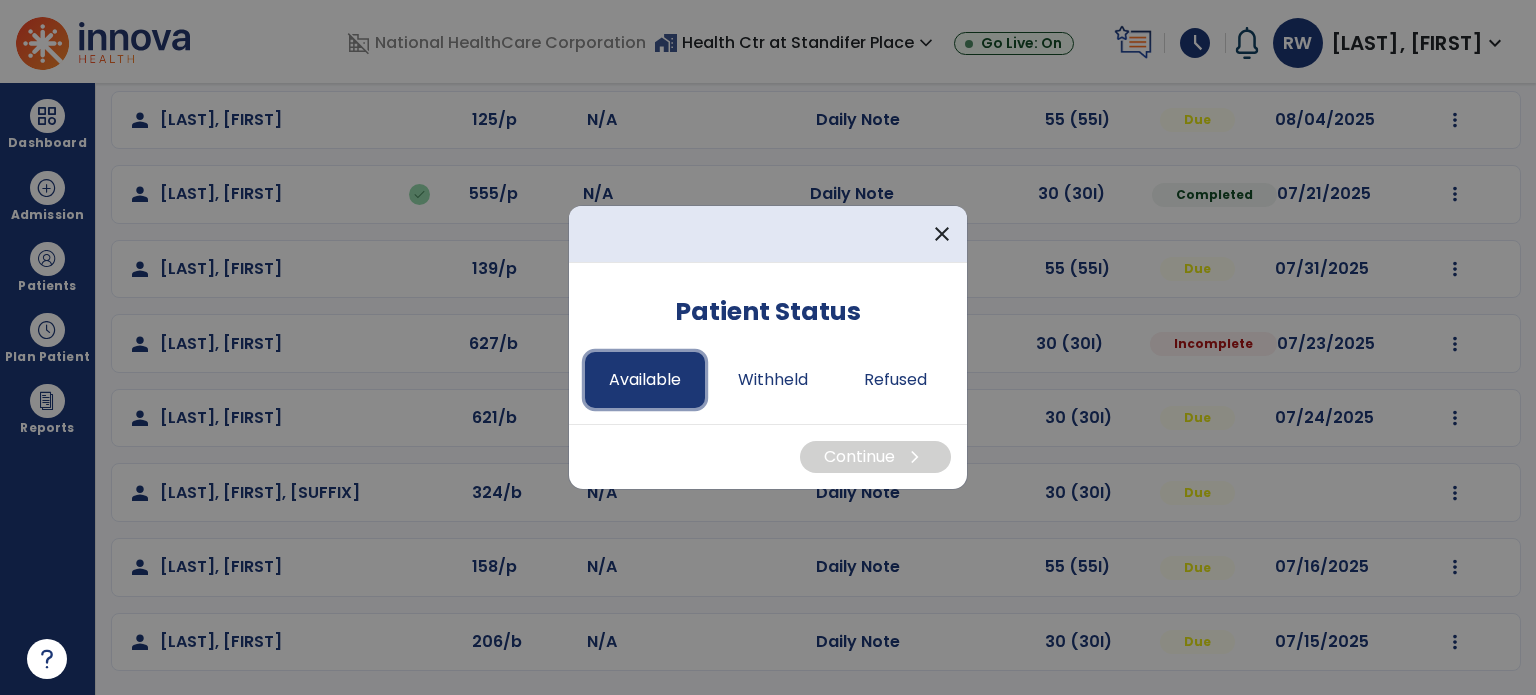 click on "Available" at bounding box center [645, 380] 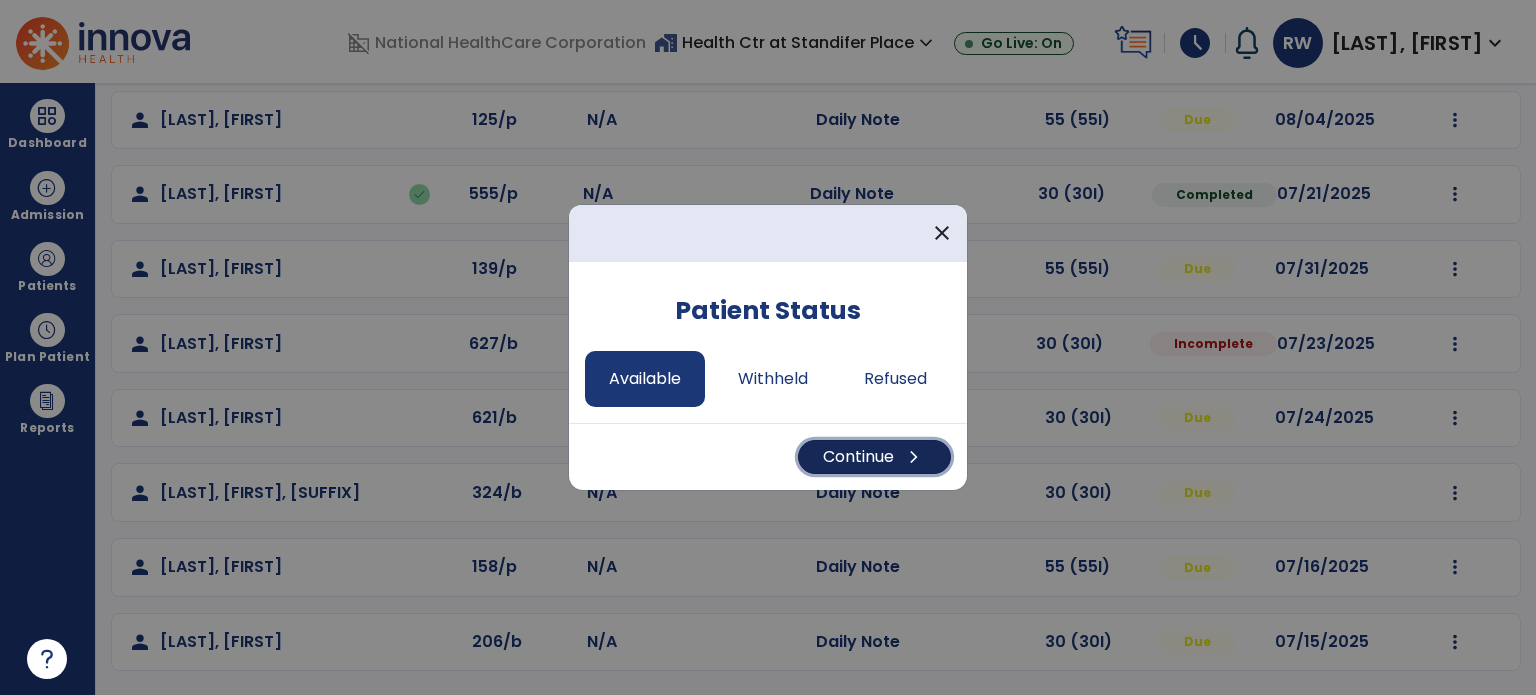 click on "chevron_right" at bounding box center (914, 457) 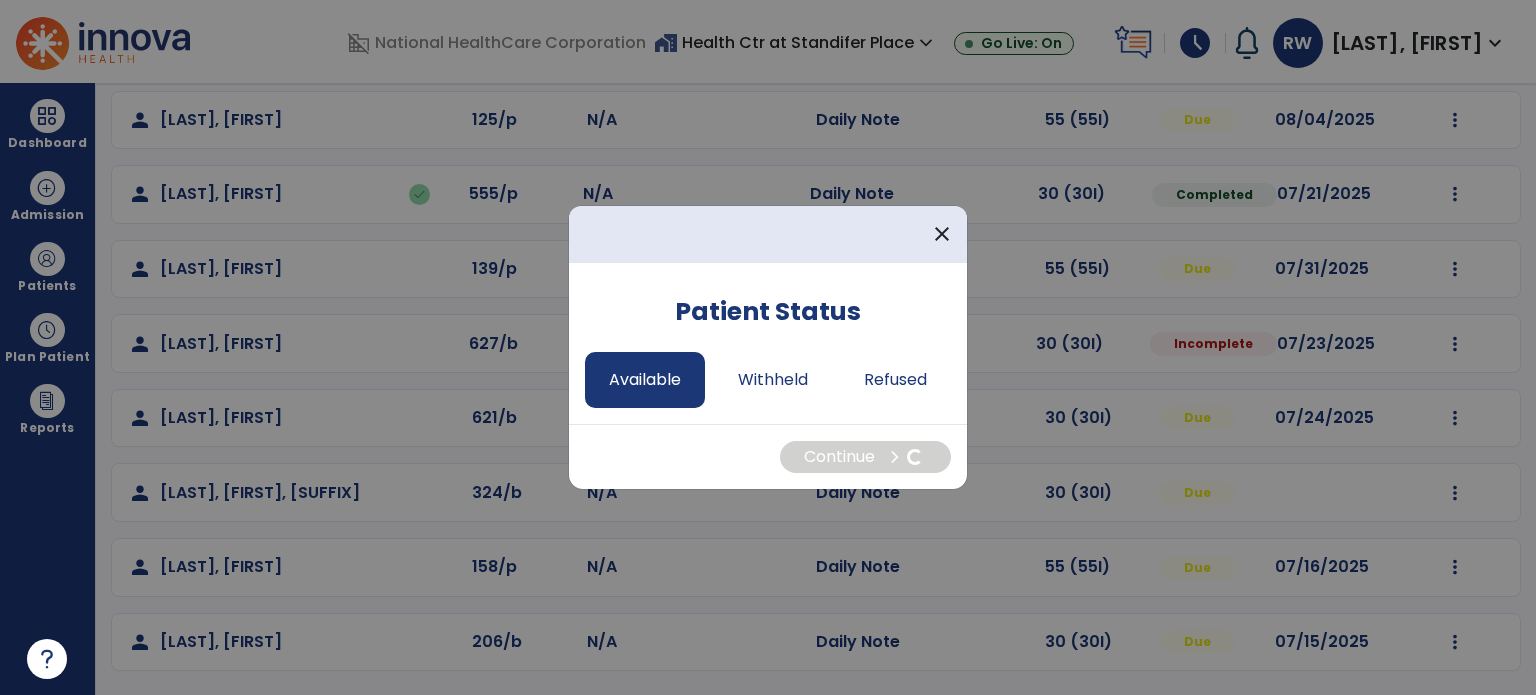 select on "*" 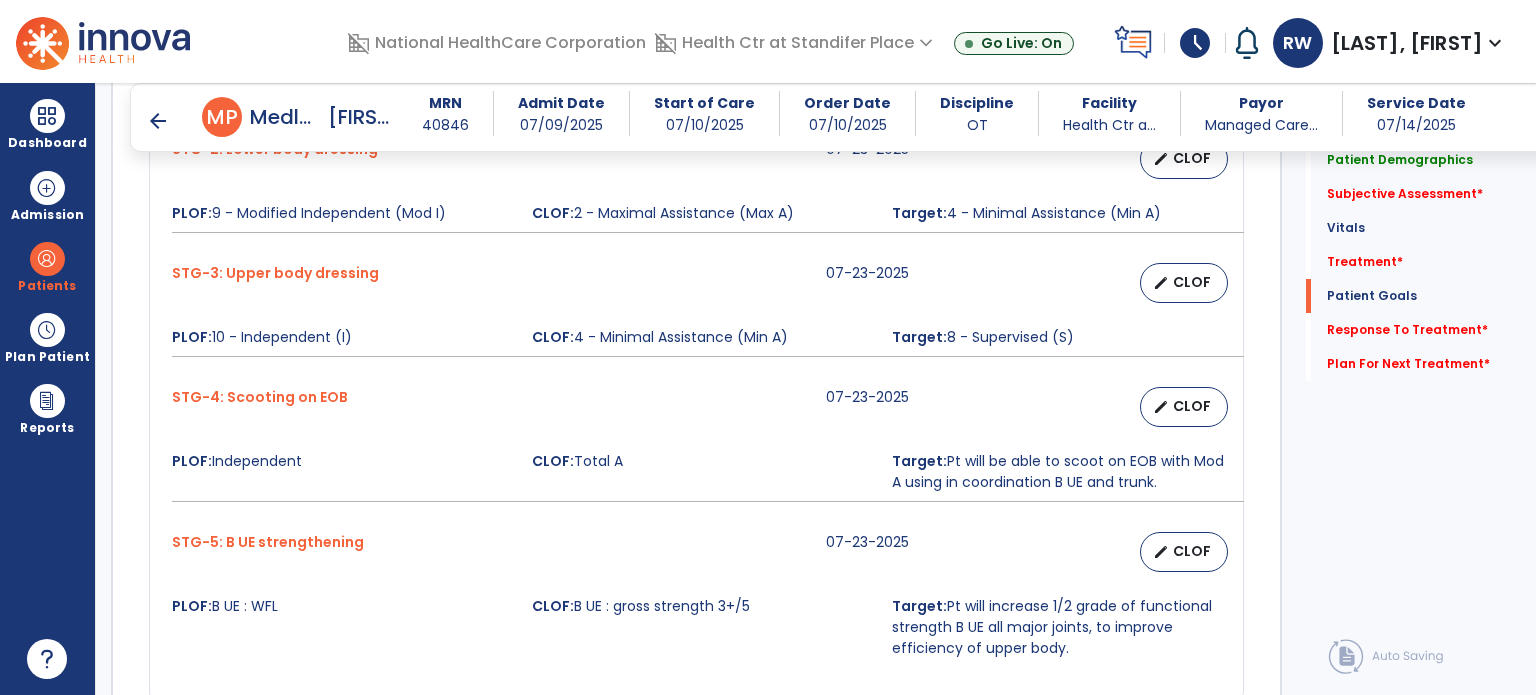 scroll, scrollTop: 1844, scrollLeft: 0, axis: vertical 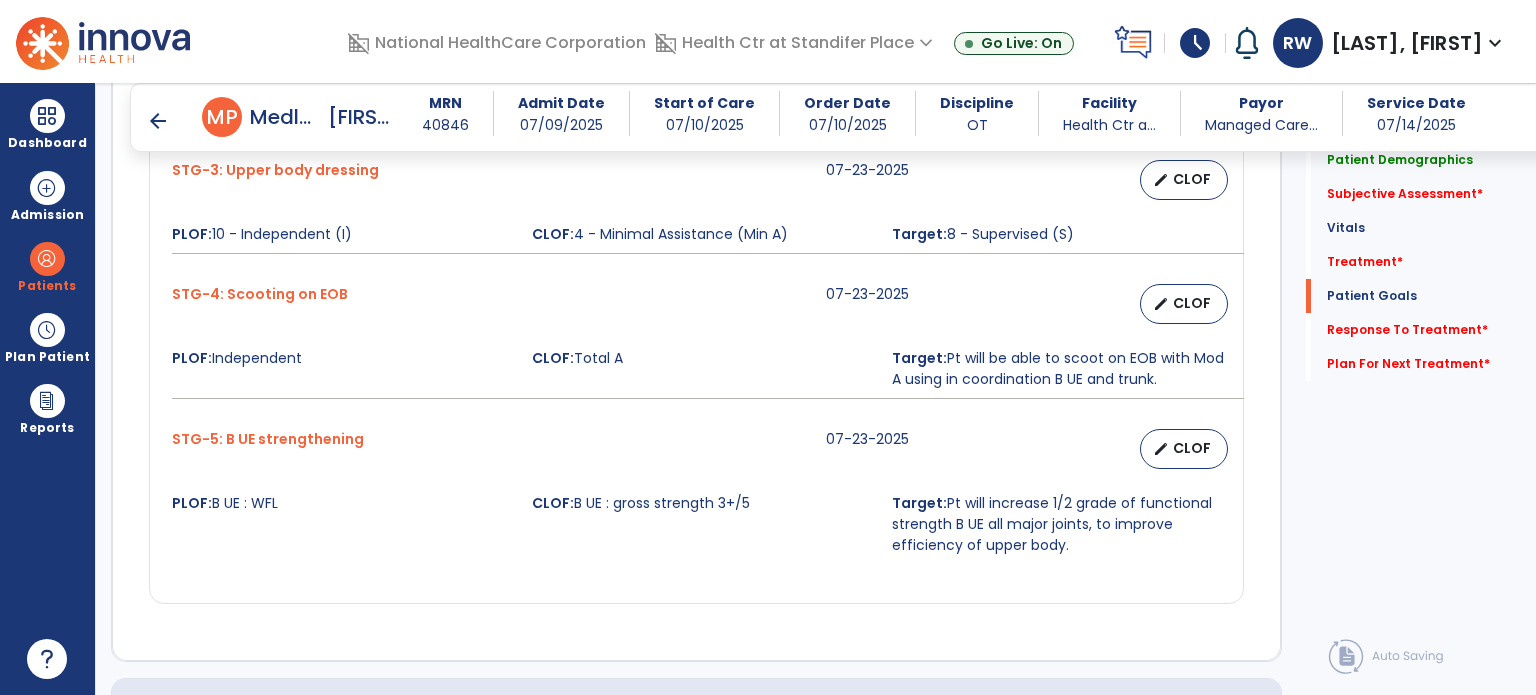 click on "arrow_back" at bounding box center [158, 121] 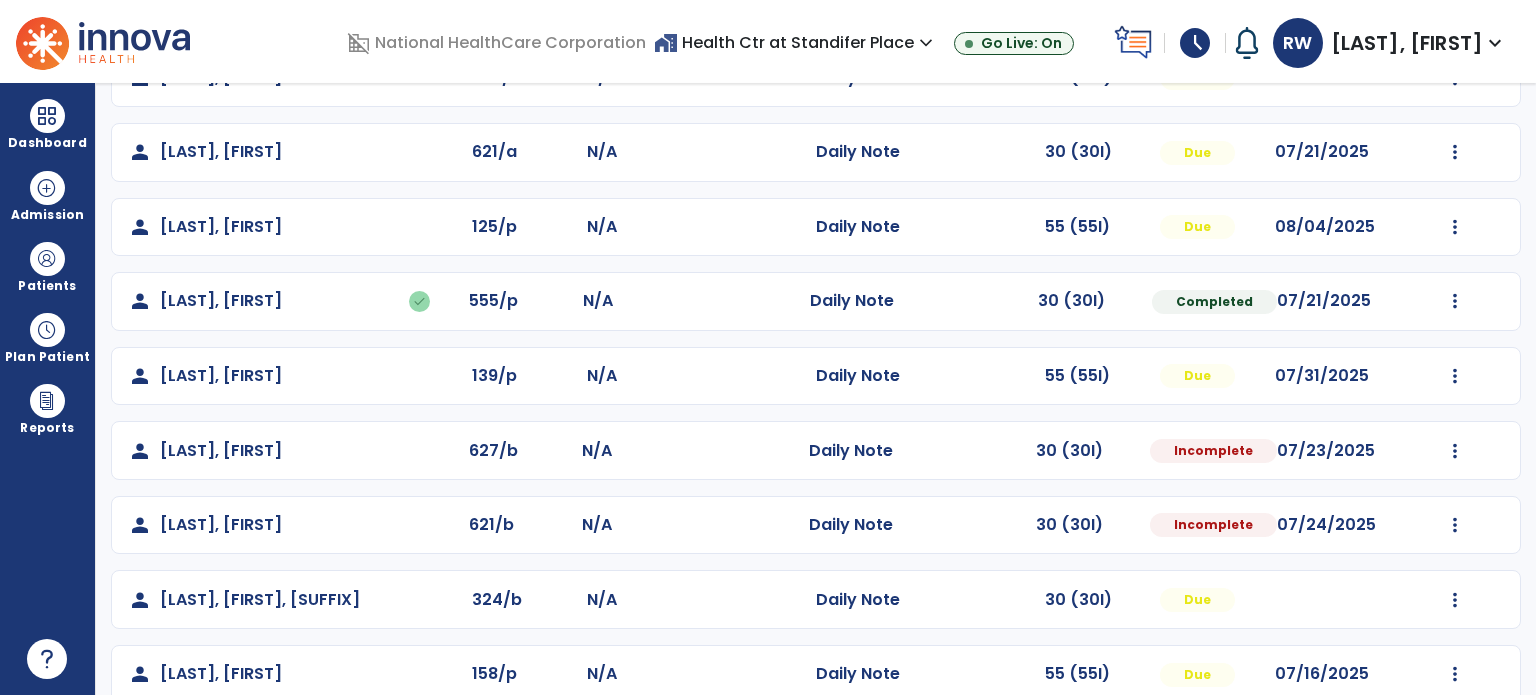 scroll, scrollTop: 439, scrollLeft: 0, axis: vertical 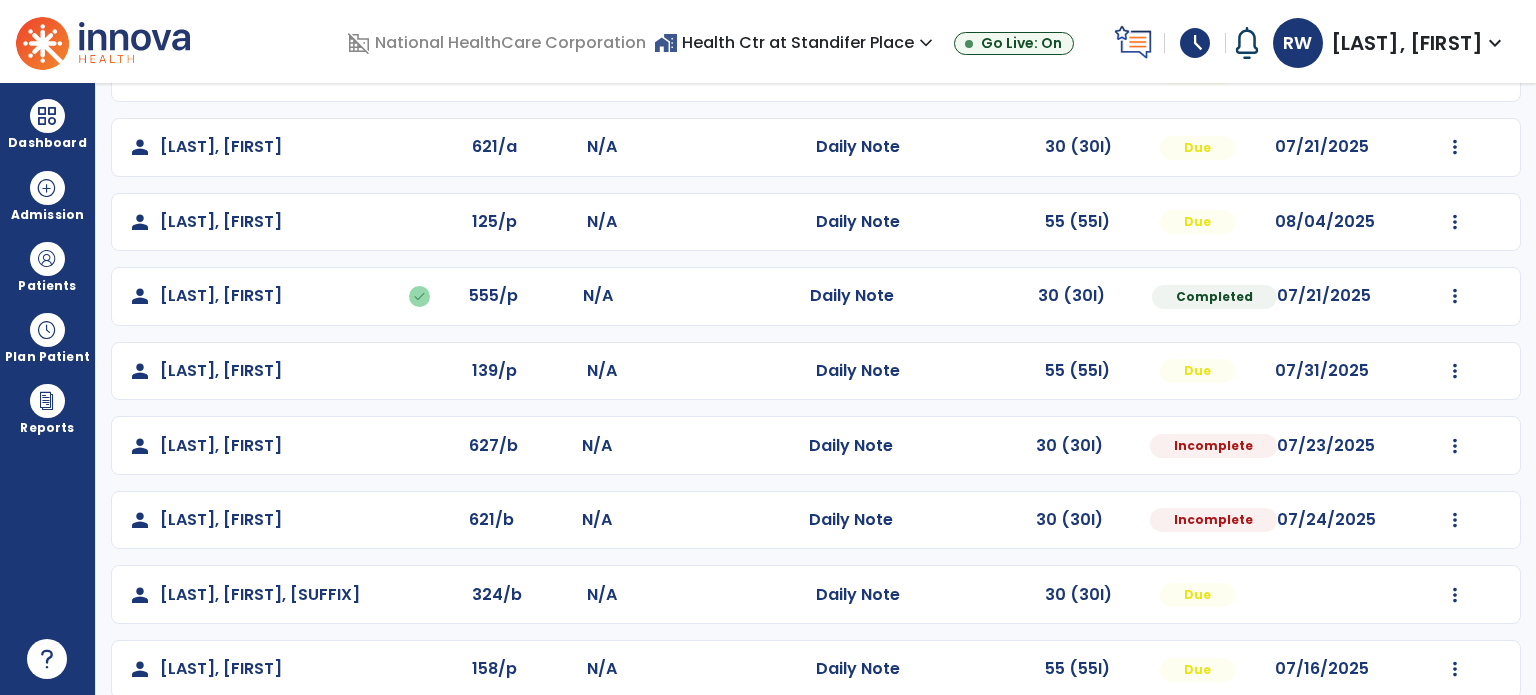click on "Mark Visit As Complete   Reset Note   Open Document   G + C Mins" 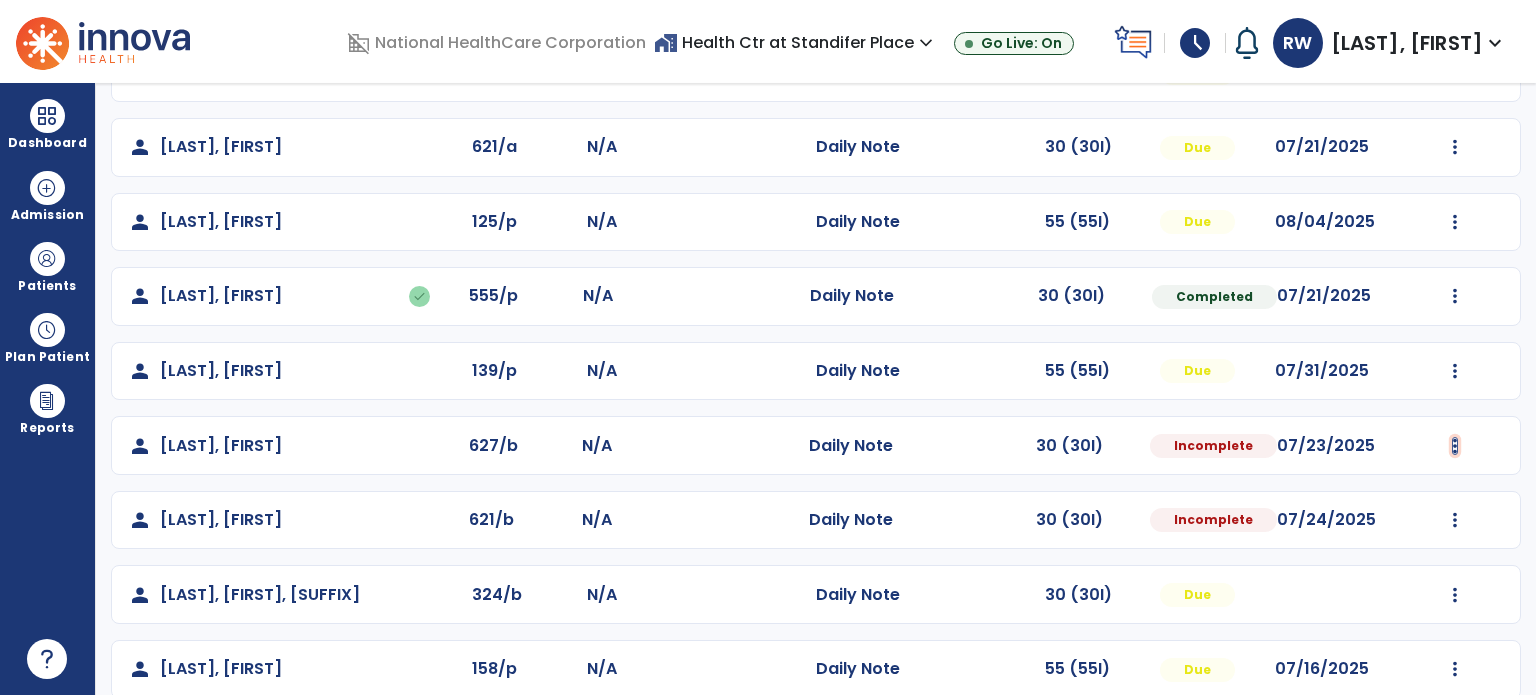 click at bounding box center [1455, -151] 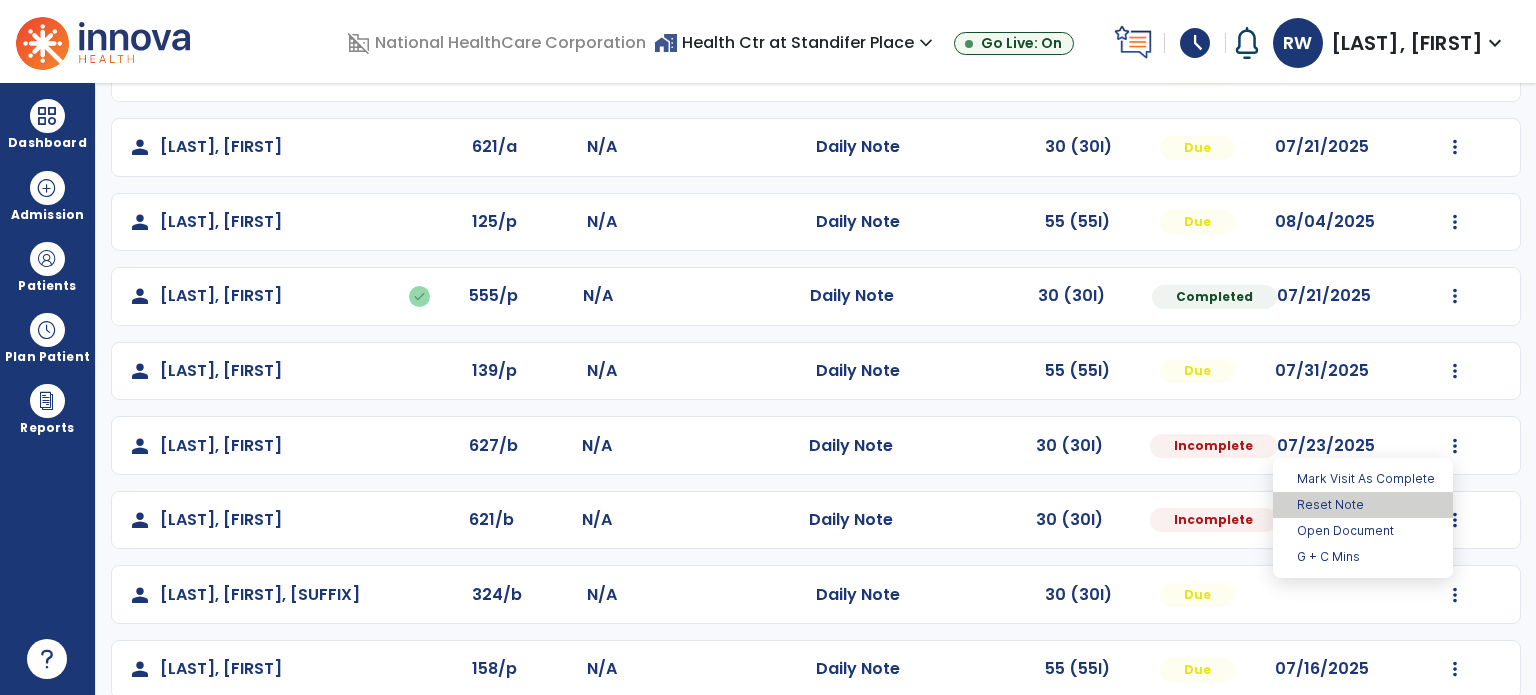 click on "Reset Note" at bounding box center [1363, 505] 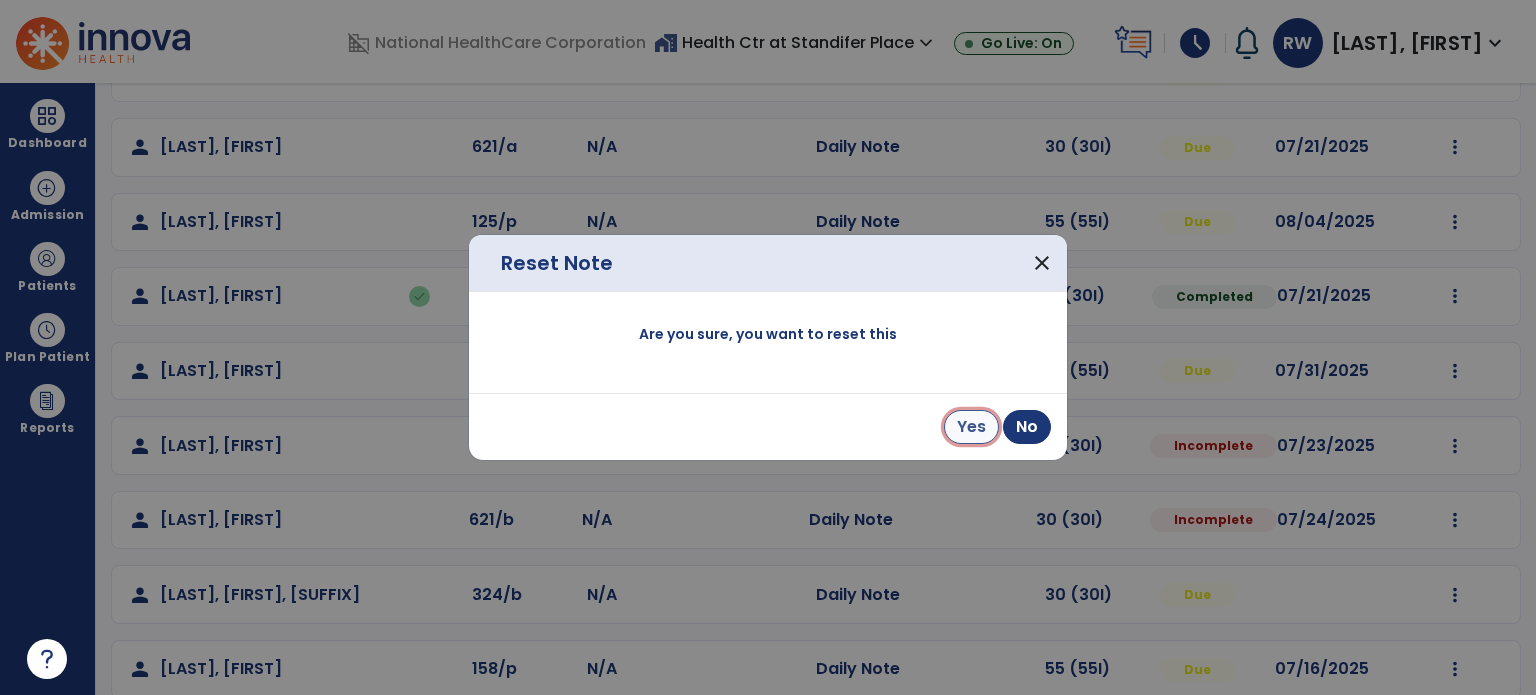 click on "Yes" at bounding box center [971, 427] 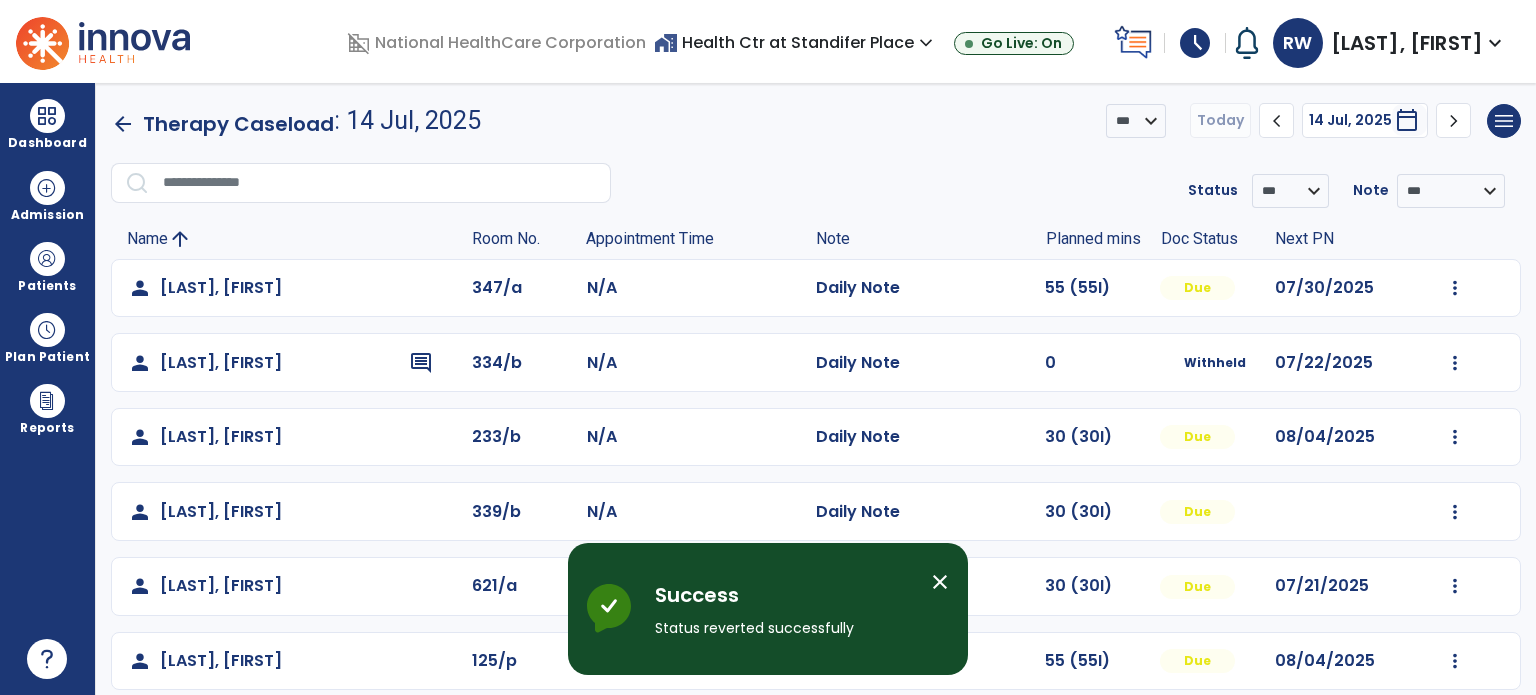 scroll, scrollTop: 543, scrollLeft: 0, axis: vertical 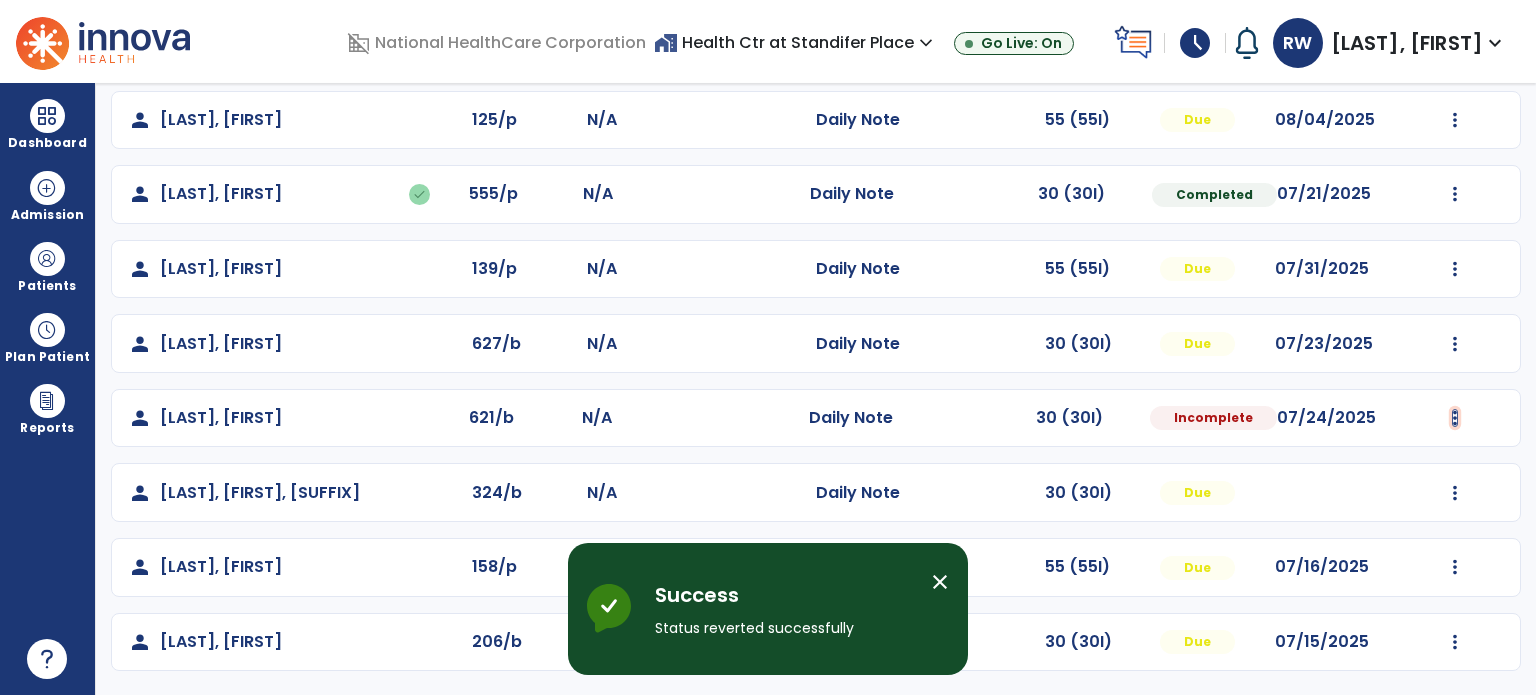 click at bounding box center (1455, -253) 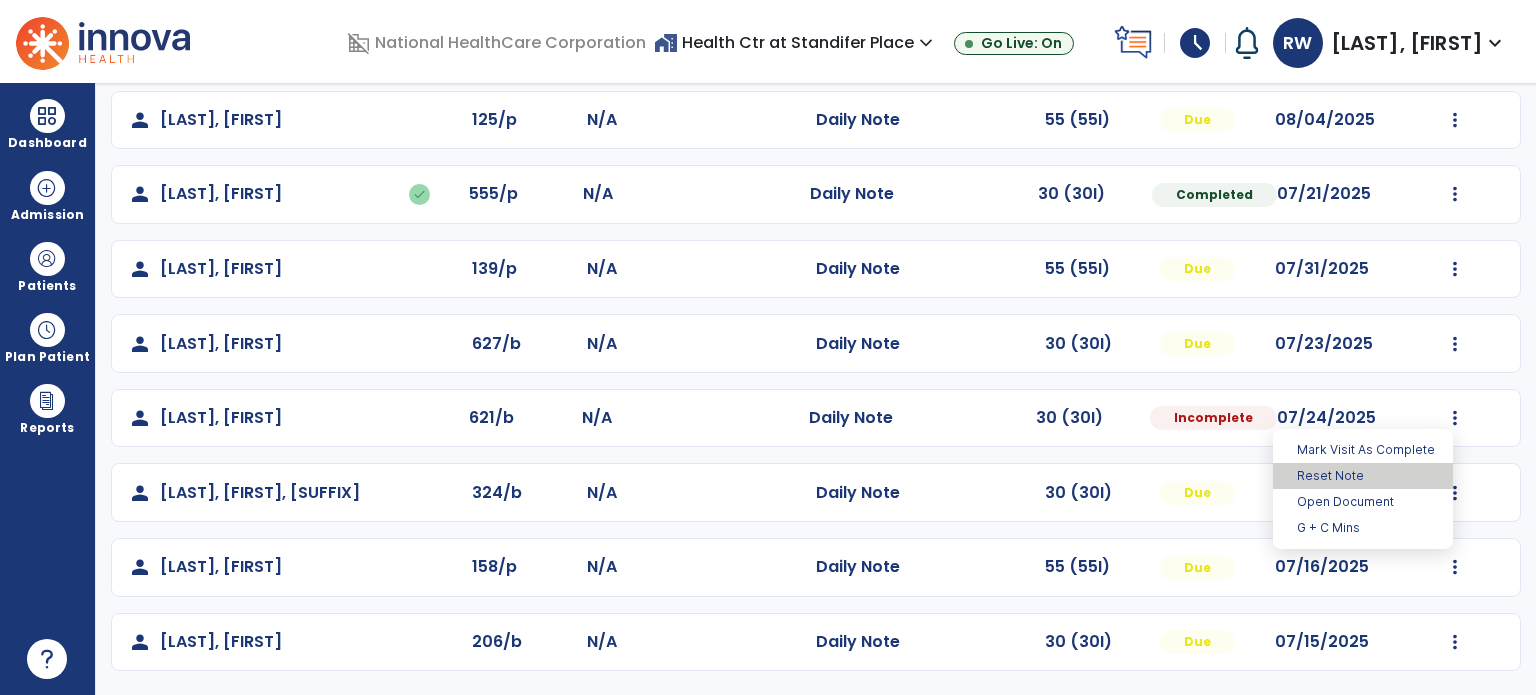 click on "Reset Note" at bounding box center [1363, 476] 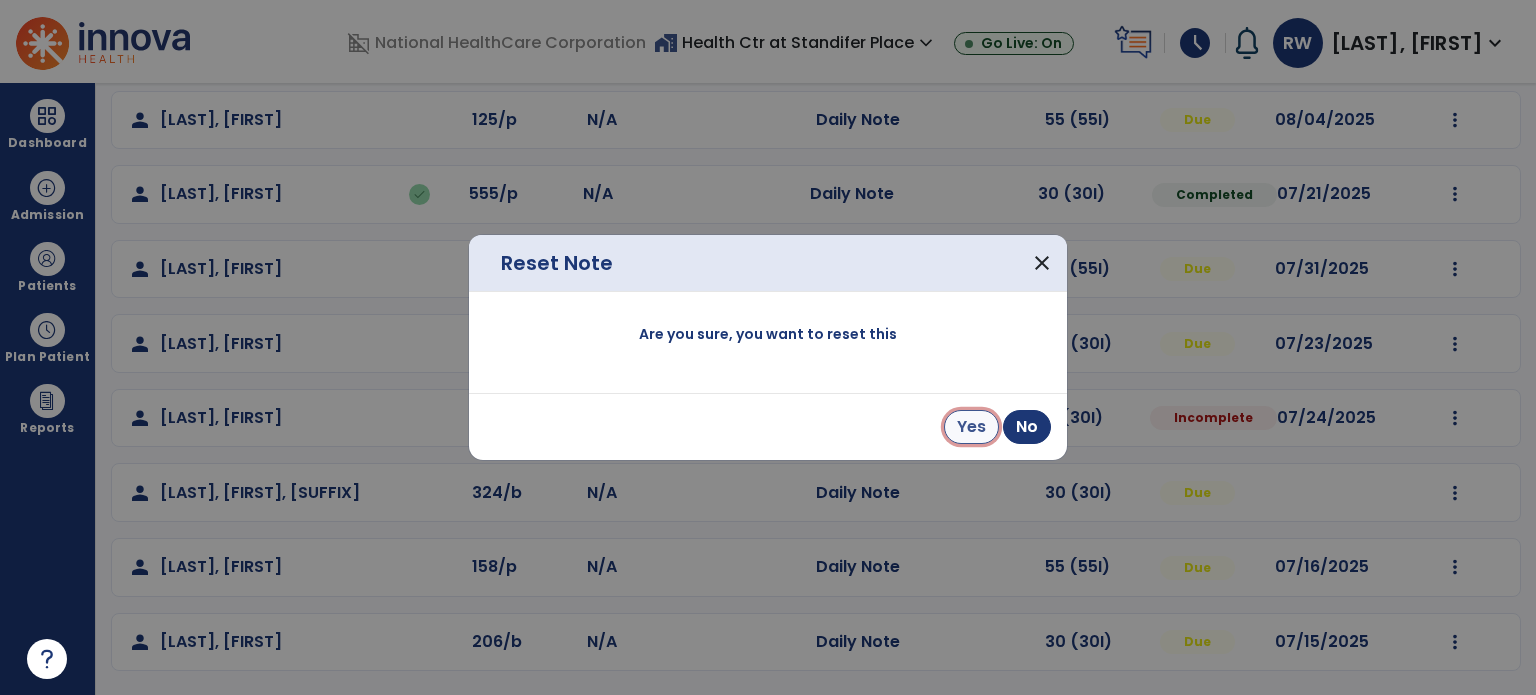click on "Yes" at bounding box center [971, 427] 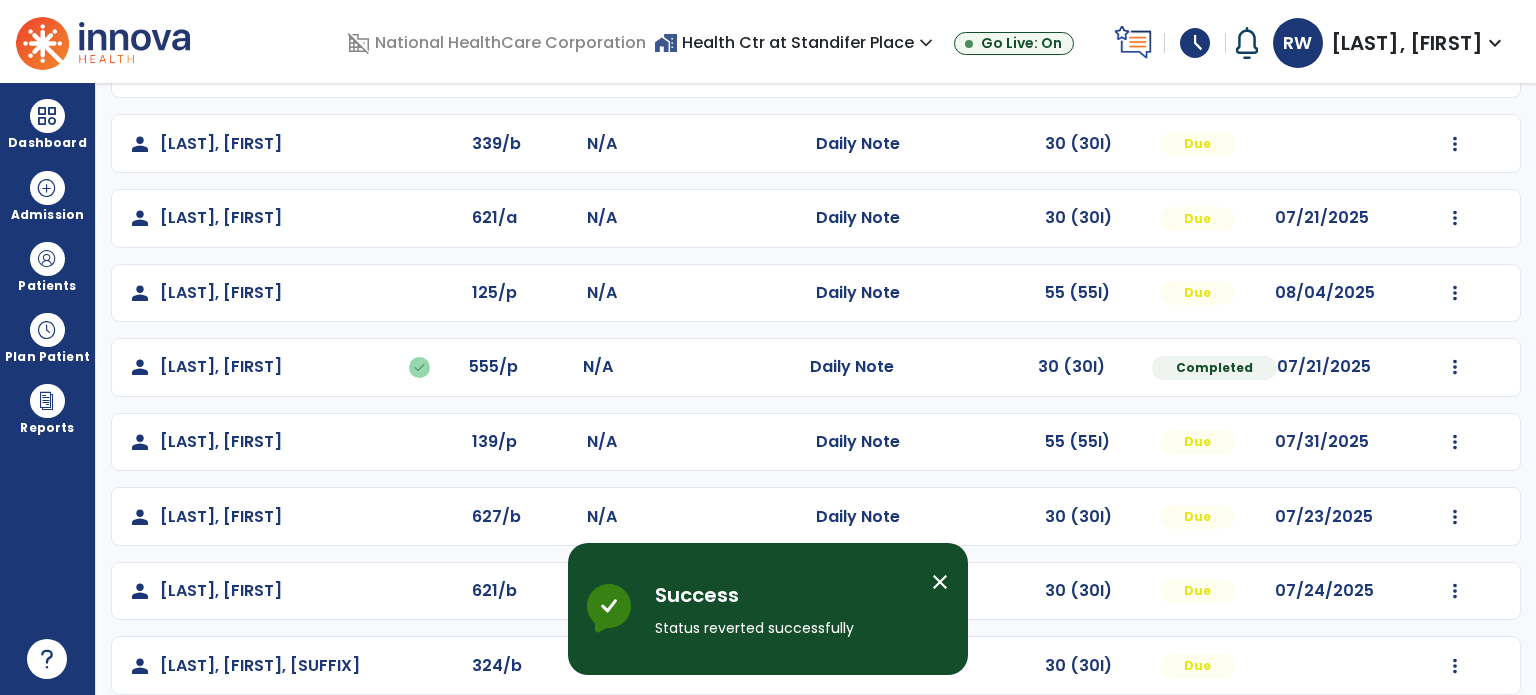 scroll, scrollTop: 543, scrollLeft: 0, axis: vertical 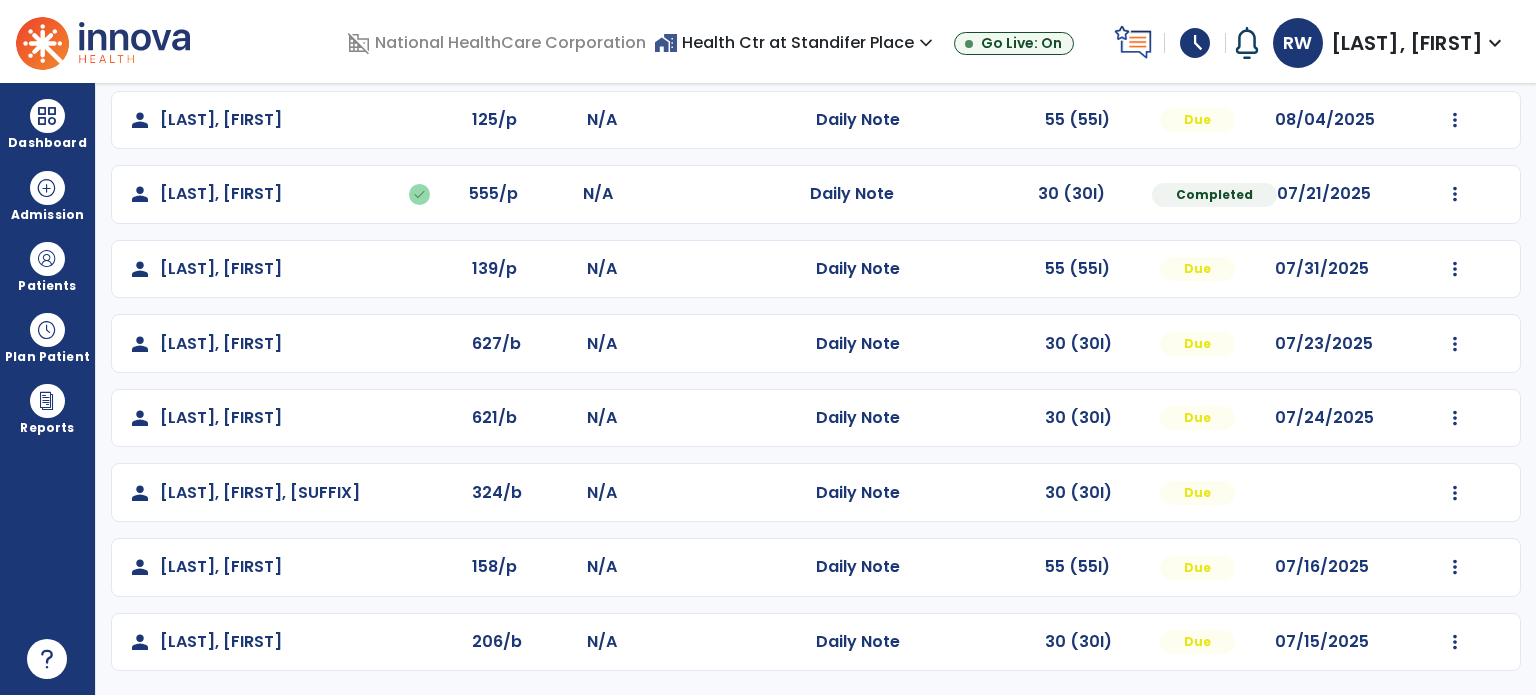 click on "N/A" 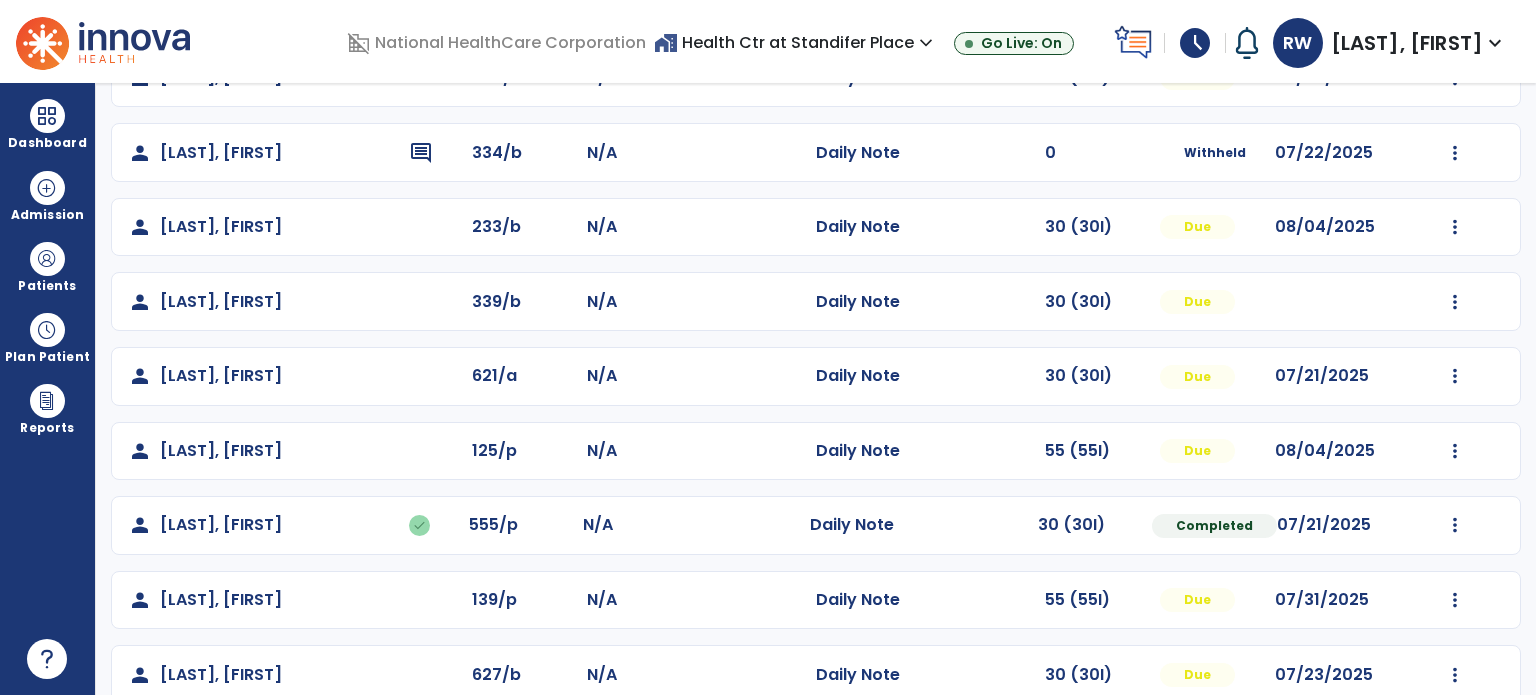 scroll, scrollTop: 212, scrollLeft: 0, axis: vertical 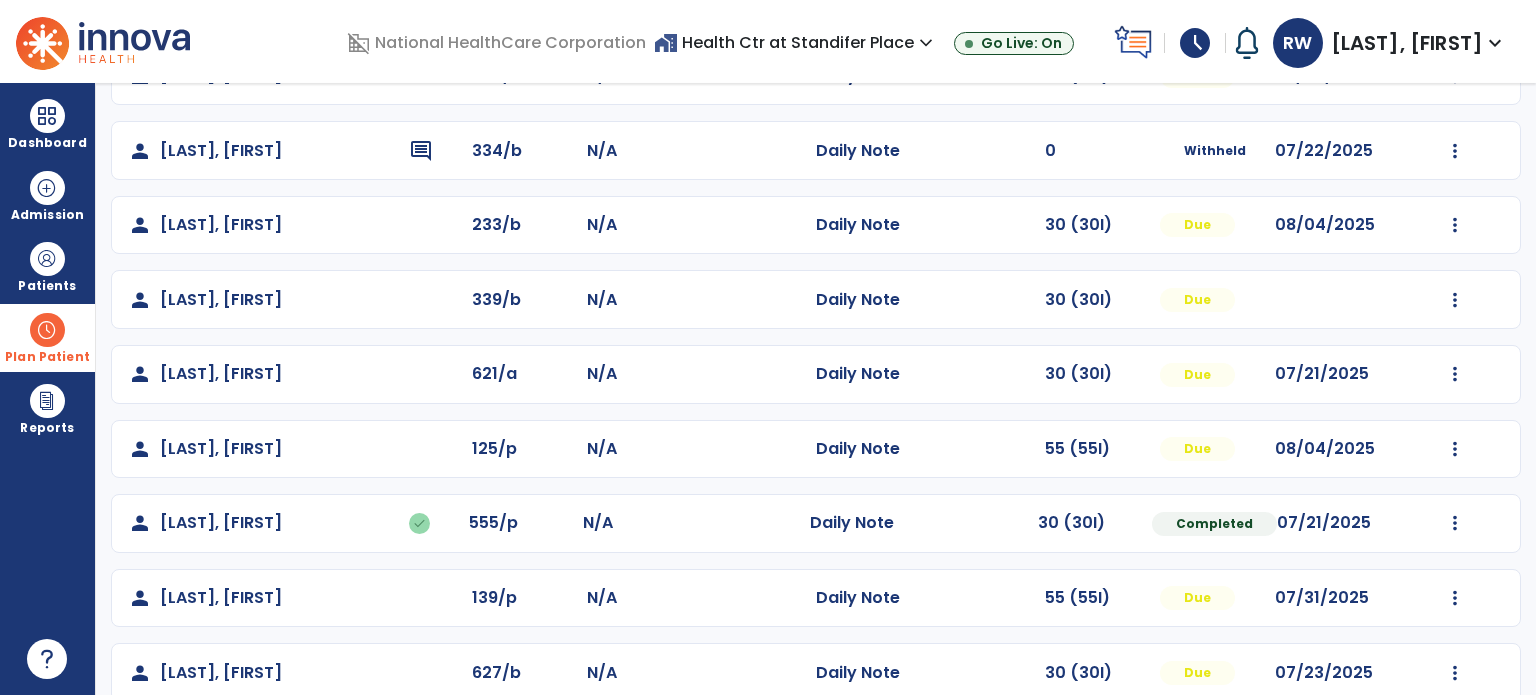 click at bounding box center (47, 330) 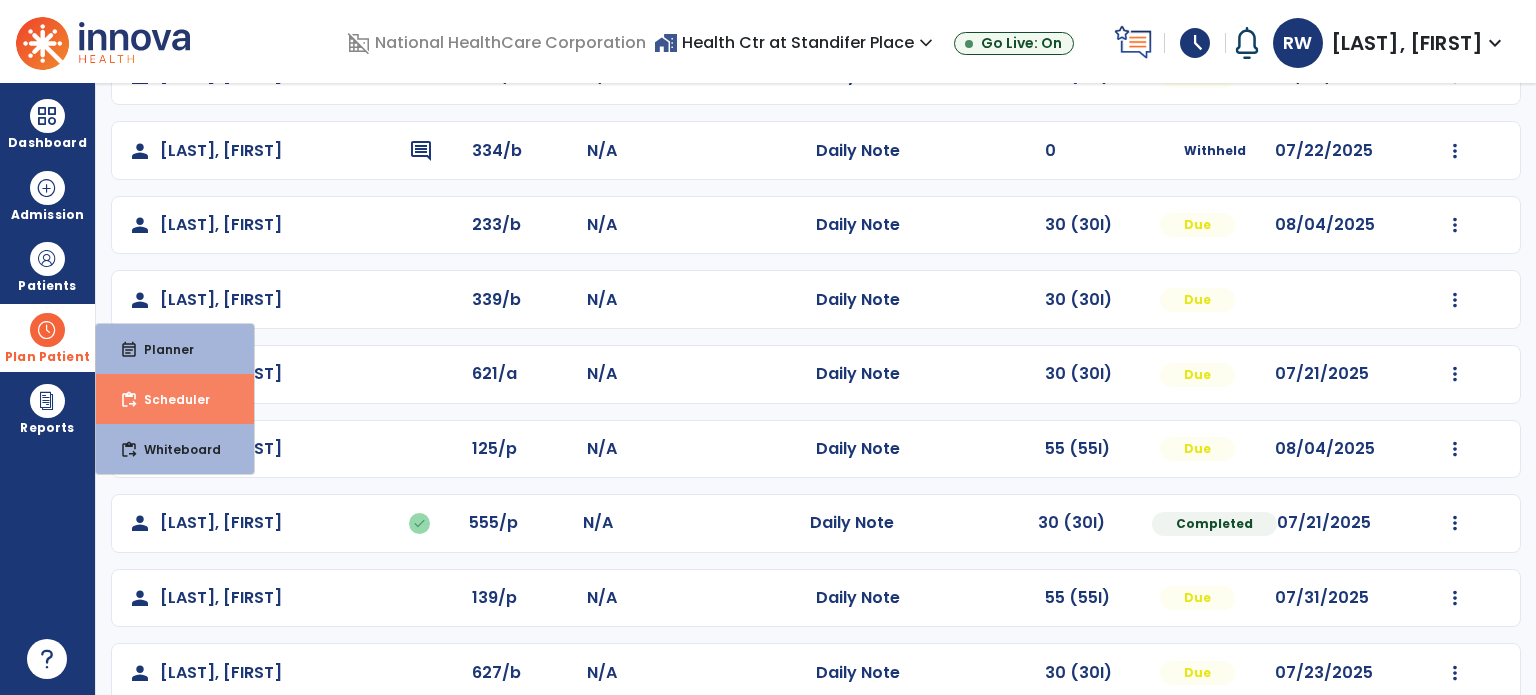 click on "Scheduler" at bounding box center (169, 399) 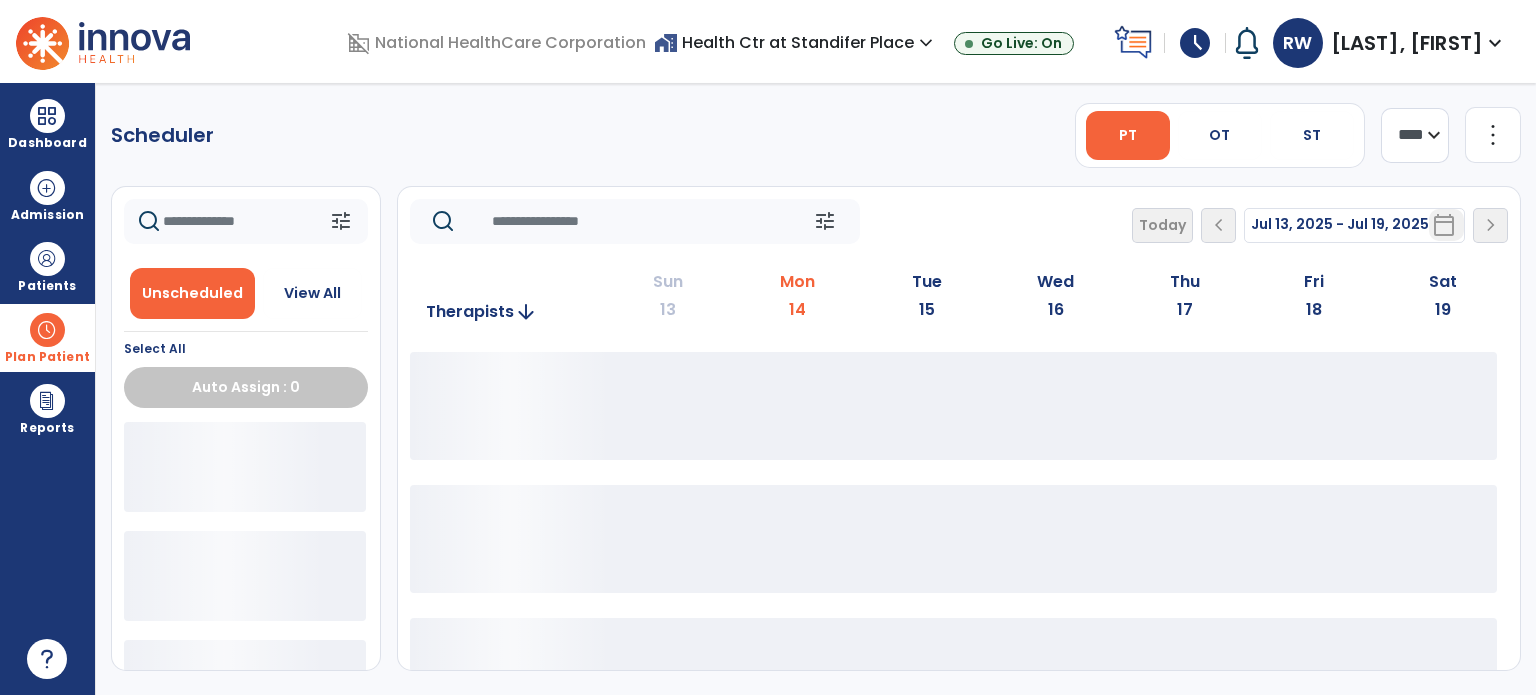 scroll, scrollTop: 0, scrollLeft: 0, axis: both 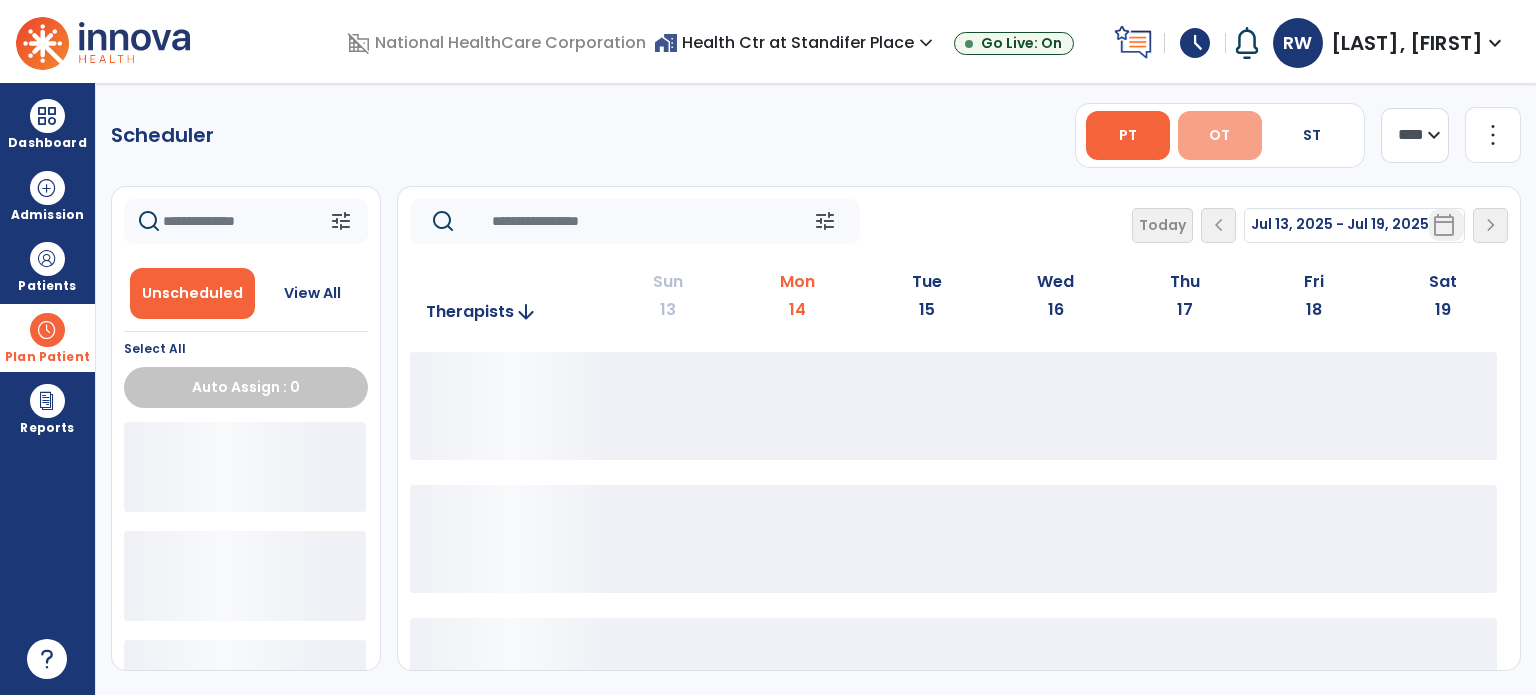 click on "OT" at bounding box center (1219, 135) 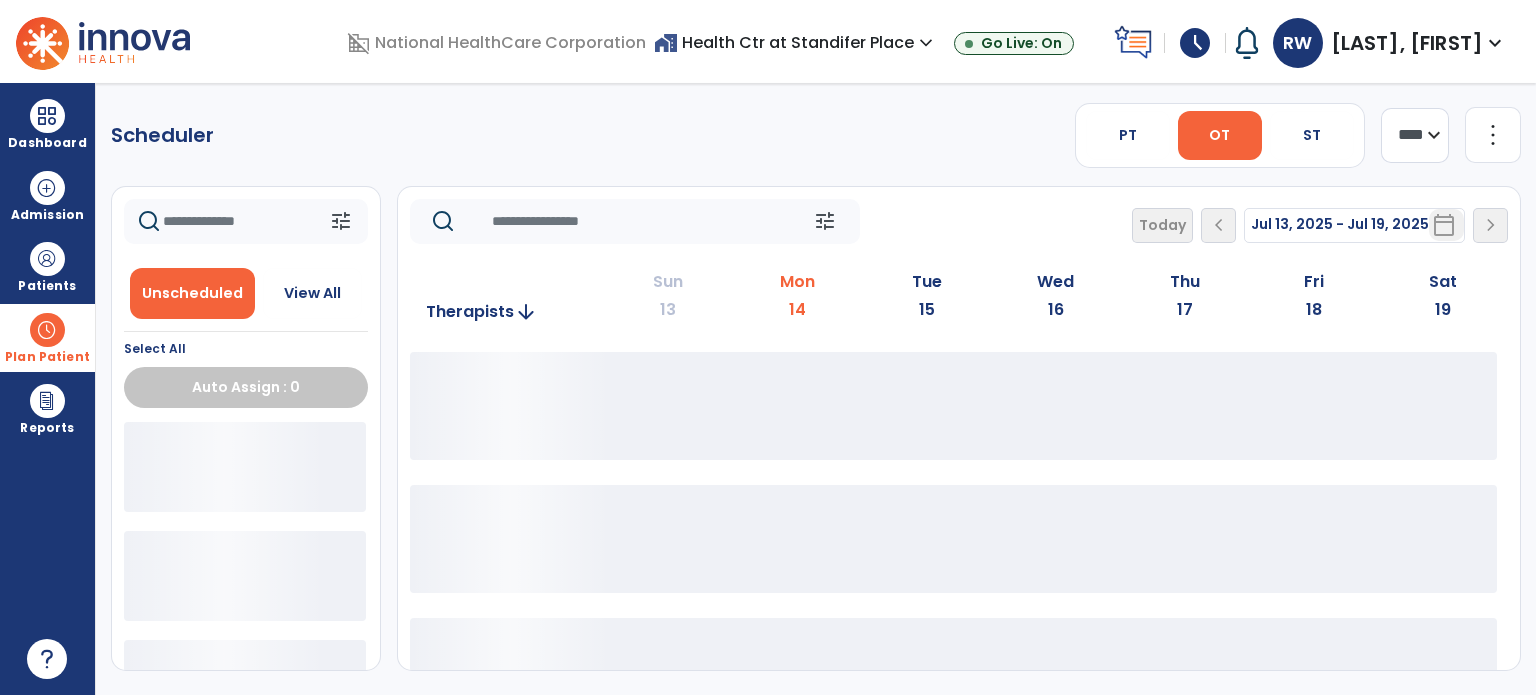 click on "tune   Today  chevron_left Jul 13, 2025 - Jul 19, 2025  *********  calendar_today  chevron_right" 